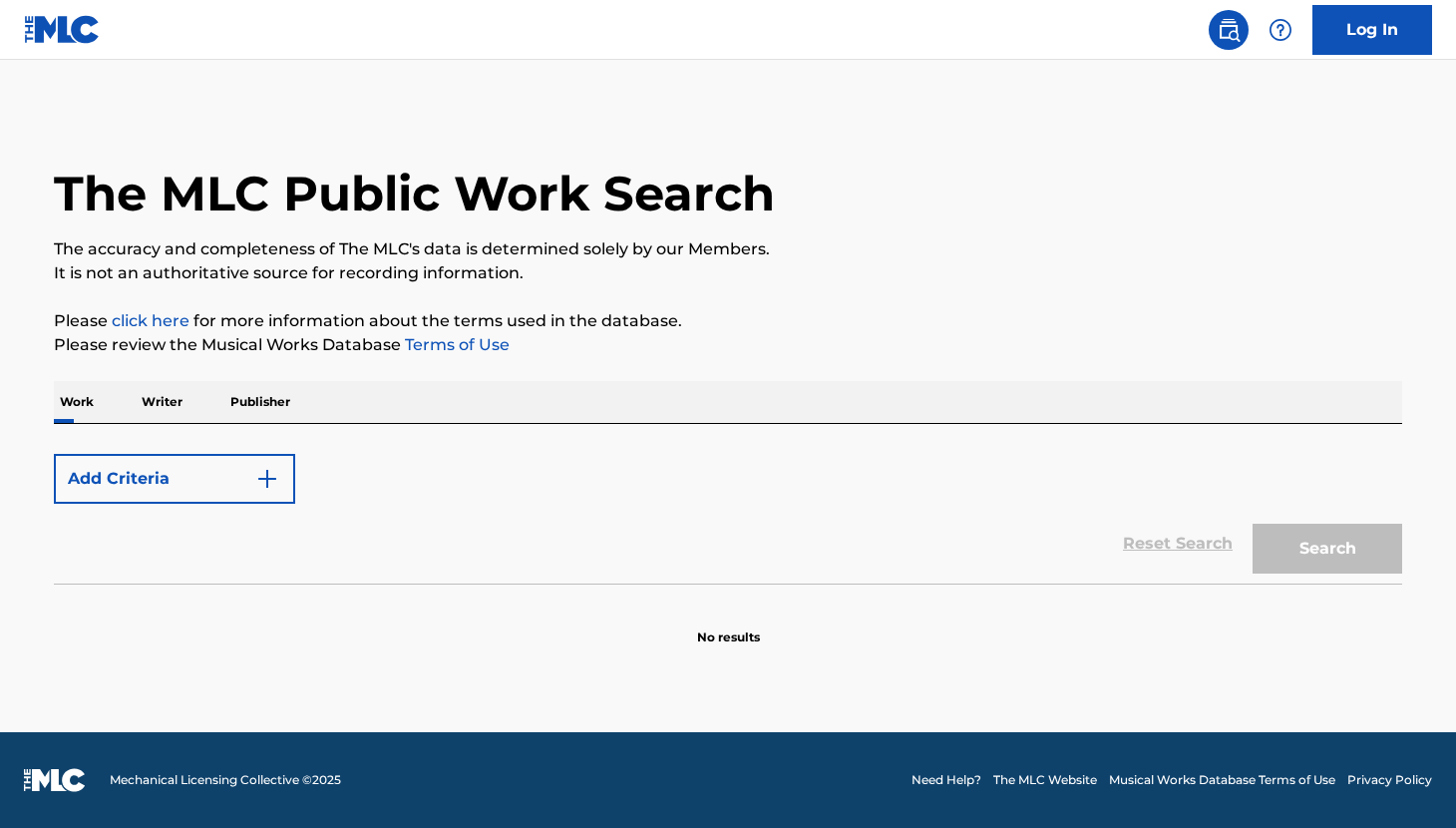 scroll, scrollTop: 0, scrollLeft: 0, axis: both 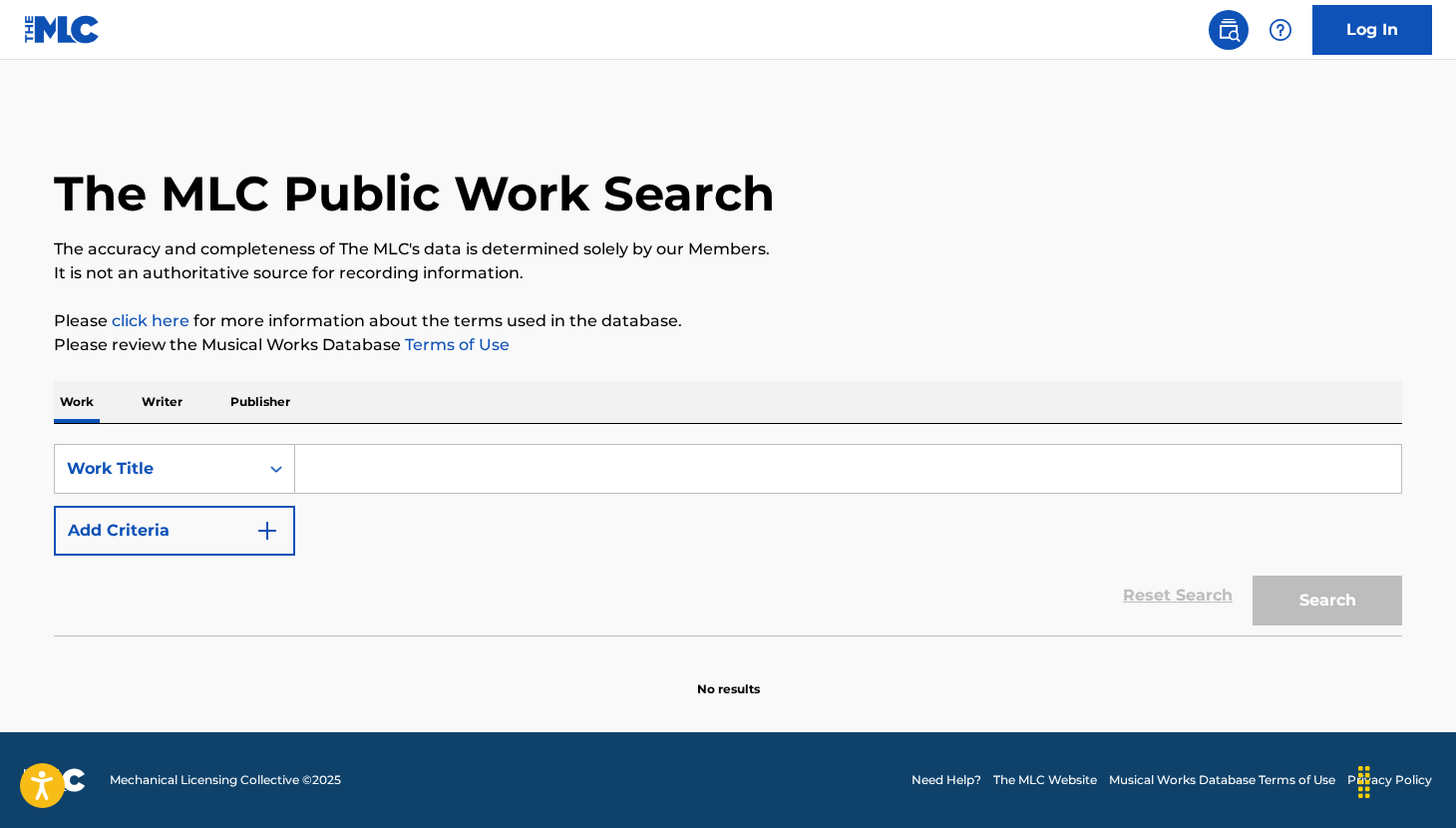 click on "Log In" at bounding box center [1372, 30] 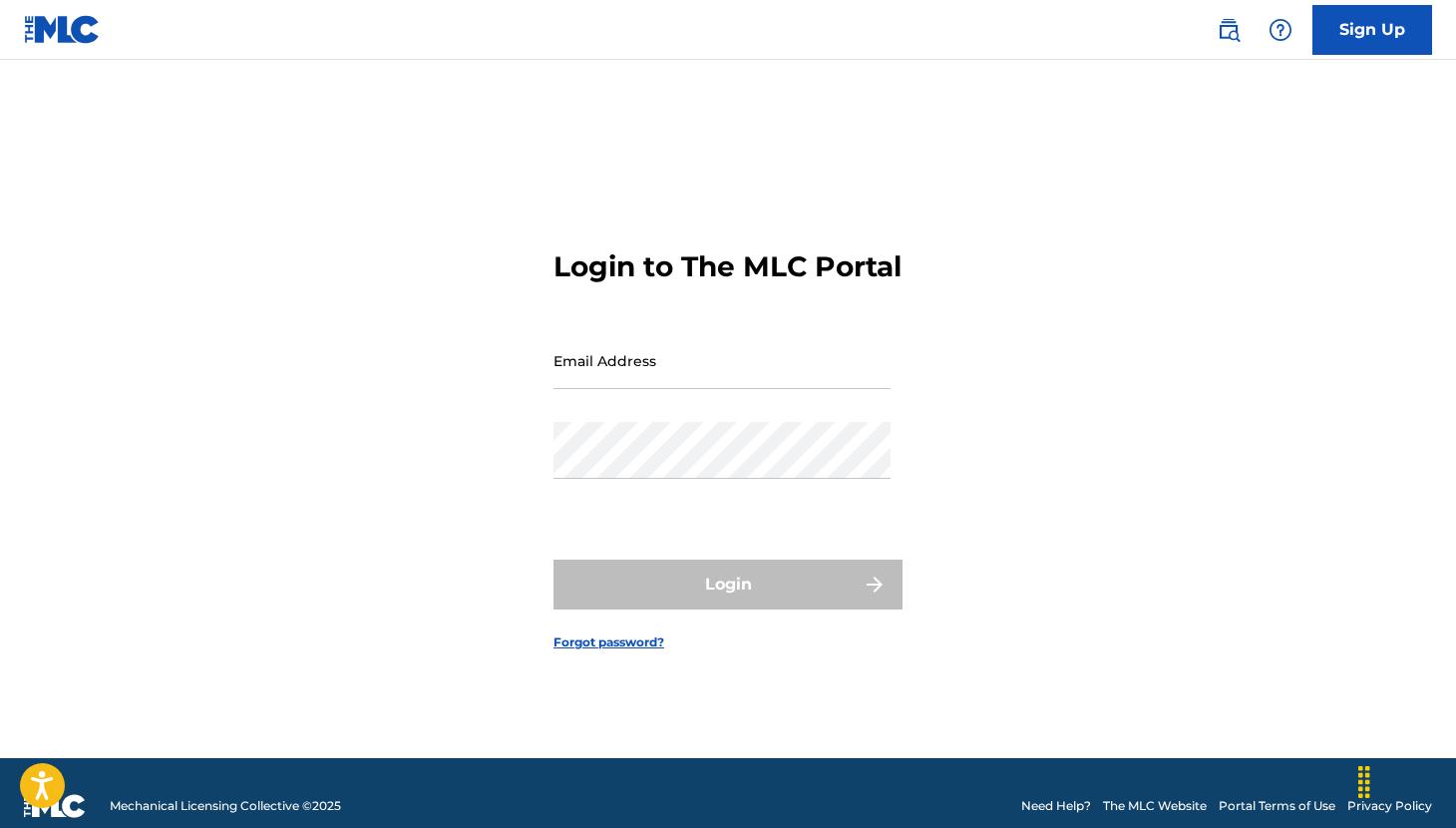 click on "Email Address" at bounding box center [722, 360] 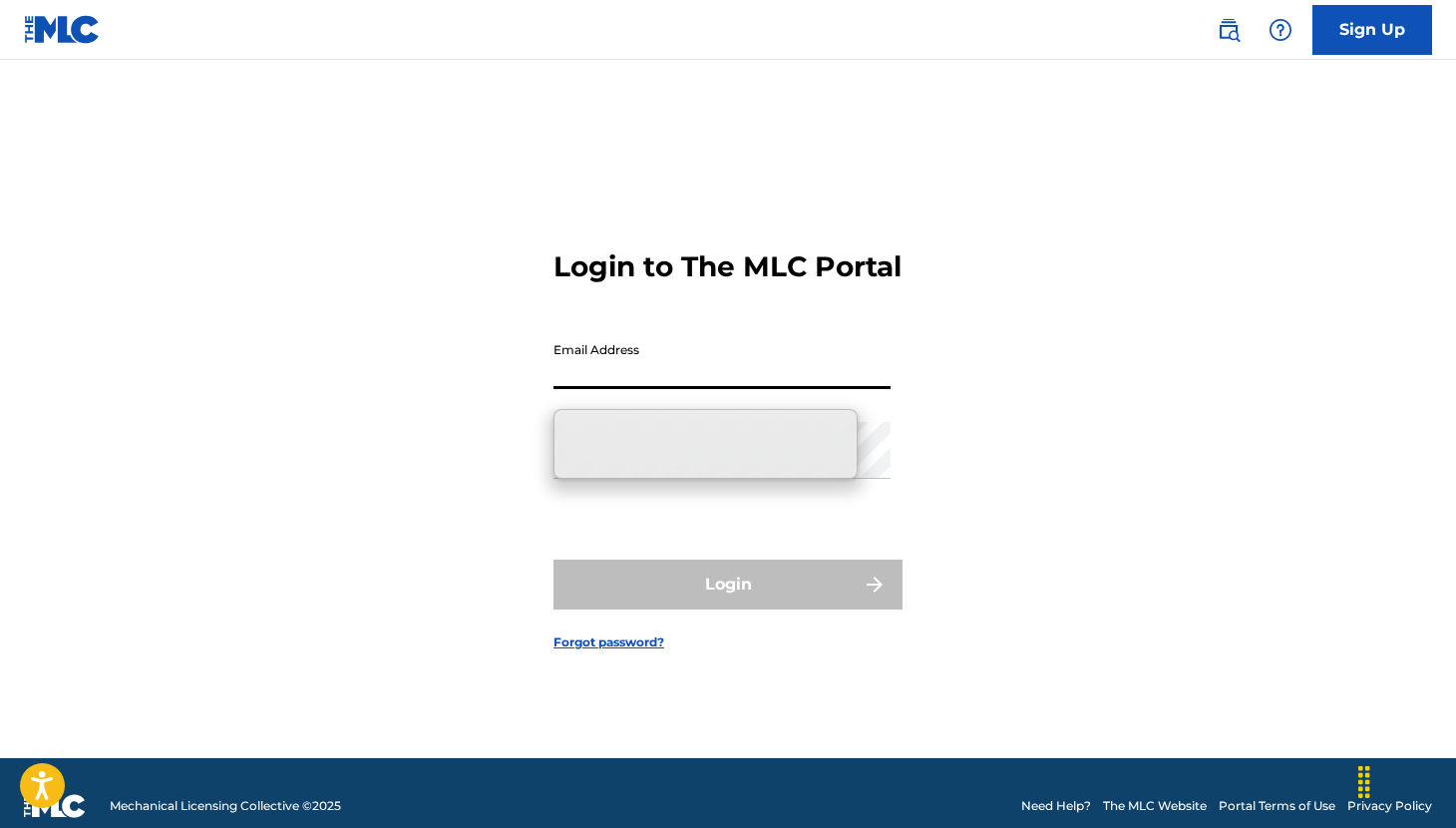 type on "info@[EMAIL]" 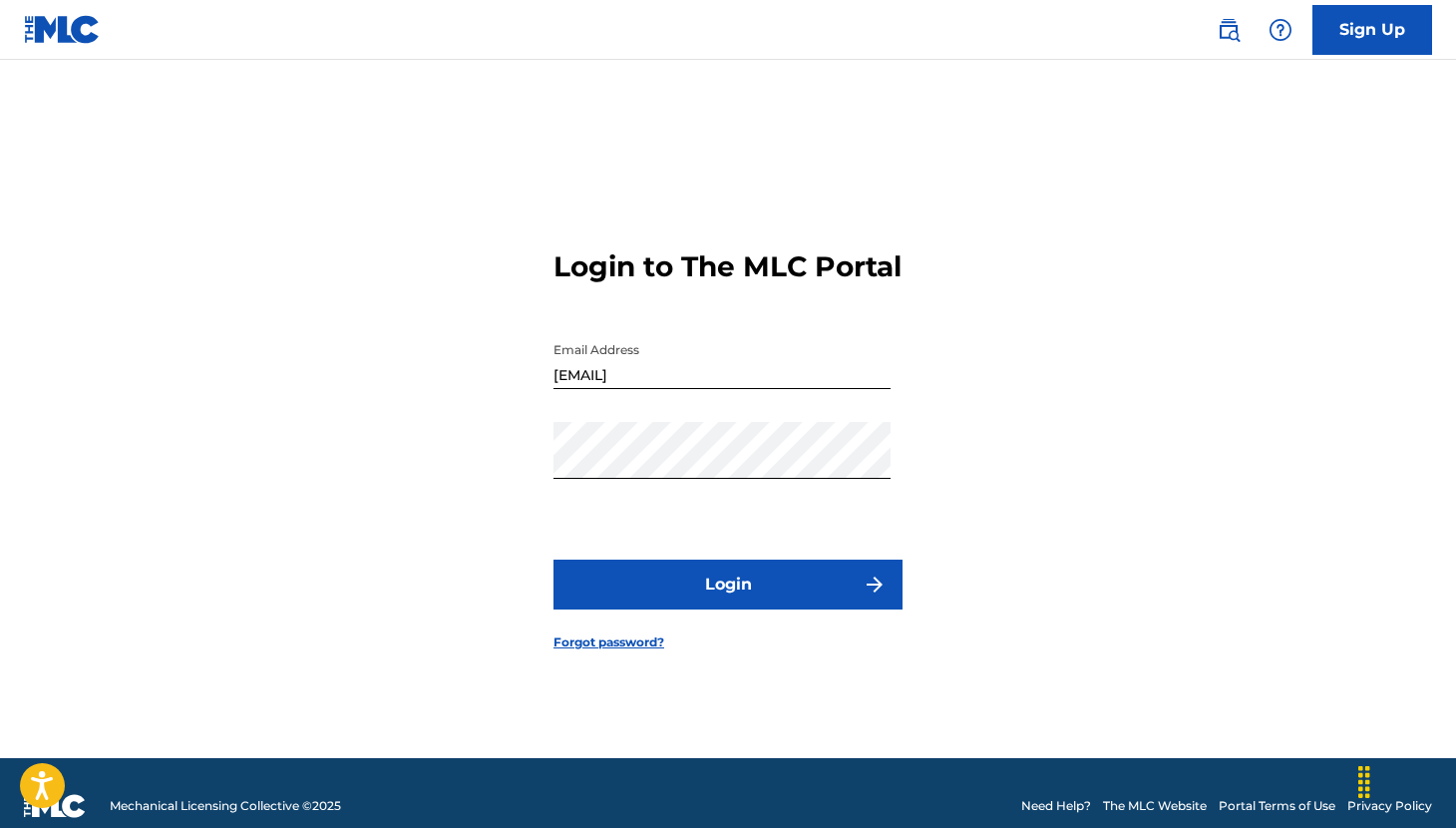 click on "Login" at bounding box center (728, 585) 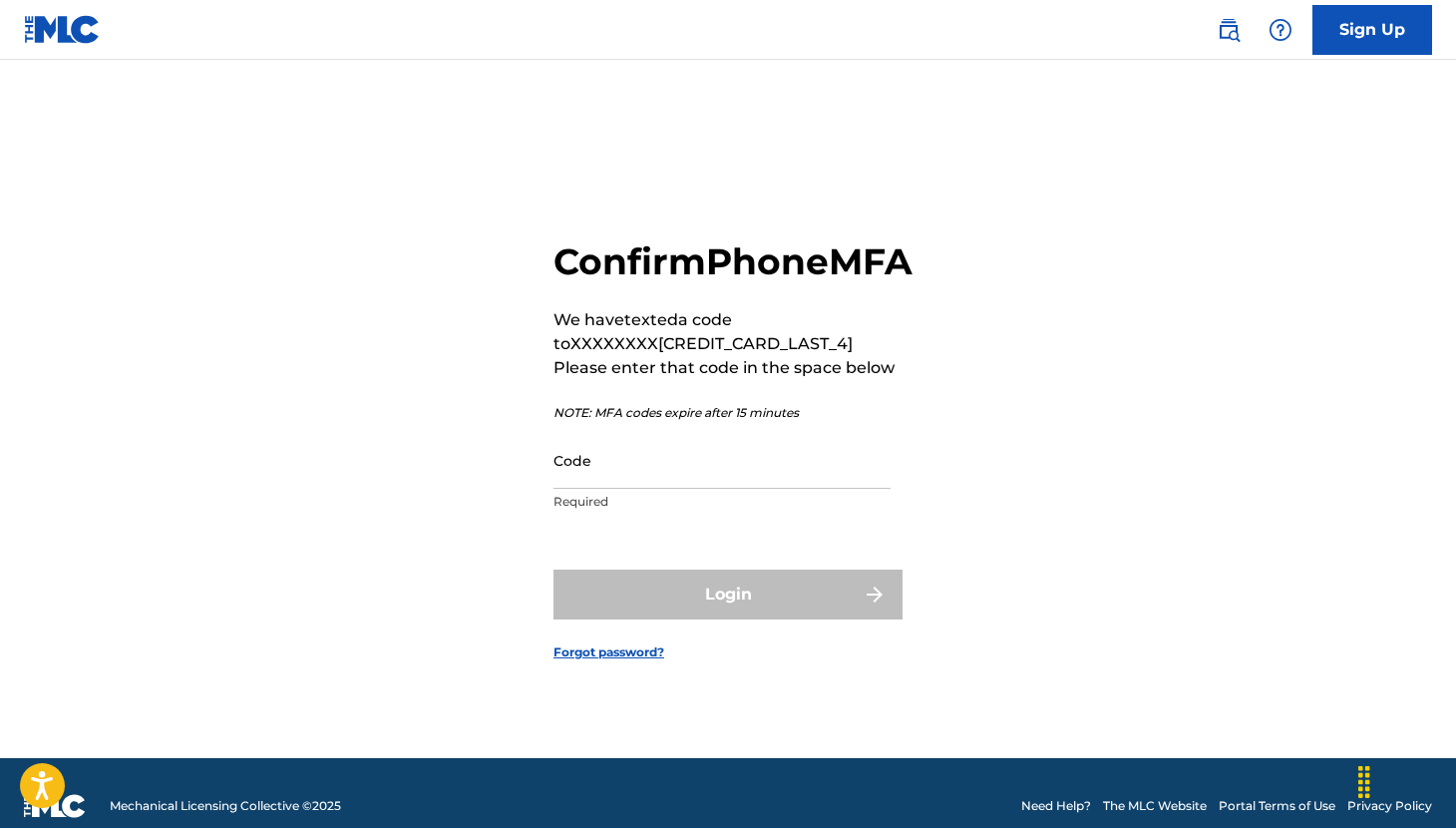 click on "Code" at bounding box center (722, 460) 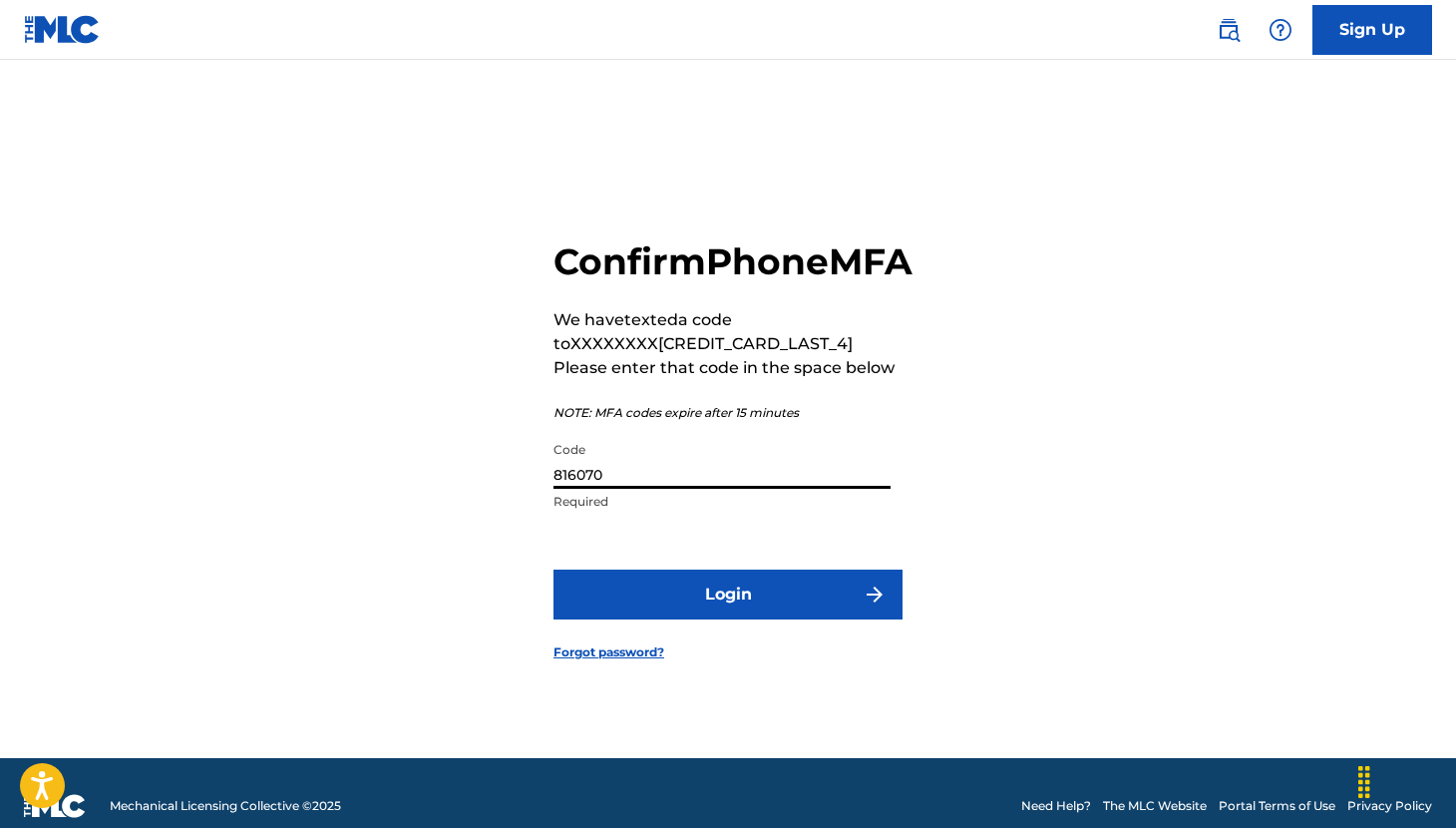 type on "816070" 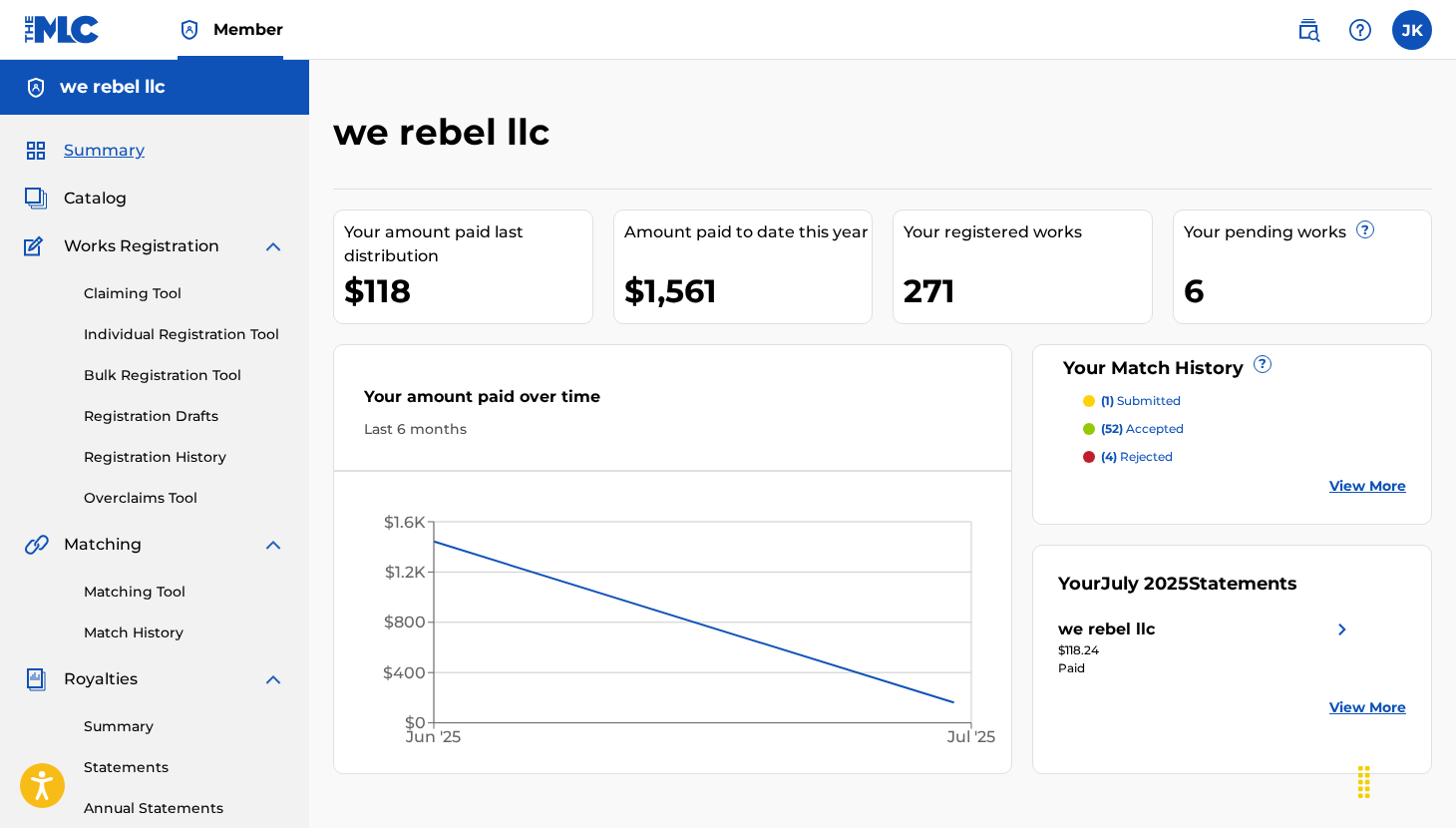 scroll, scrollTop: 0, scrollLeft: 0, axis: both 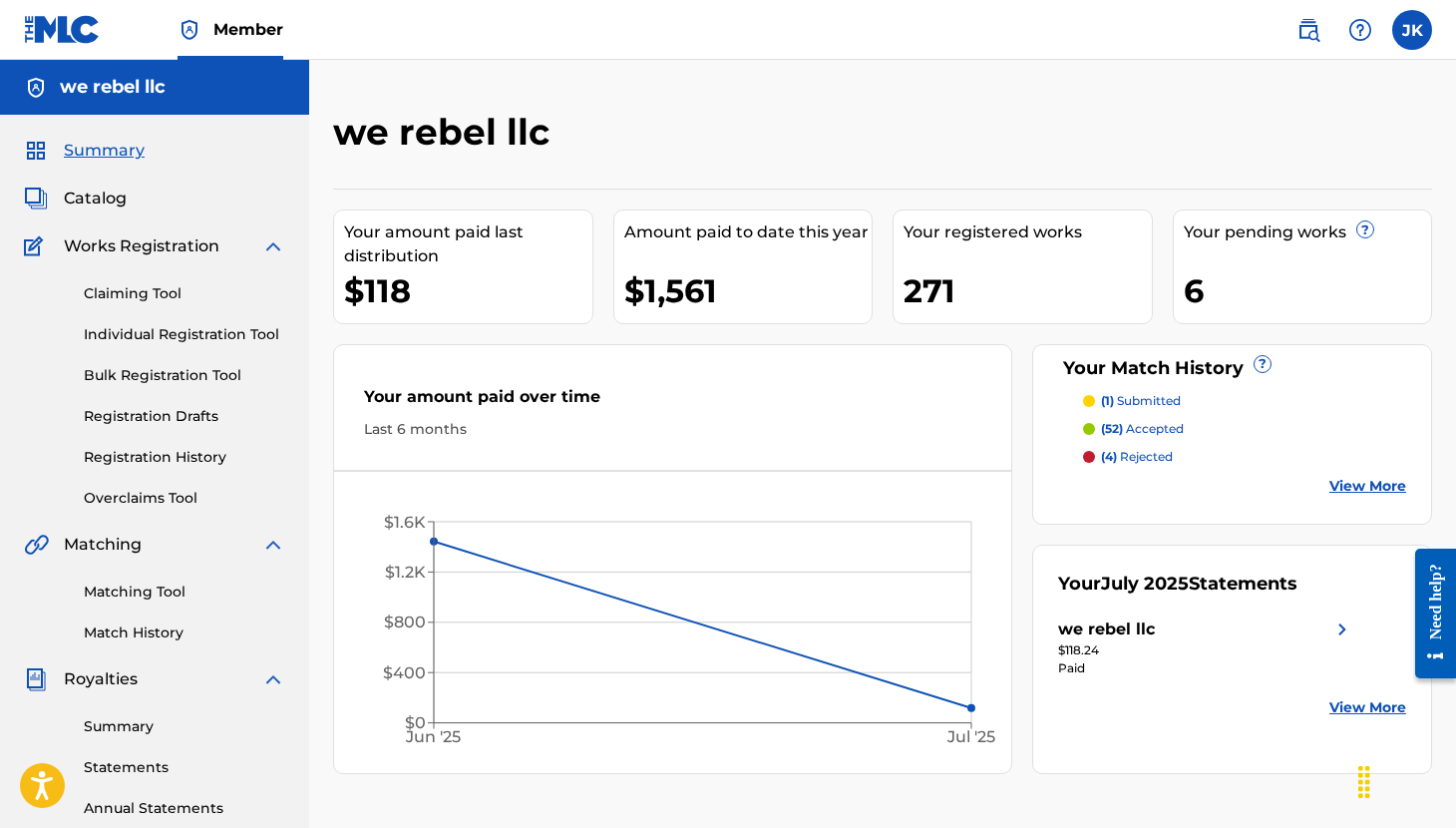 click on "Registration History" at bounding box center (184, 457) 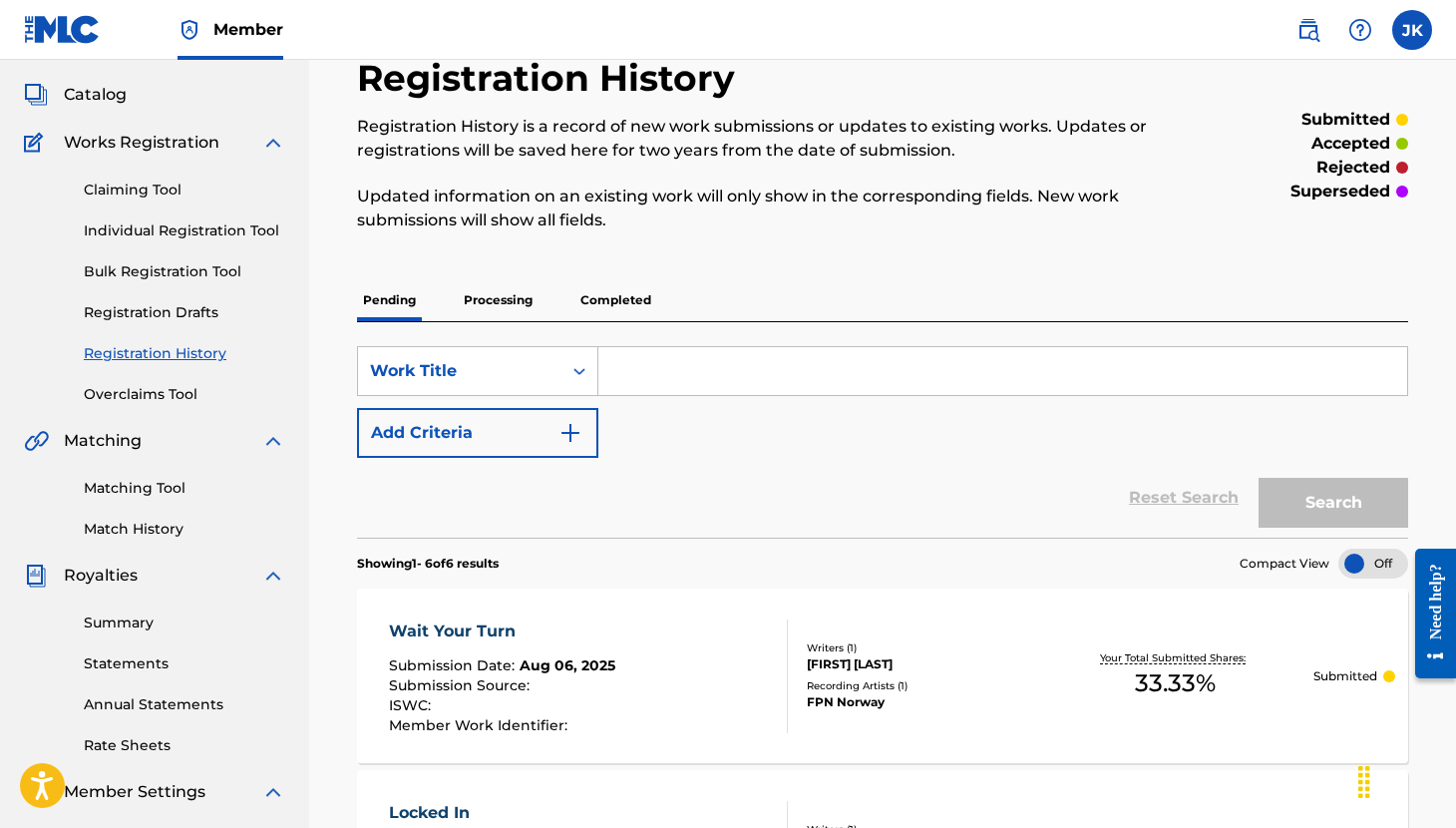 scroll, scrollTop: 105, scrollLeft: 0, axis: vertical 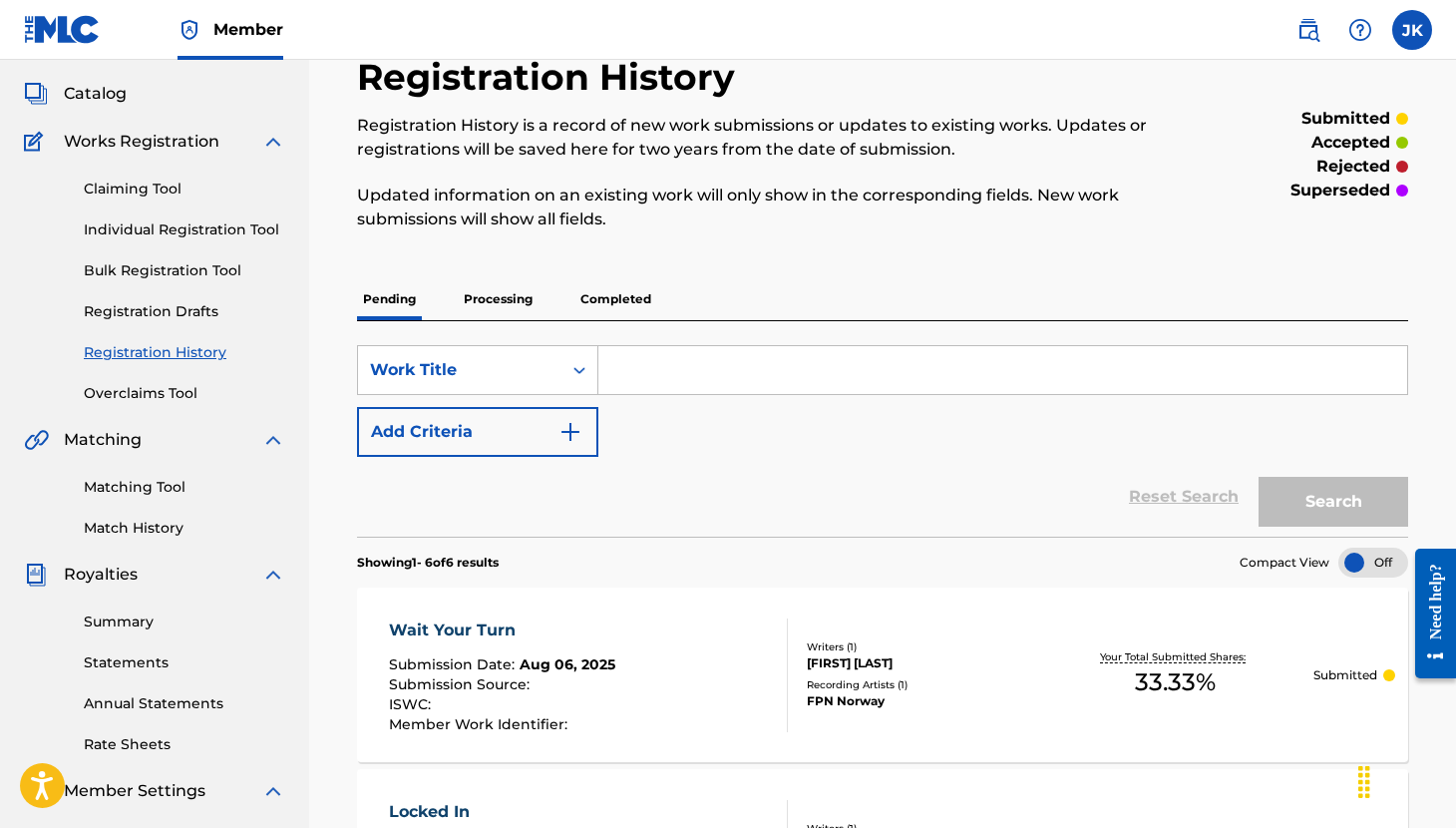 click on "Processing" at bounding box center (498, 299) 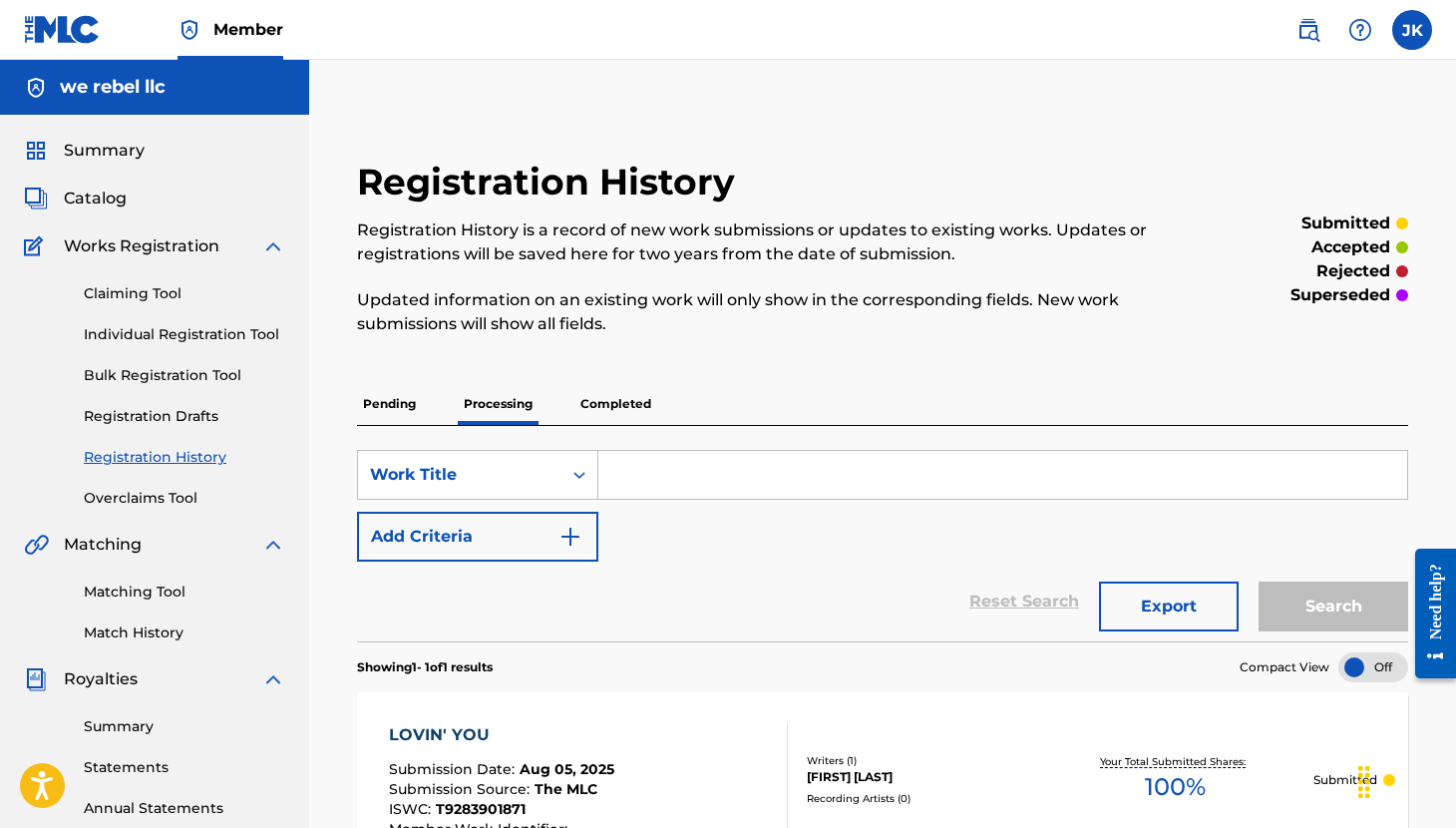 click on "Completed" at bounding box center [615, 404] 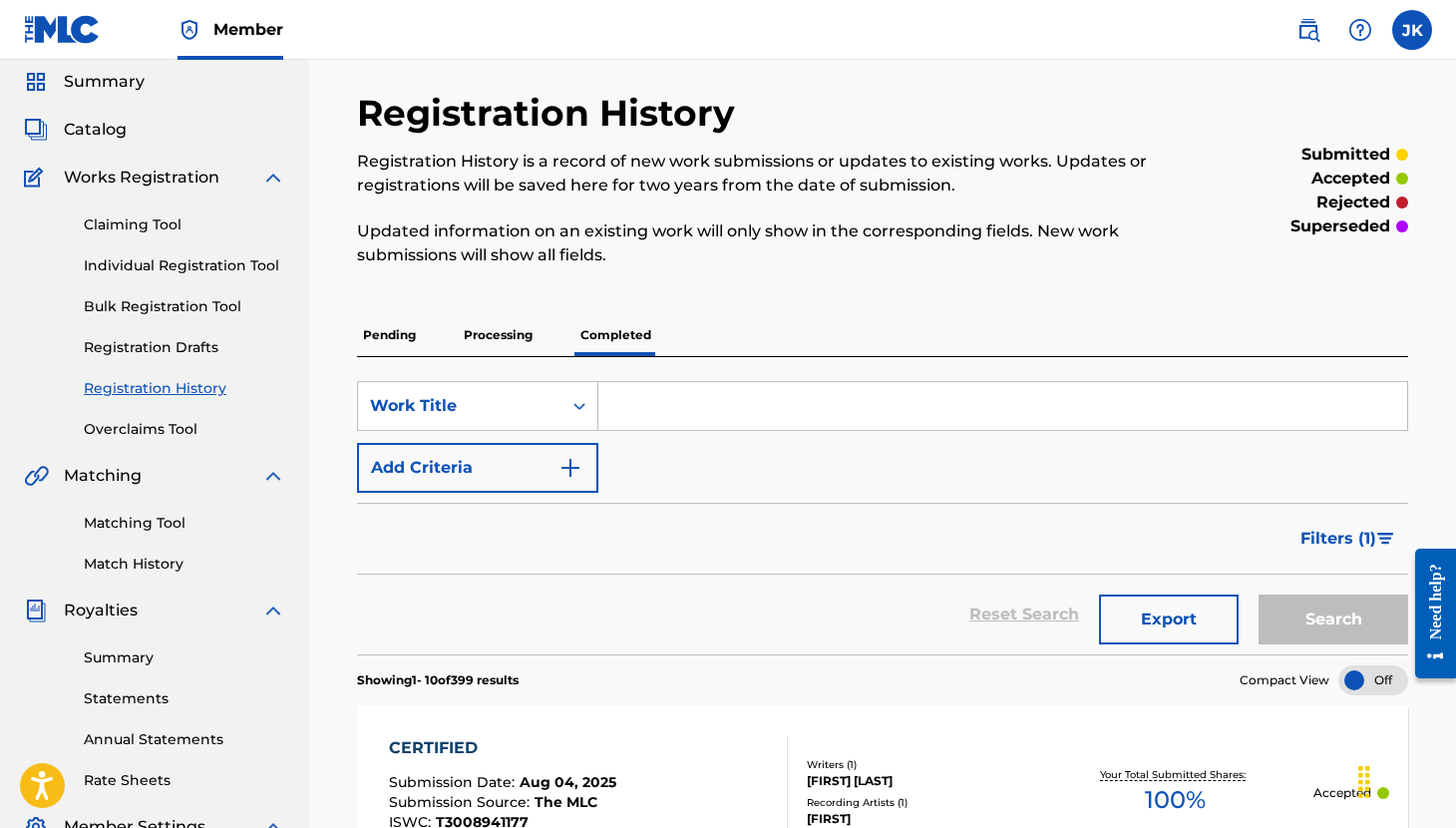 scroll, scrollTop: 54, scrollLeft: 0, axis: vertical 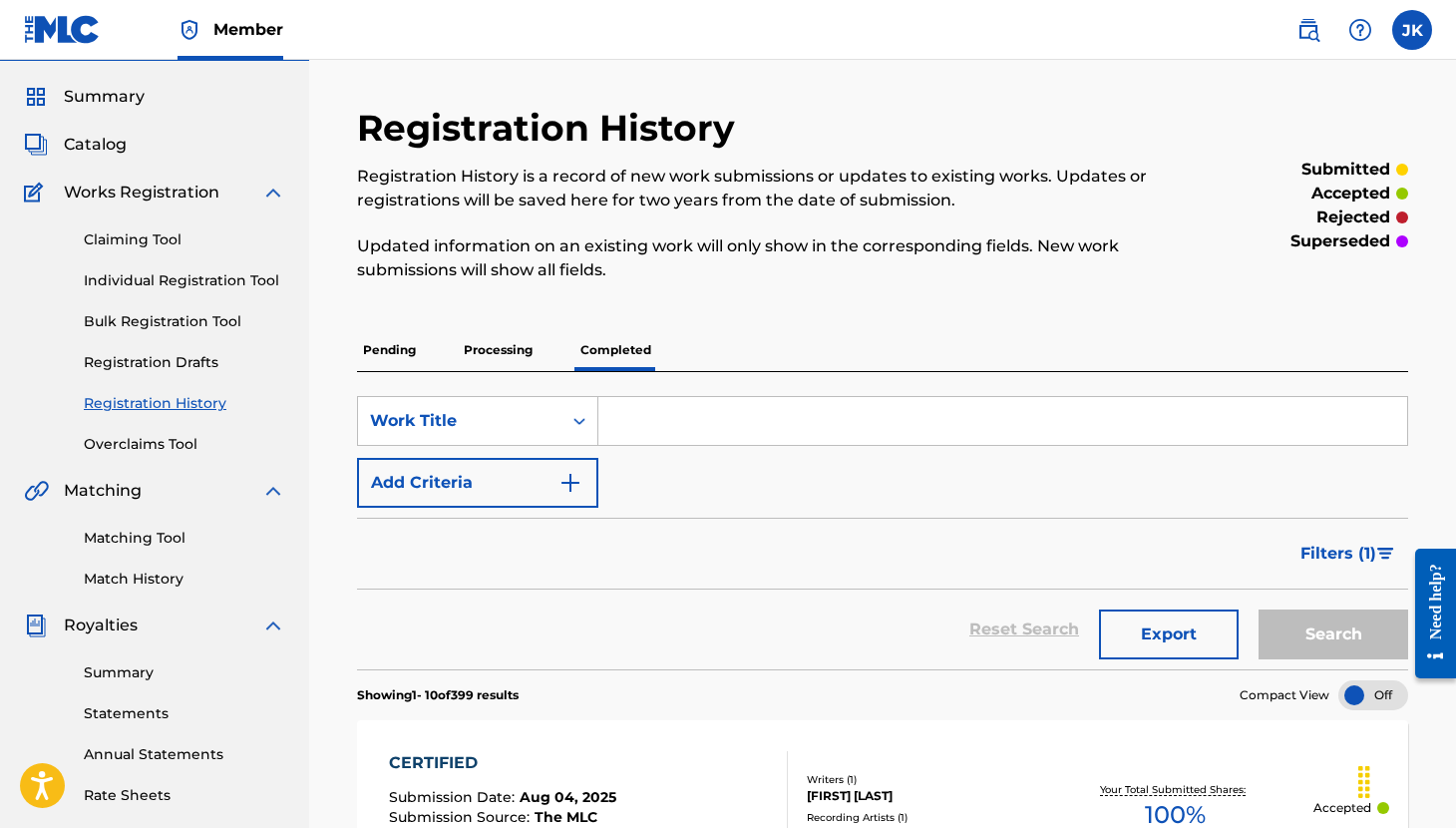 click on "Processing" at bounding box center (498, 350) 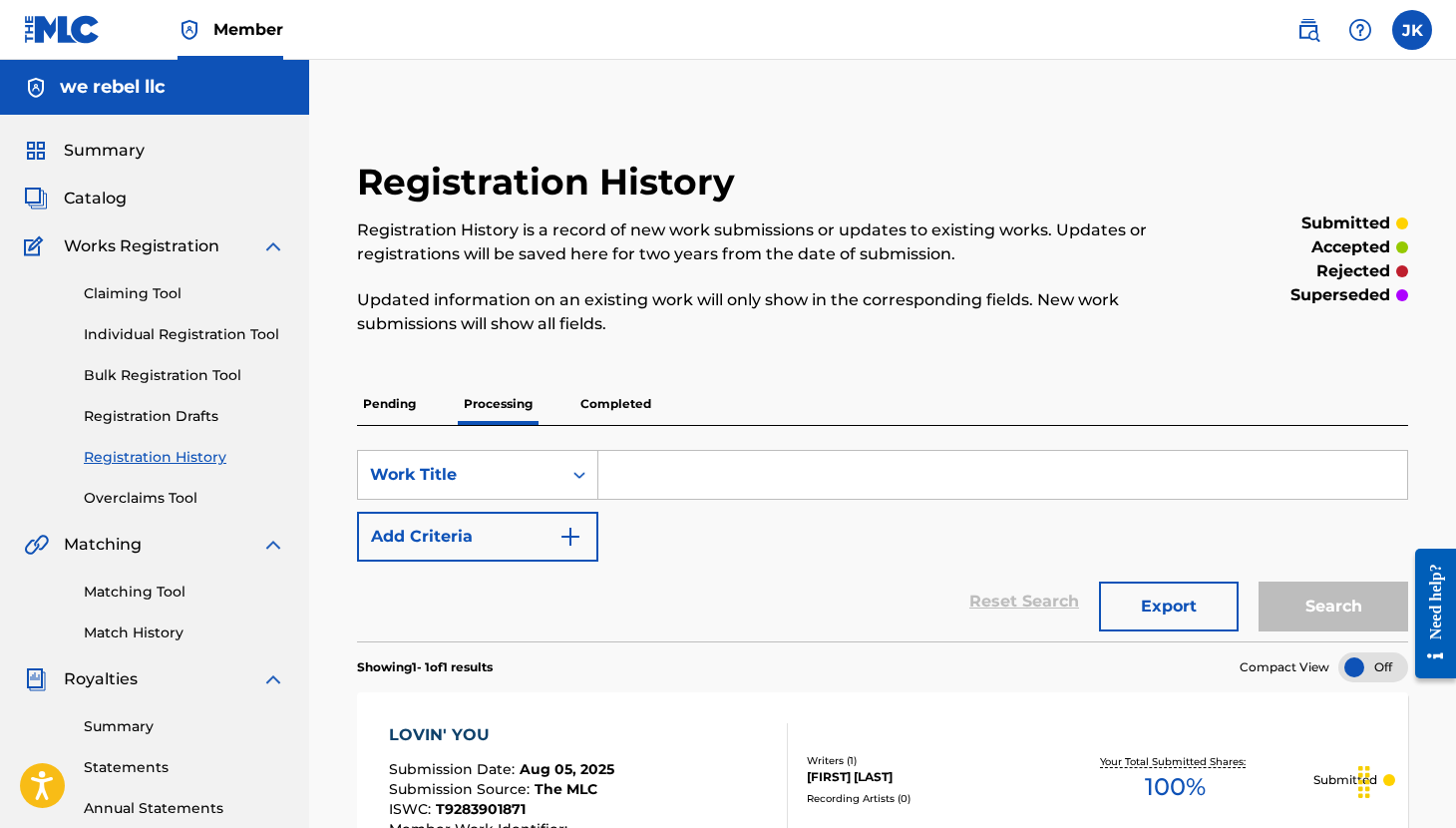 click on "Pending" at bounding box center [389, 404] 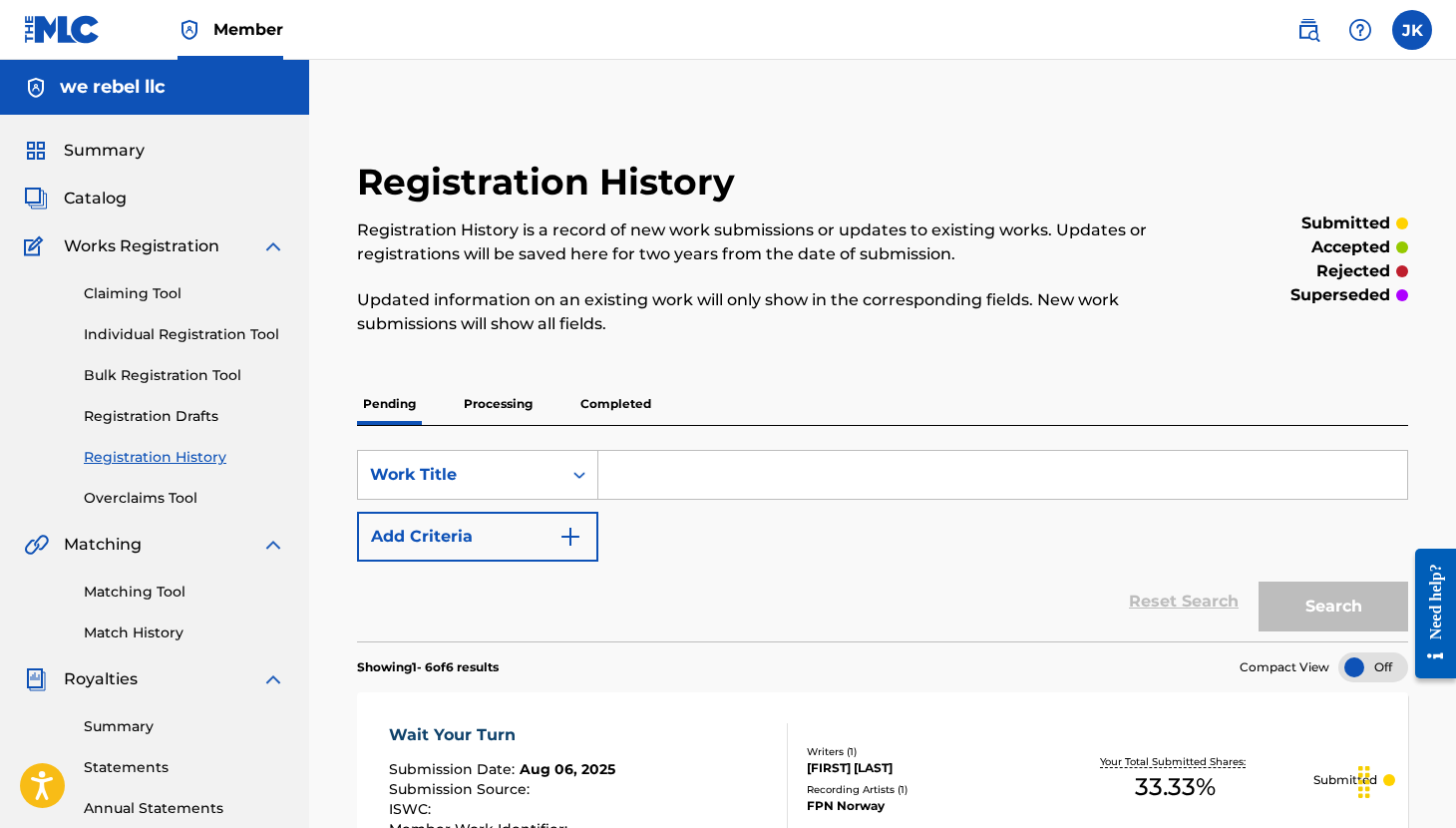 click on "Completed" at bounding box center [615, 404] 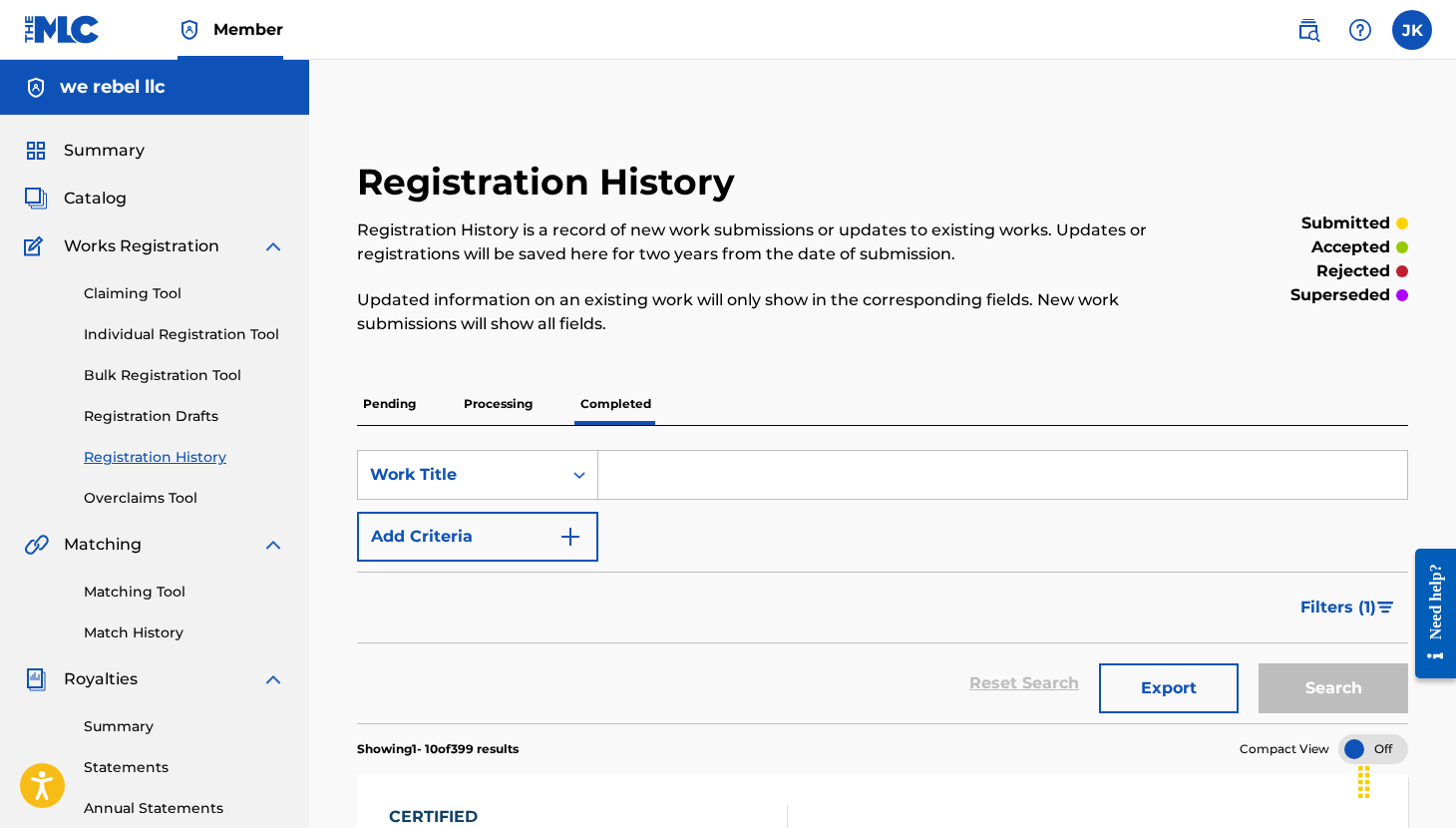 click on "Filters ( 1 )" at bounding box center (1338, 608) 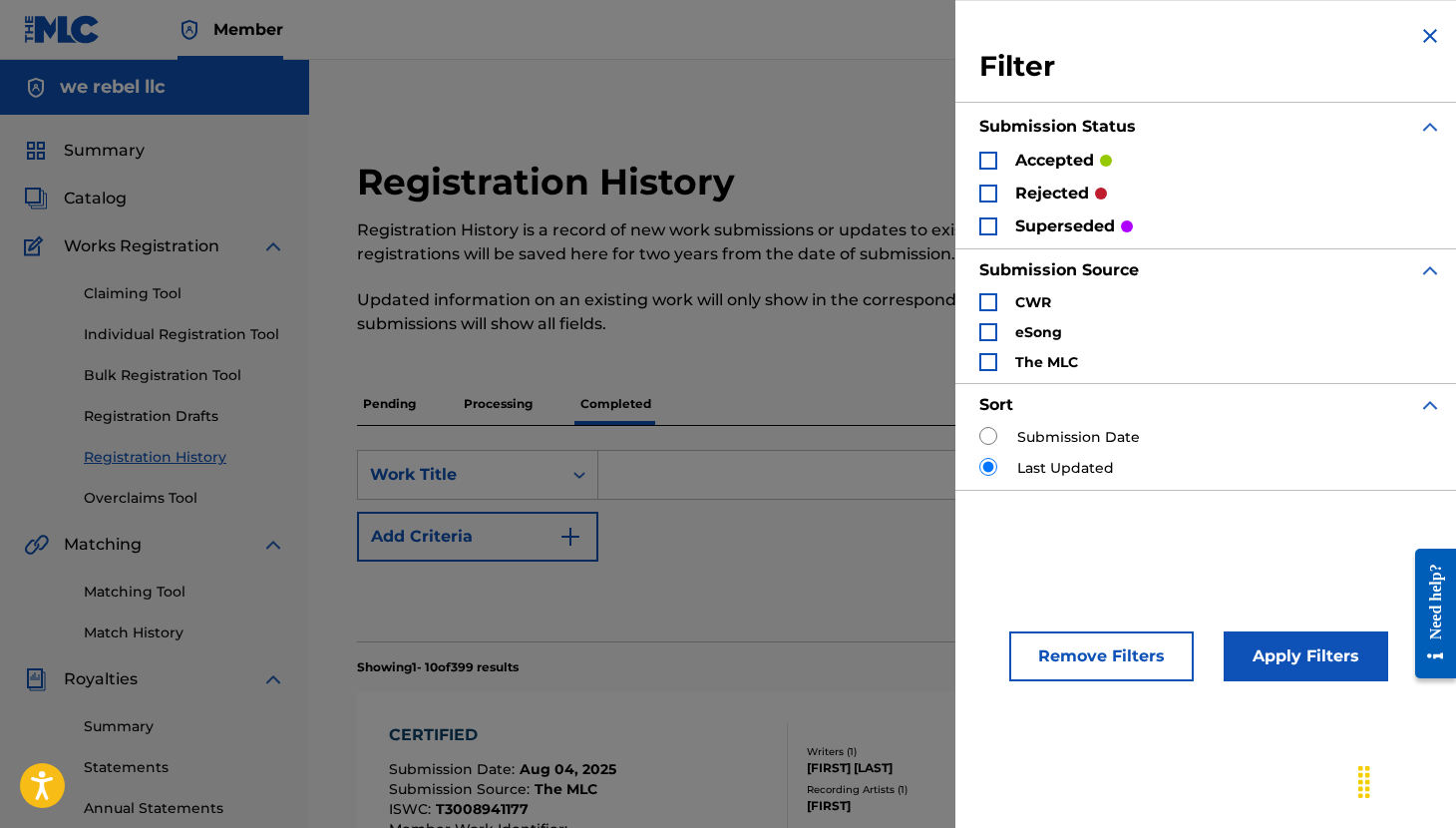 click at bounding box center (988, 161) 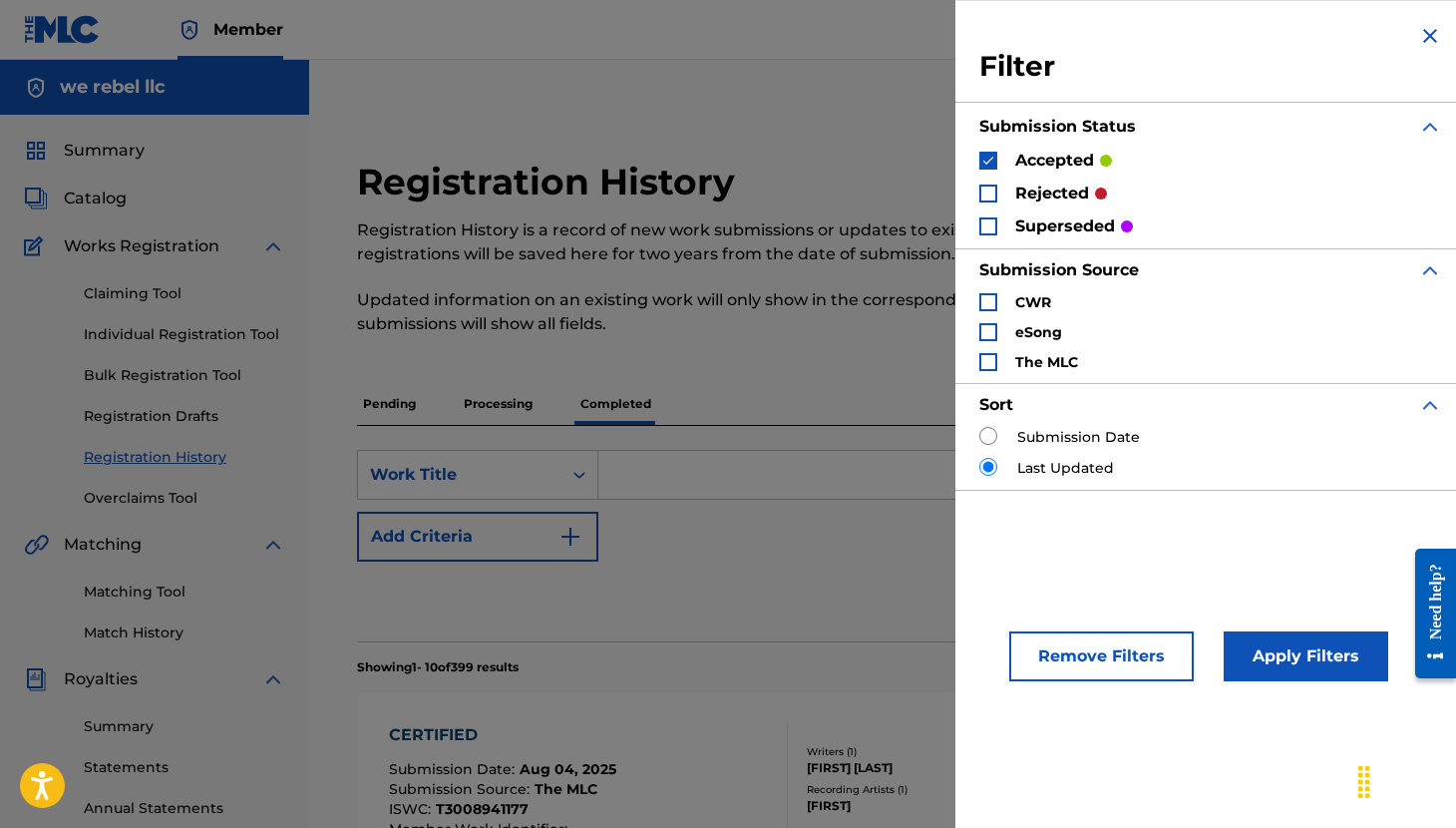 click at bounding box center [988, 194] 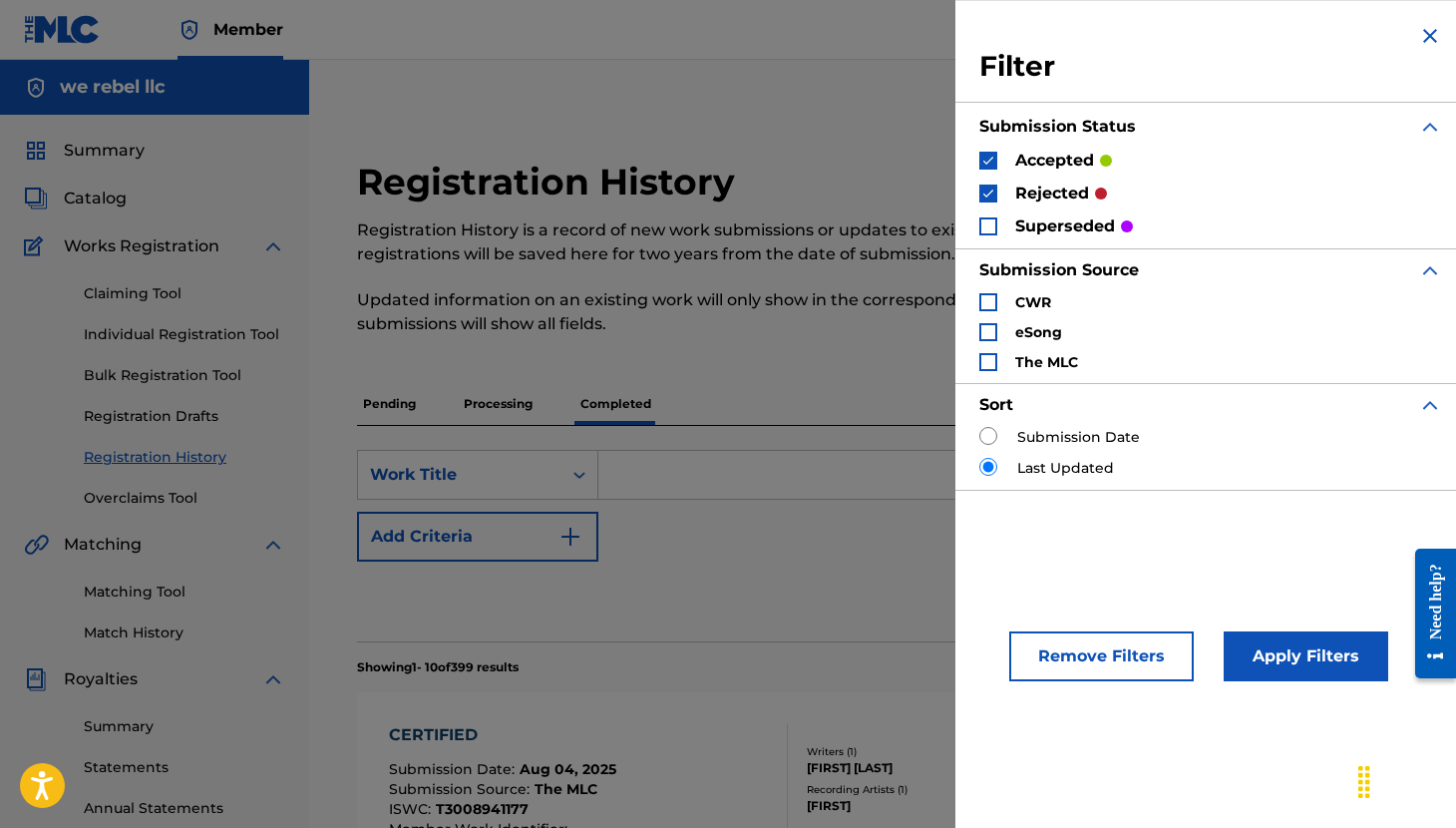 click at bounding box center (988, 226) 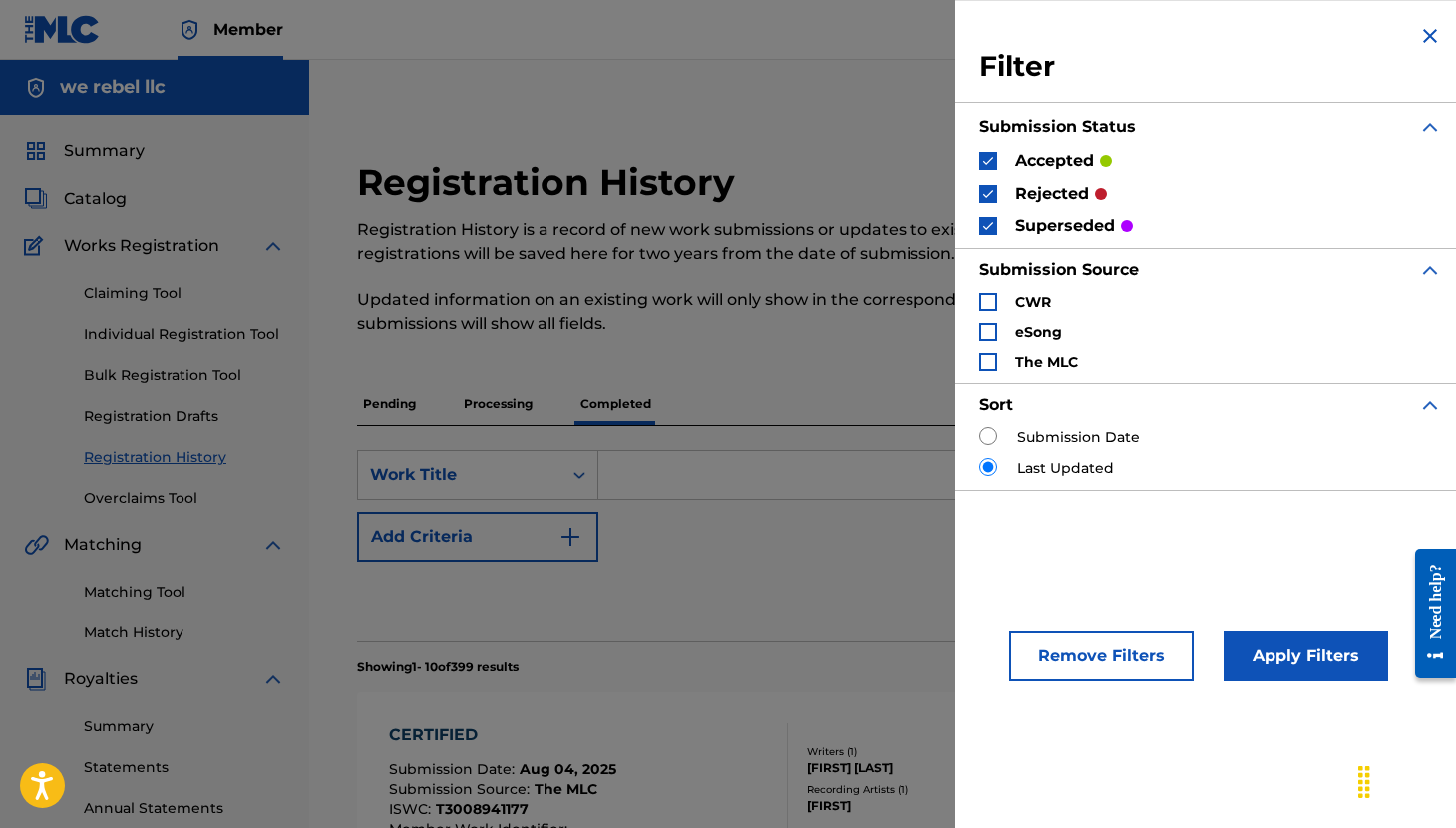 click on "Apply Filters" at bounding box center (1305, 656) 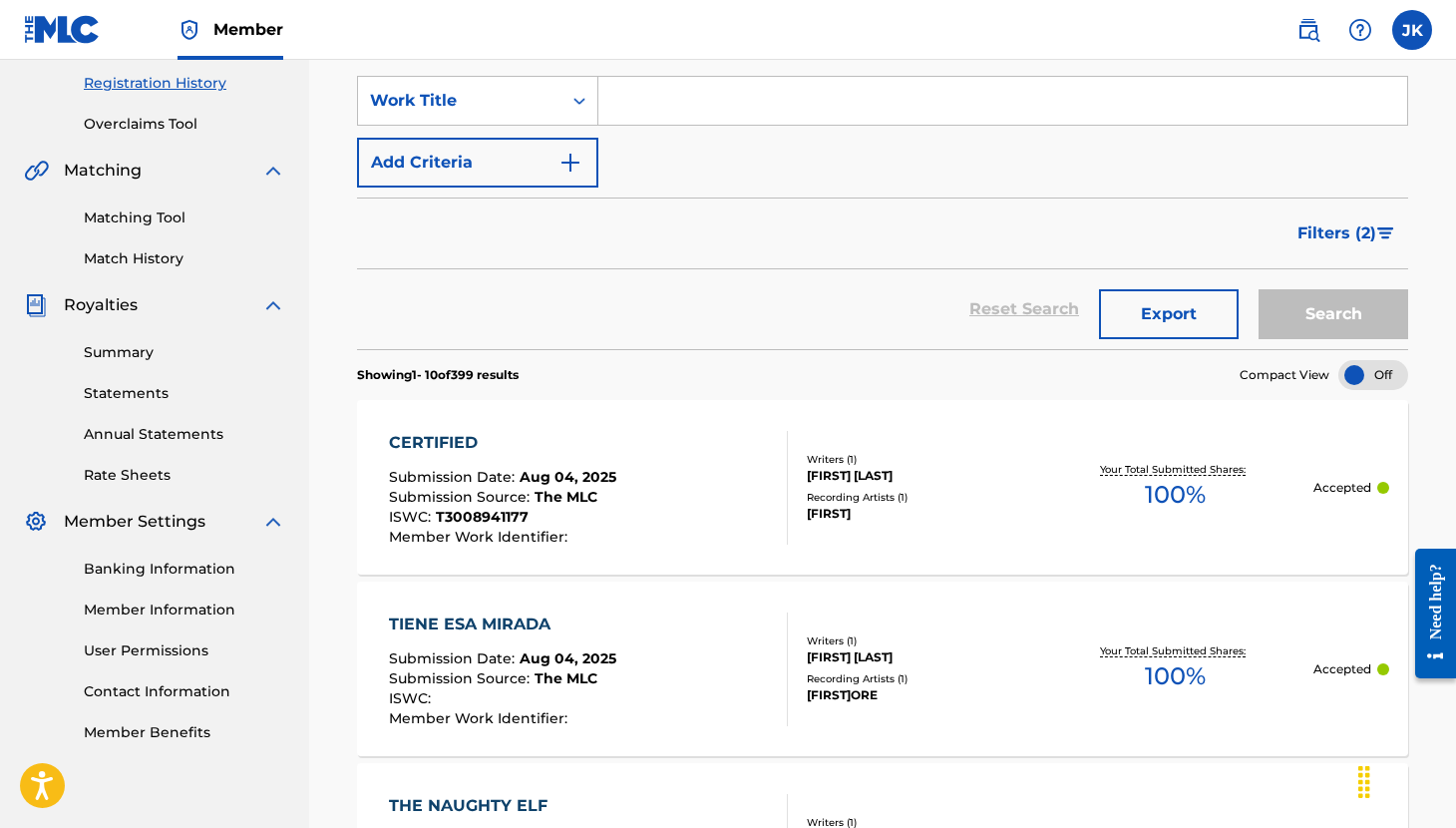 scroll, scrollTop: 385, scrollLeft: 0, axis: vertical 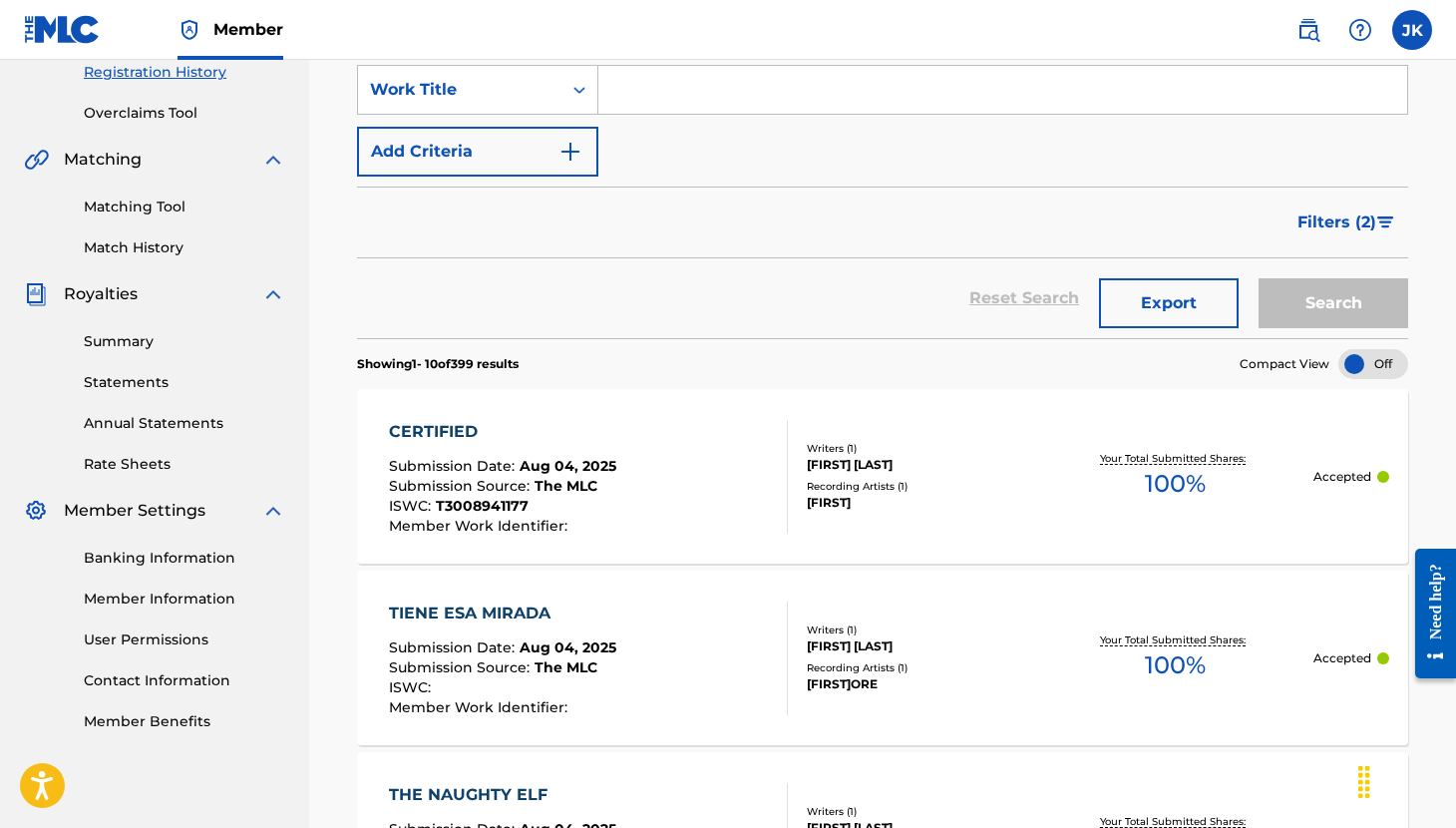 click on "Export" at bounding box center [1169, 303] 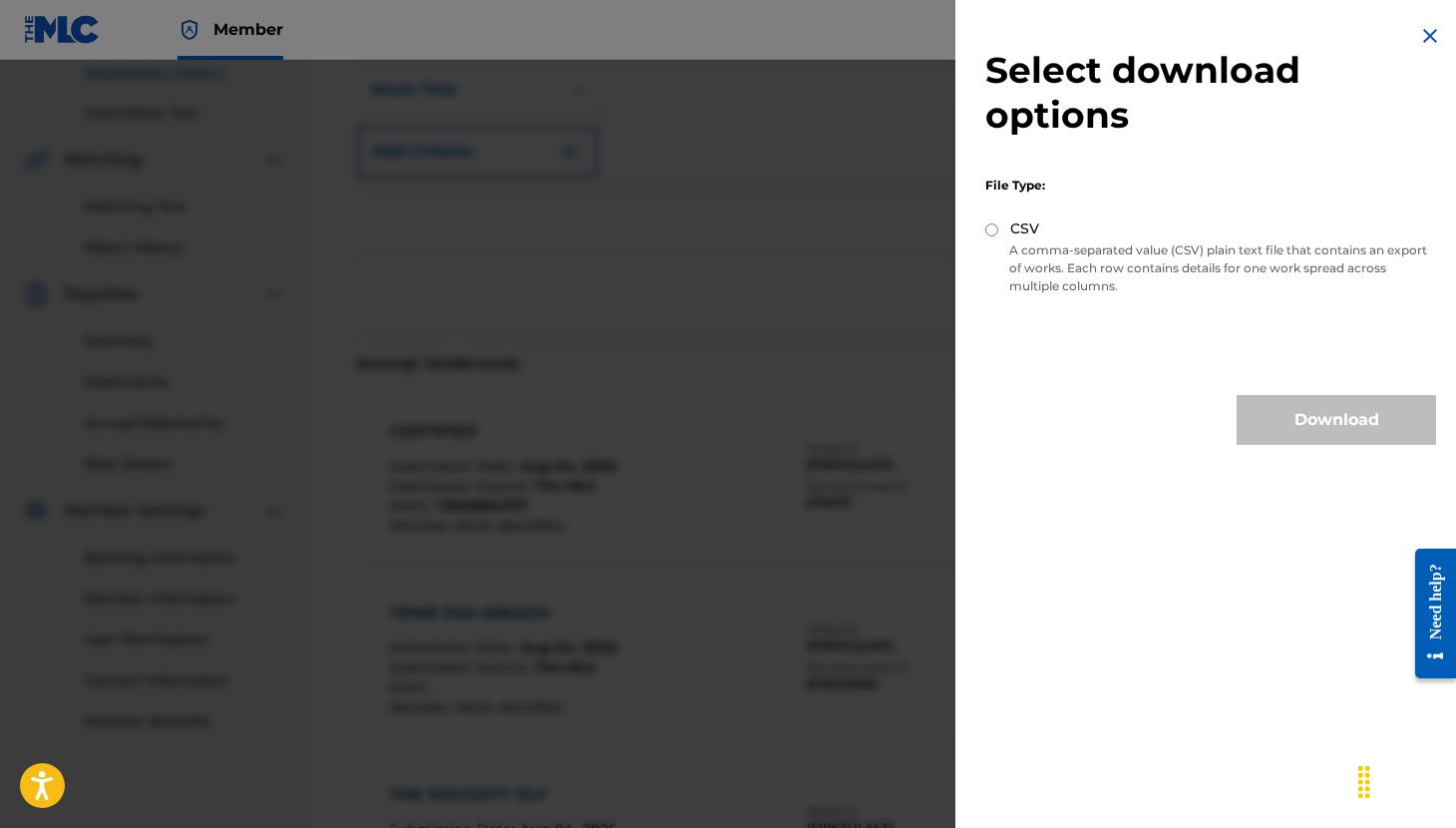 click on "CSV" at bounding box center (991, 229) 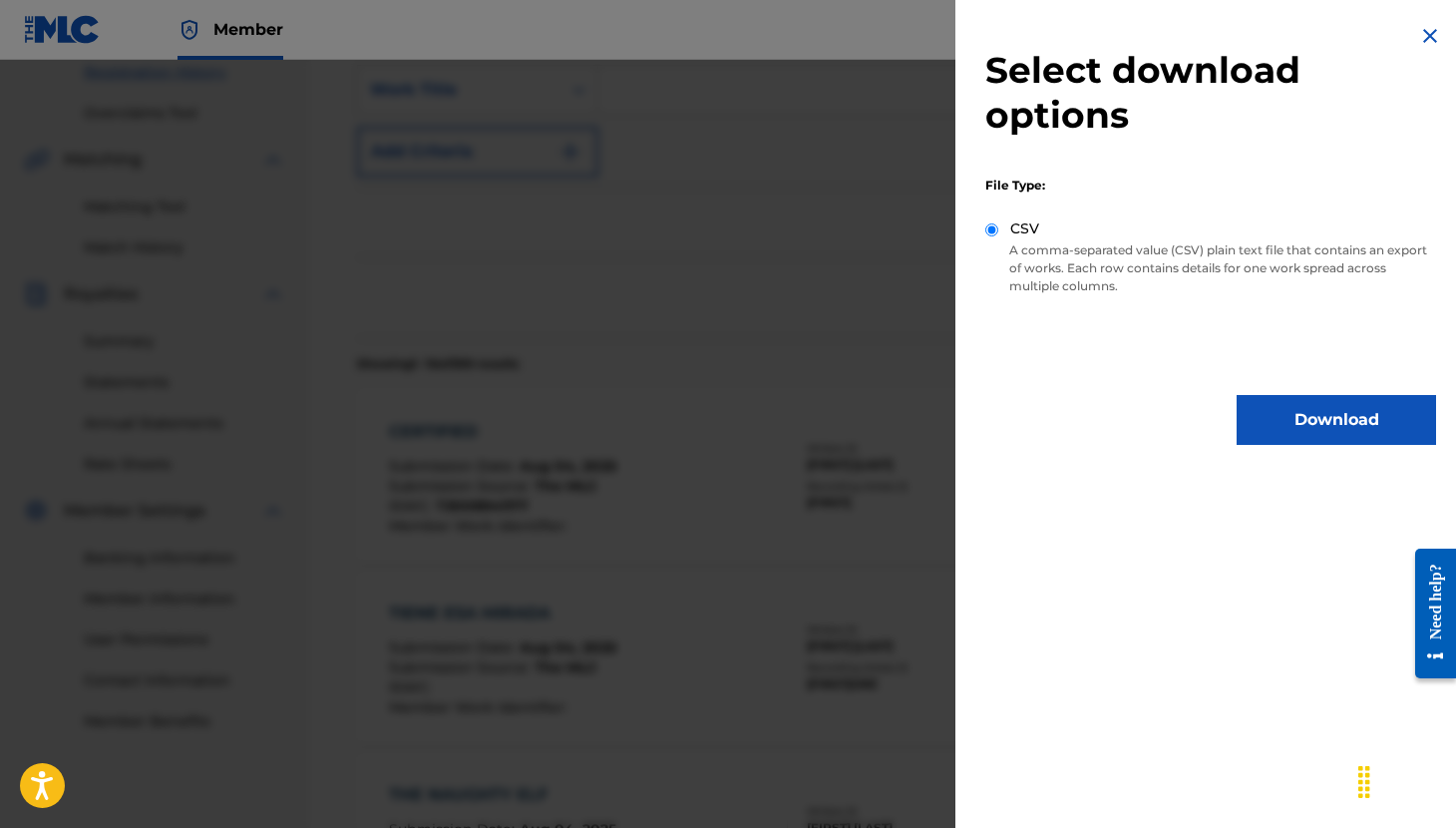 click on "Download" at bounding box center [1336, 420] 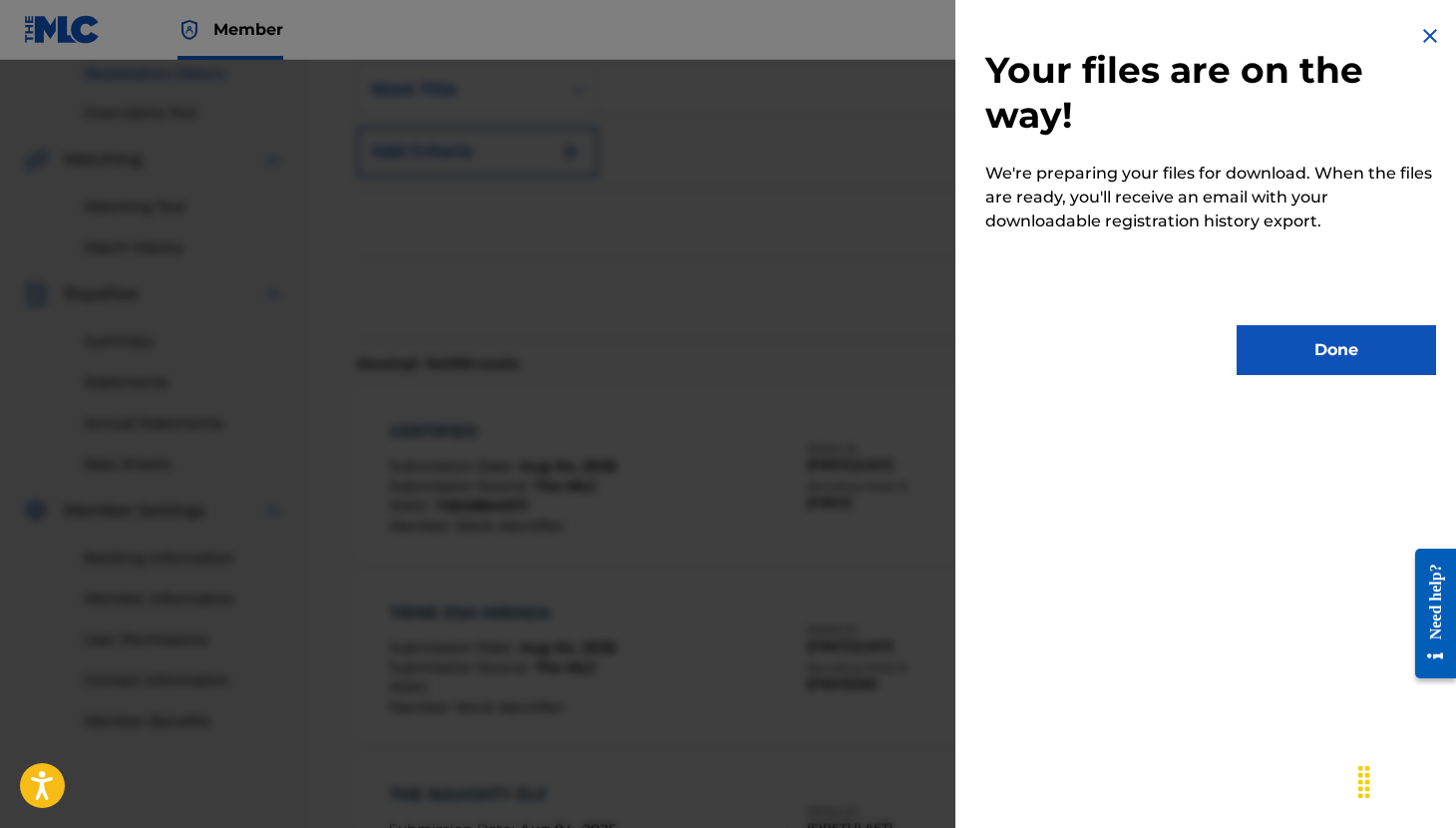 click on "Done" at bounding box center (1336, 350) 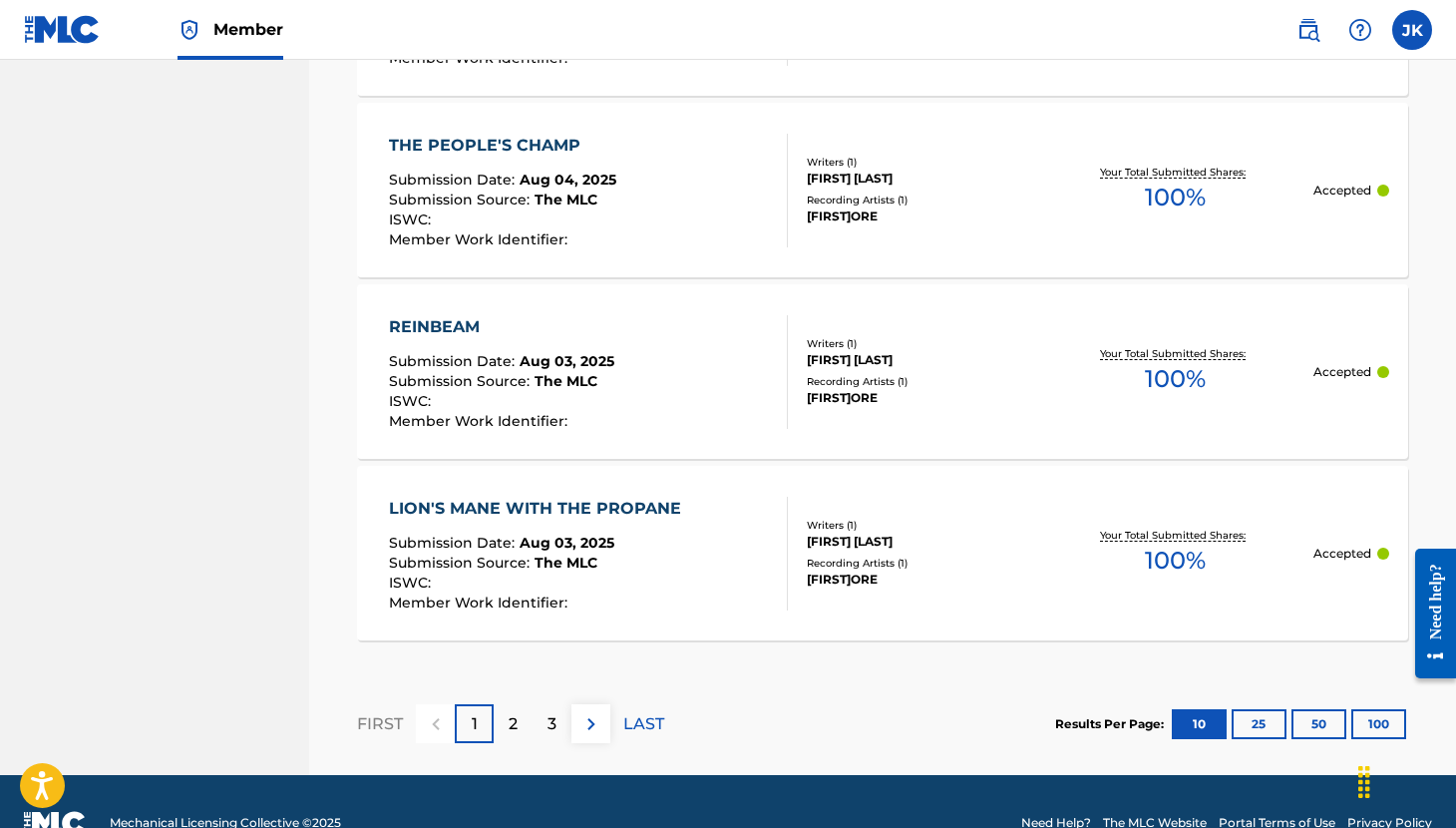 scroll, scrollTop: 1947, scrollLeft: 0, axis: vertical 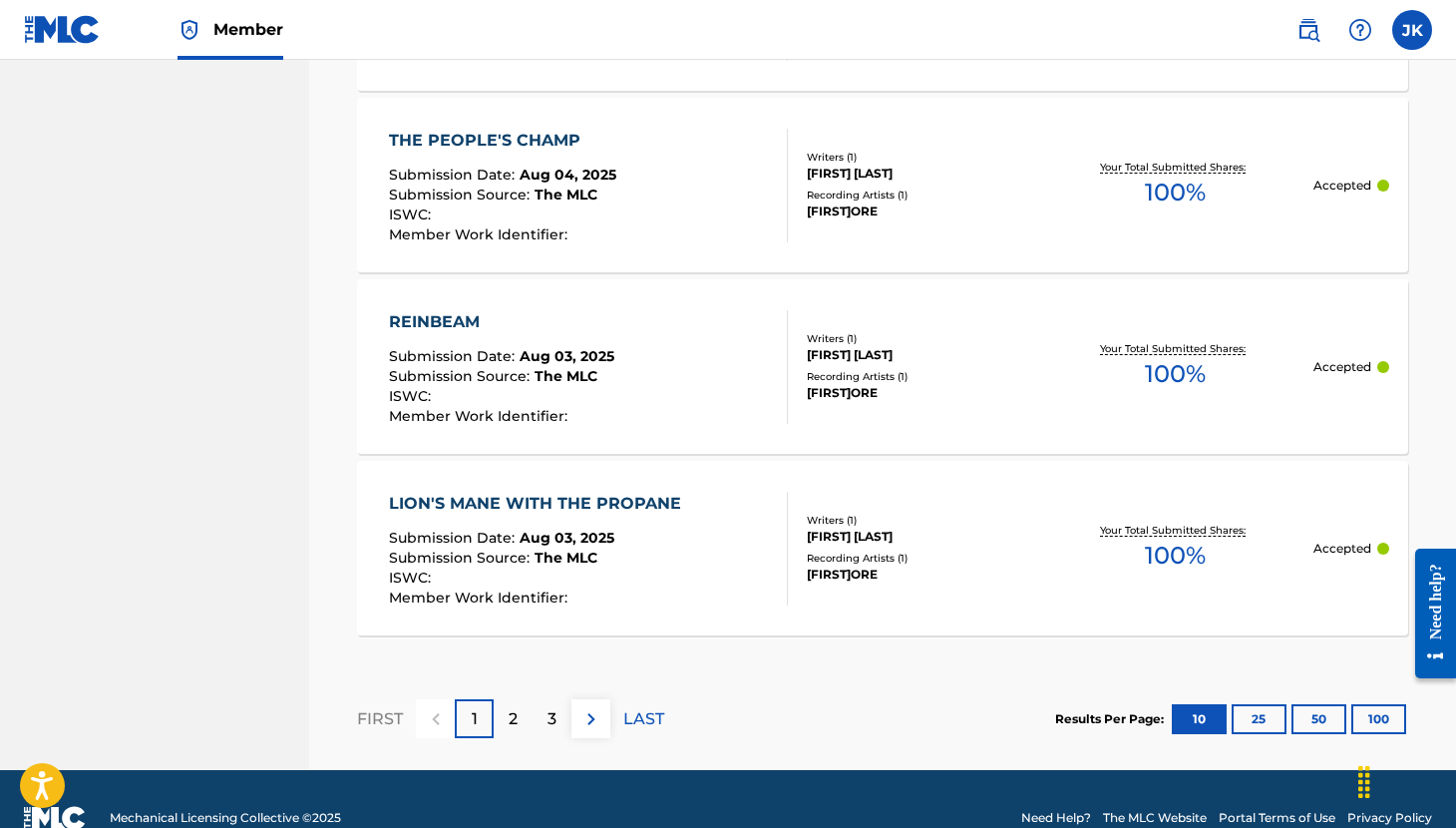 click on "100" at bounding box center (1378, 719) 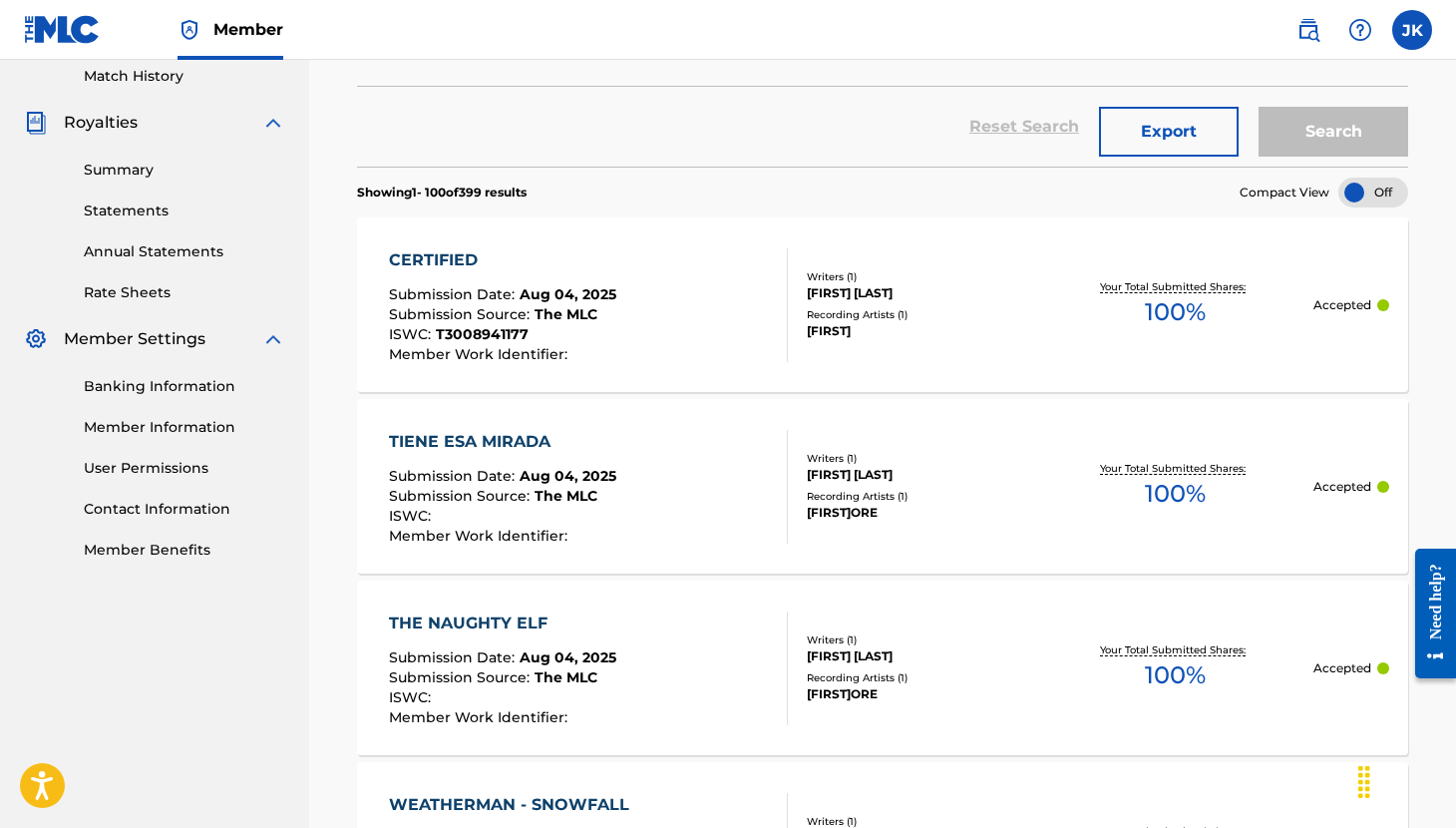 scroll, scrollTop: 560, scrollLeft: 0, axis: vertical 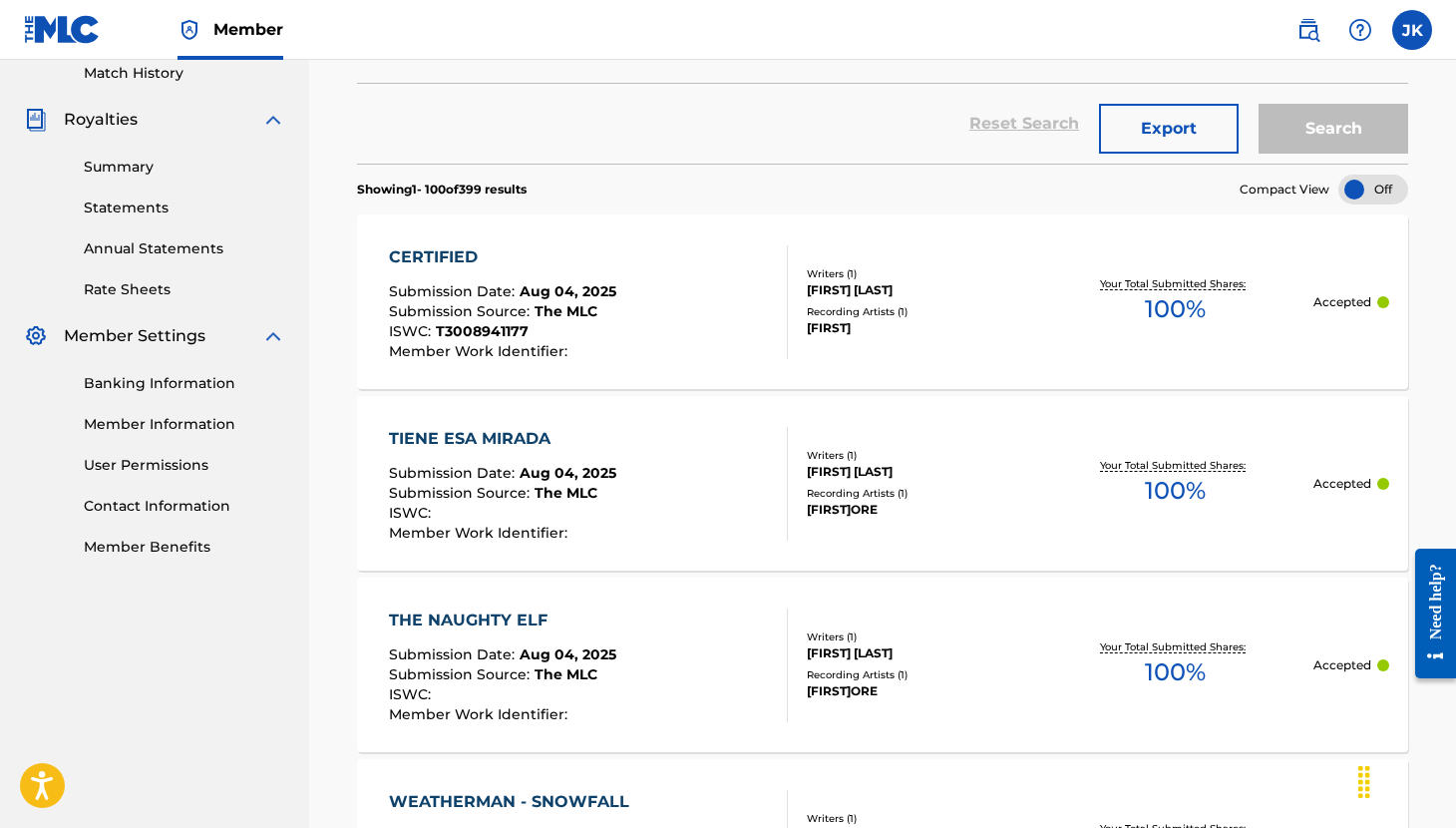 click on "Aug 04, 2025" at bounding box center [567, 291] 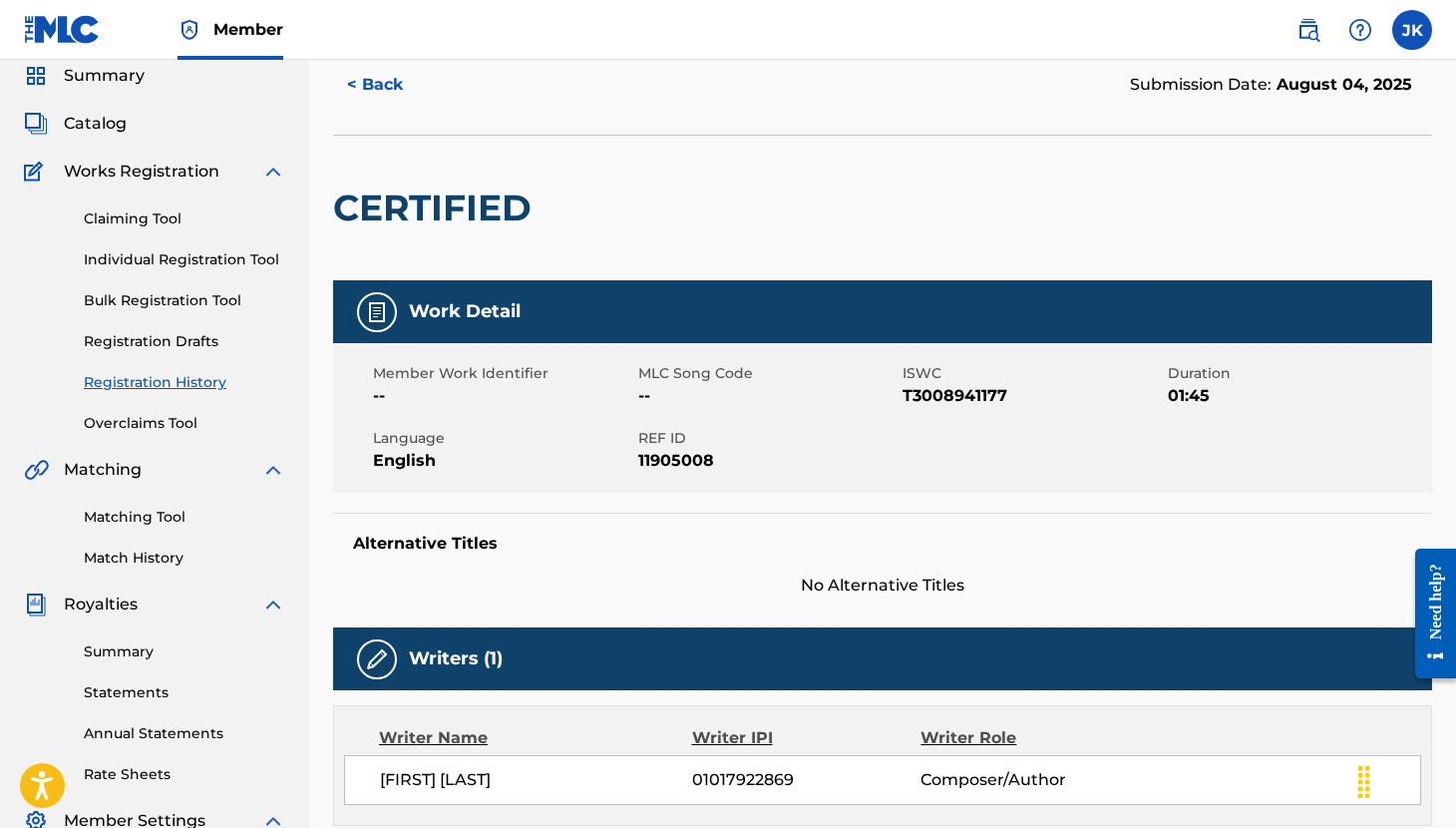 scroll, scrollTop: 0, scrollLeft: 0, axis: both 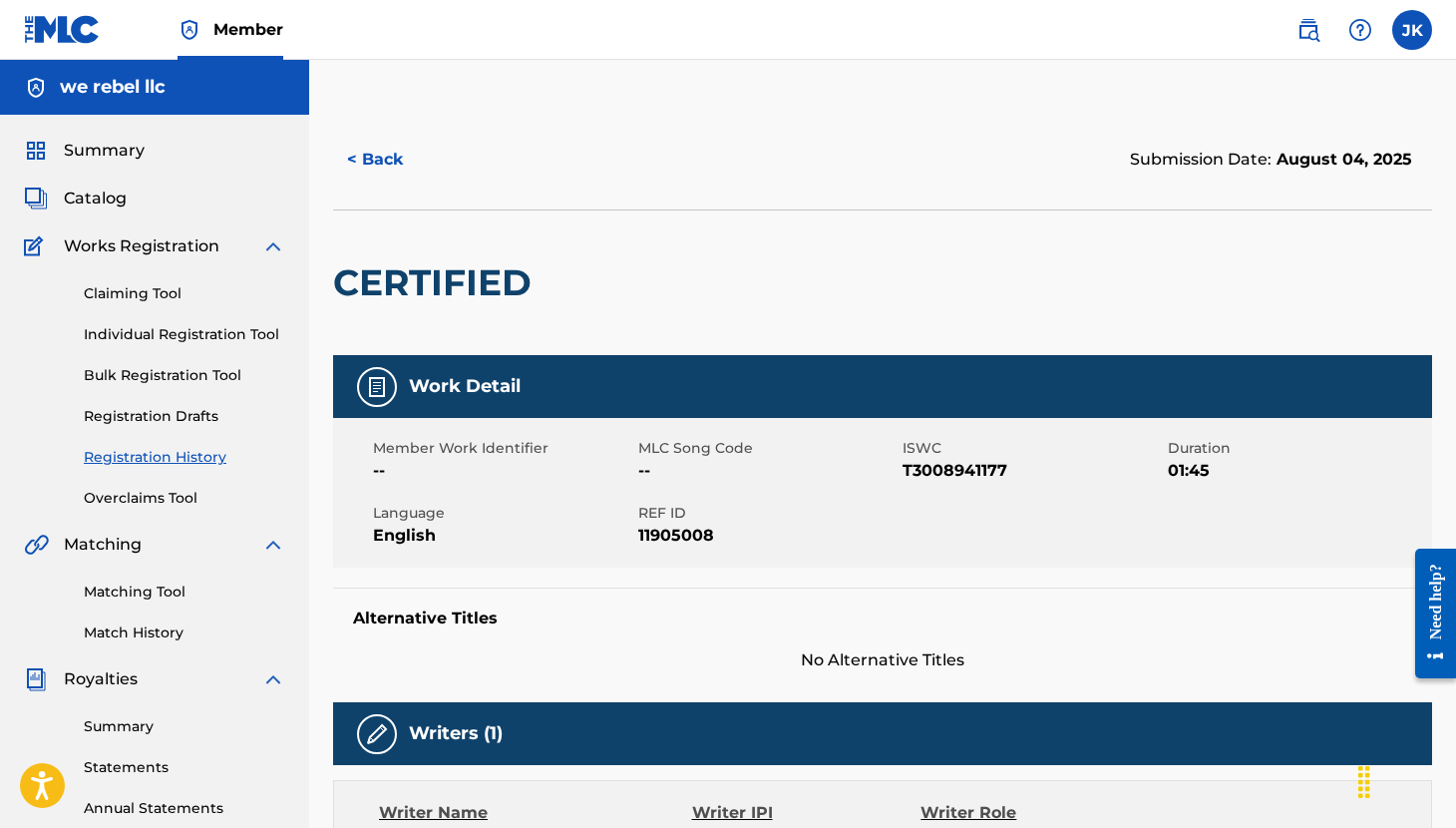 click on "< Back" at bounding box center [393, 160] 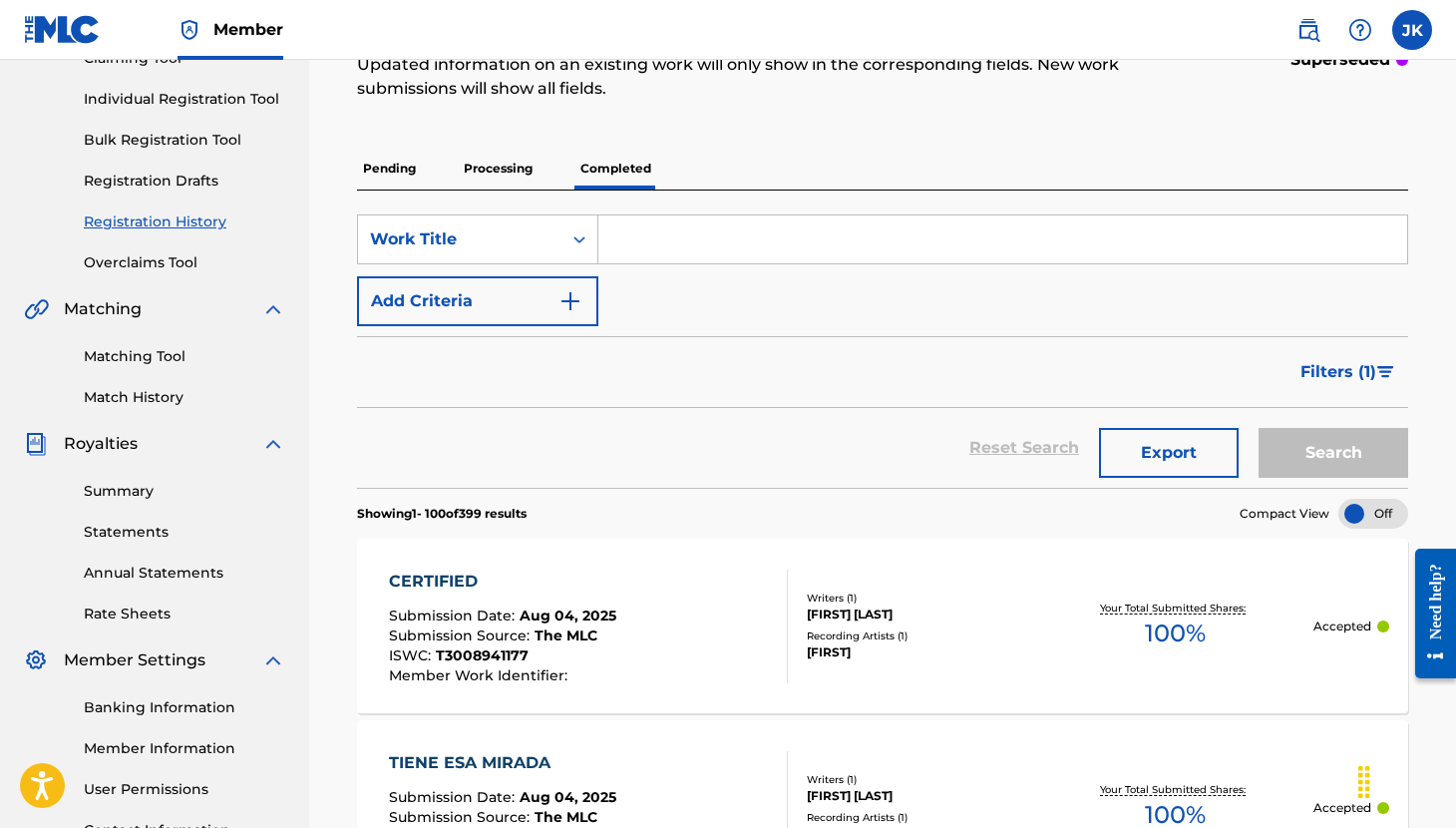 scroll, scrollTop: 216, scrollLeft: 0, axis: vertical 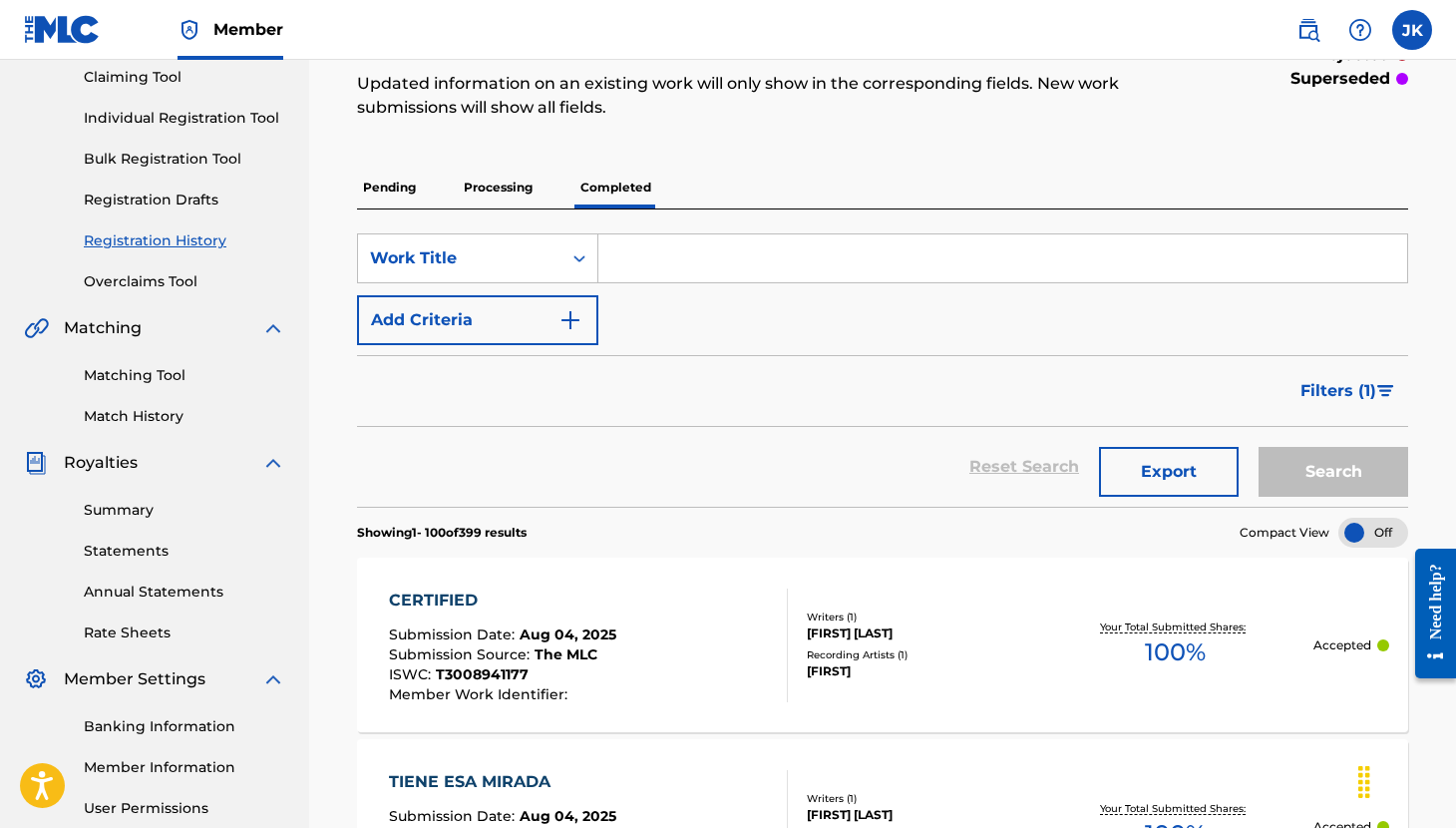 click at bounding box center [1002, 258] 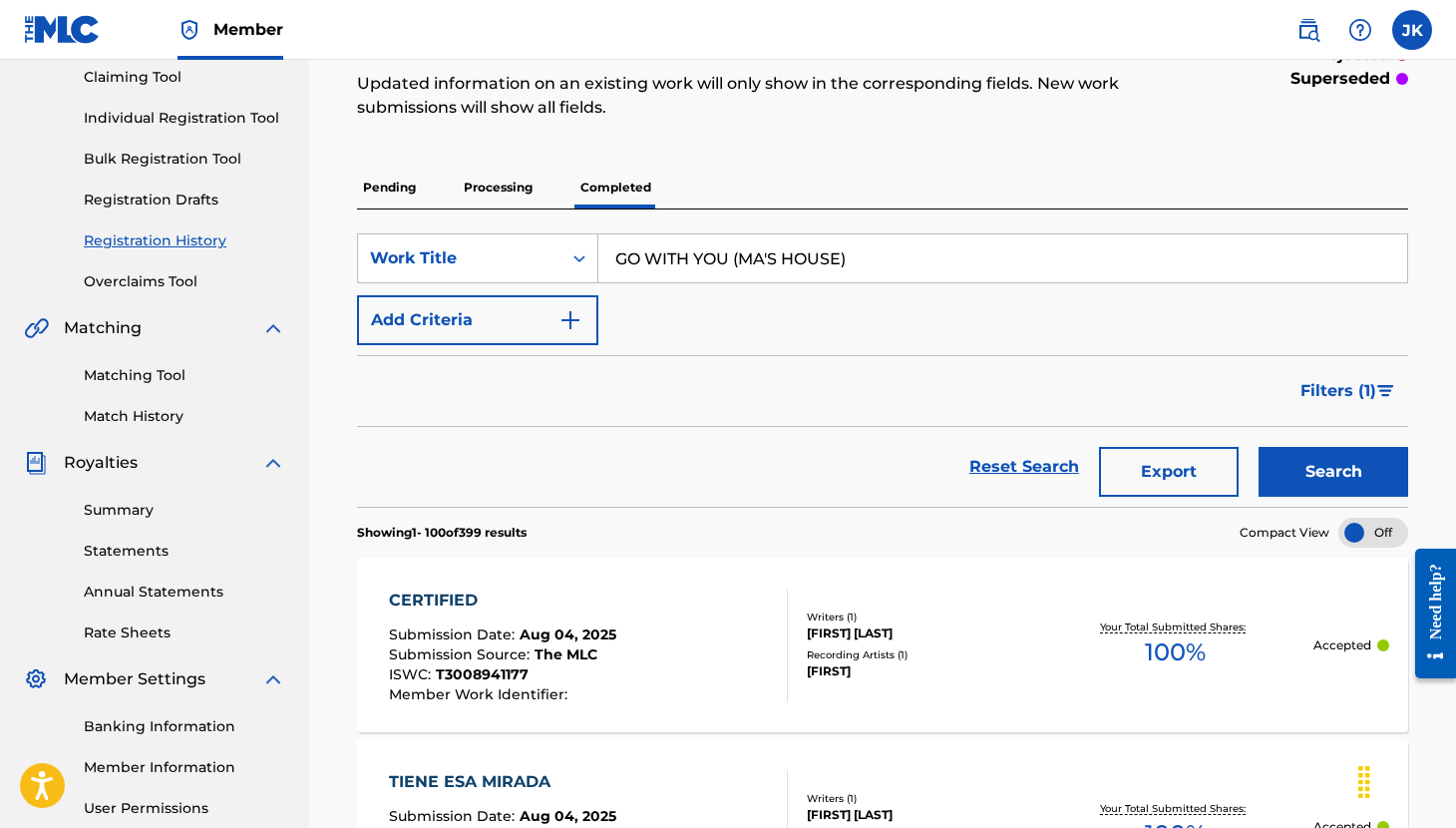 type on "GO WITH YOU (MA'S HOUSE)" 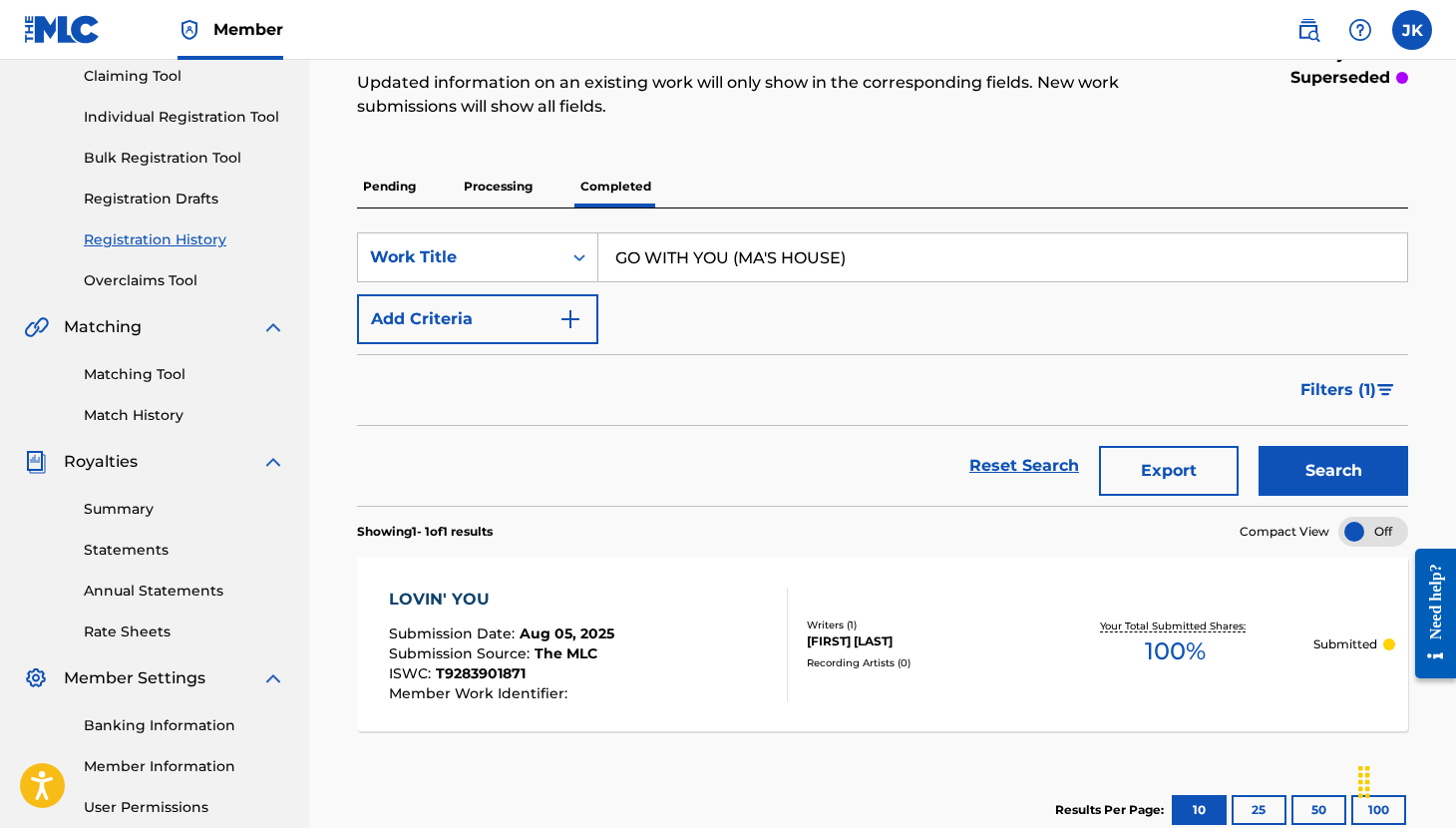 scroll, scrollTop: 215, scrollLeft: 0, axis: vertical 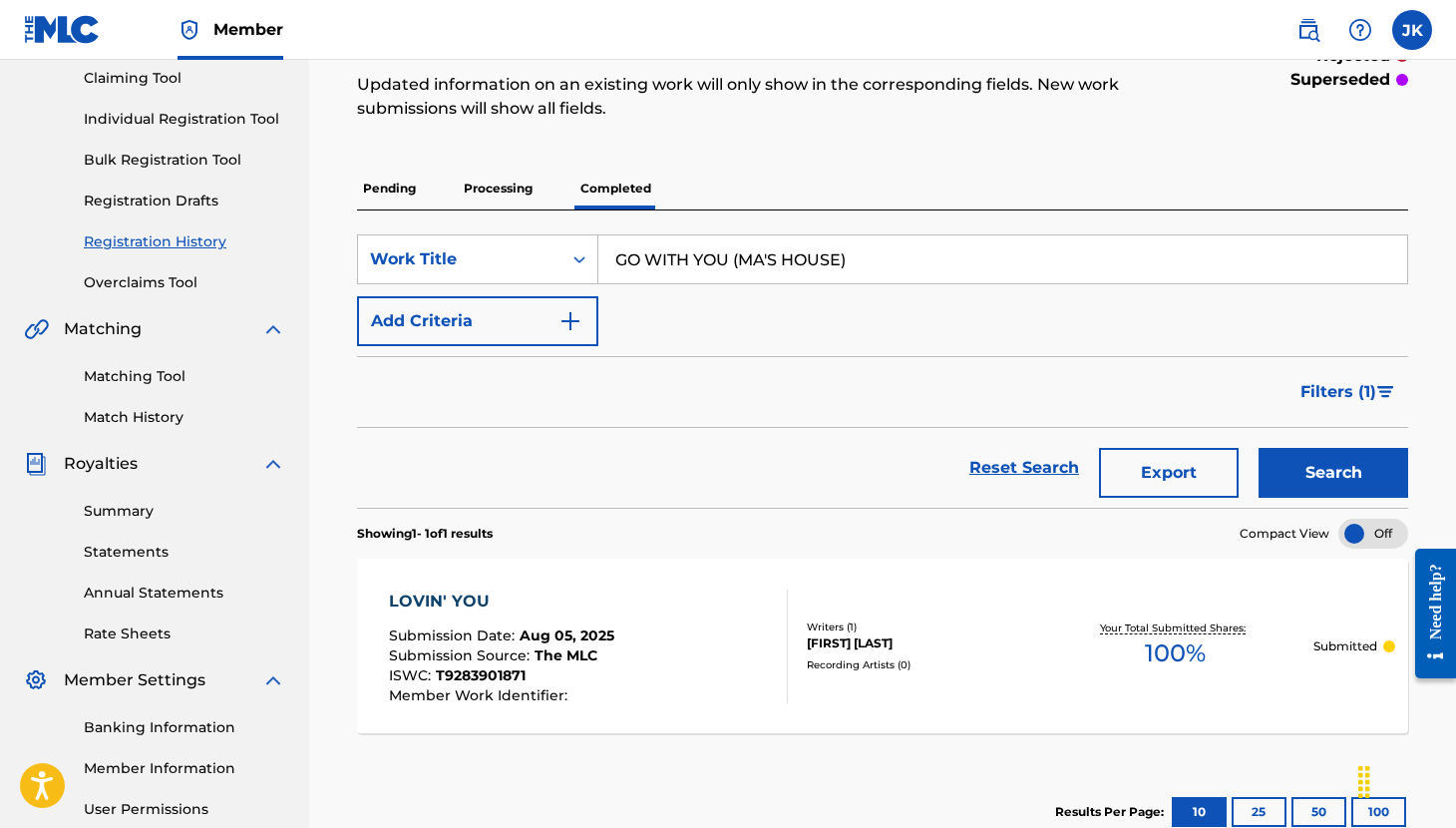 click on "Pending" at bounding box center (389, 189) 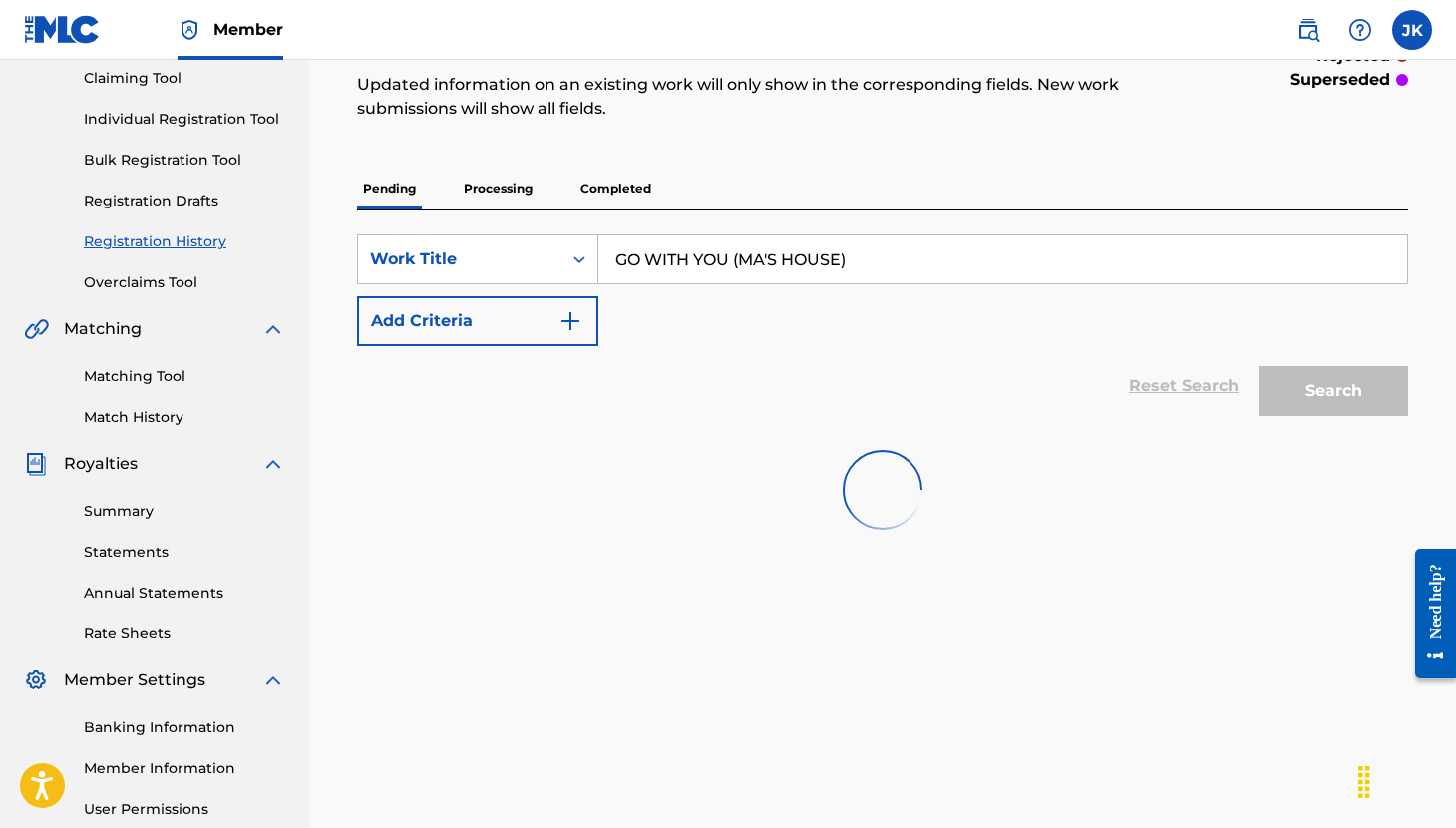 scroll, scrollTop: 0, scrollLeft: 0, axis: both 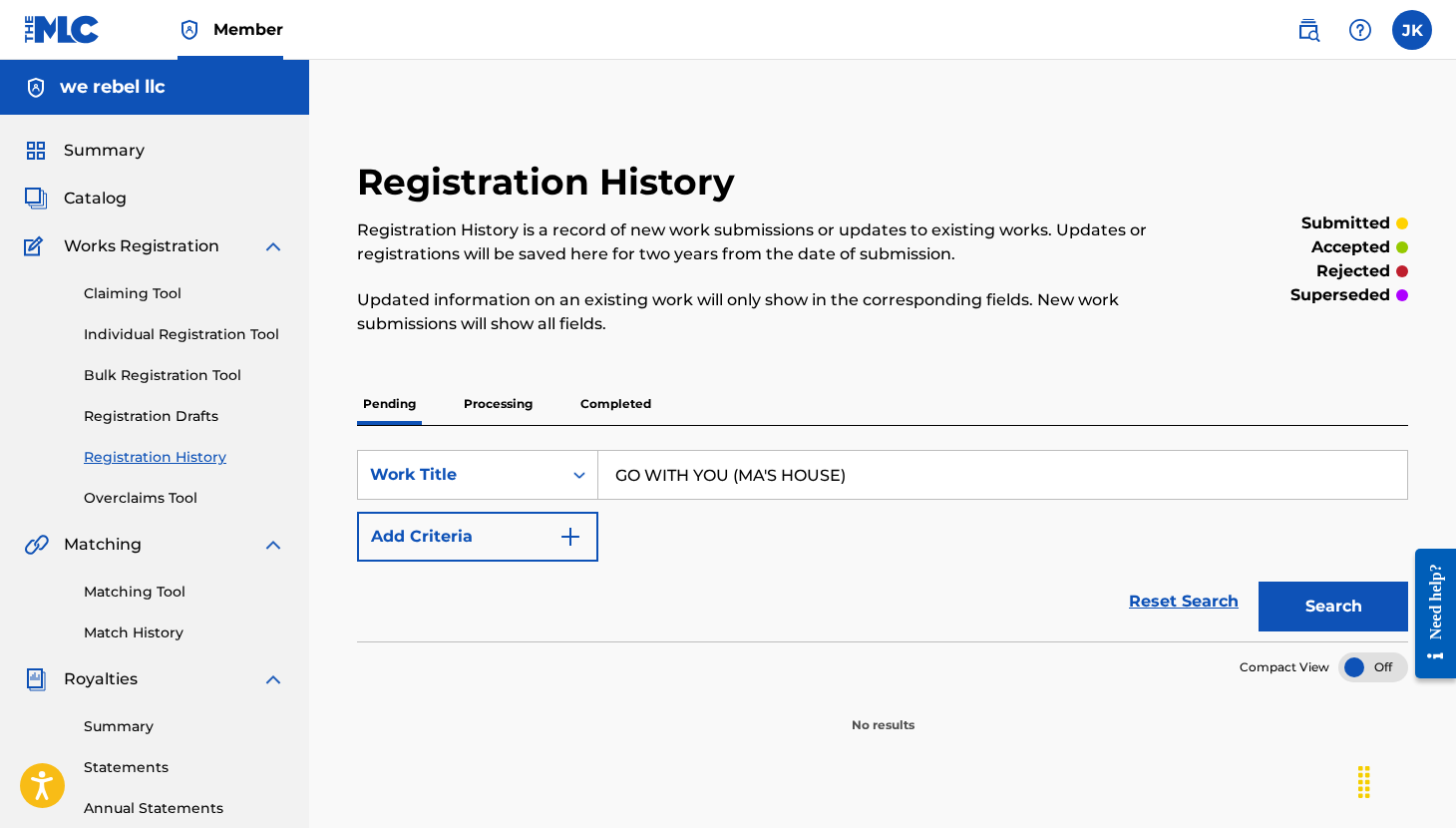 click on "Processing" at bounding box center [498, 404] 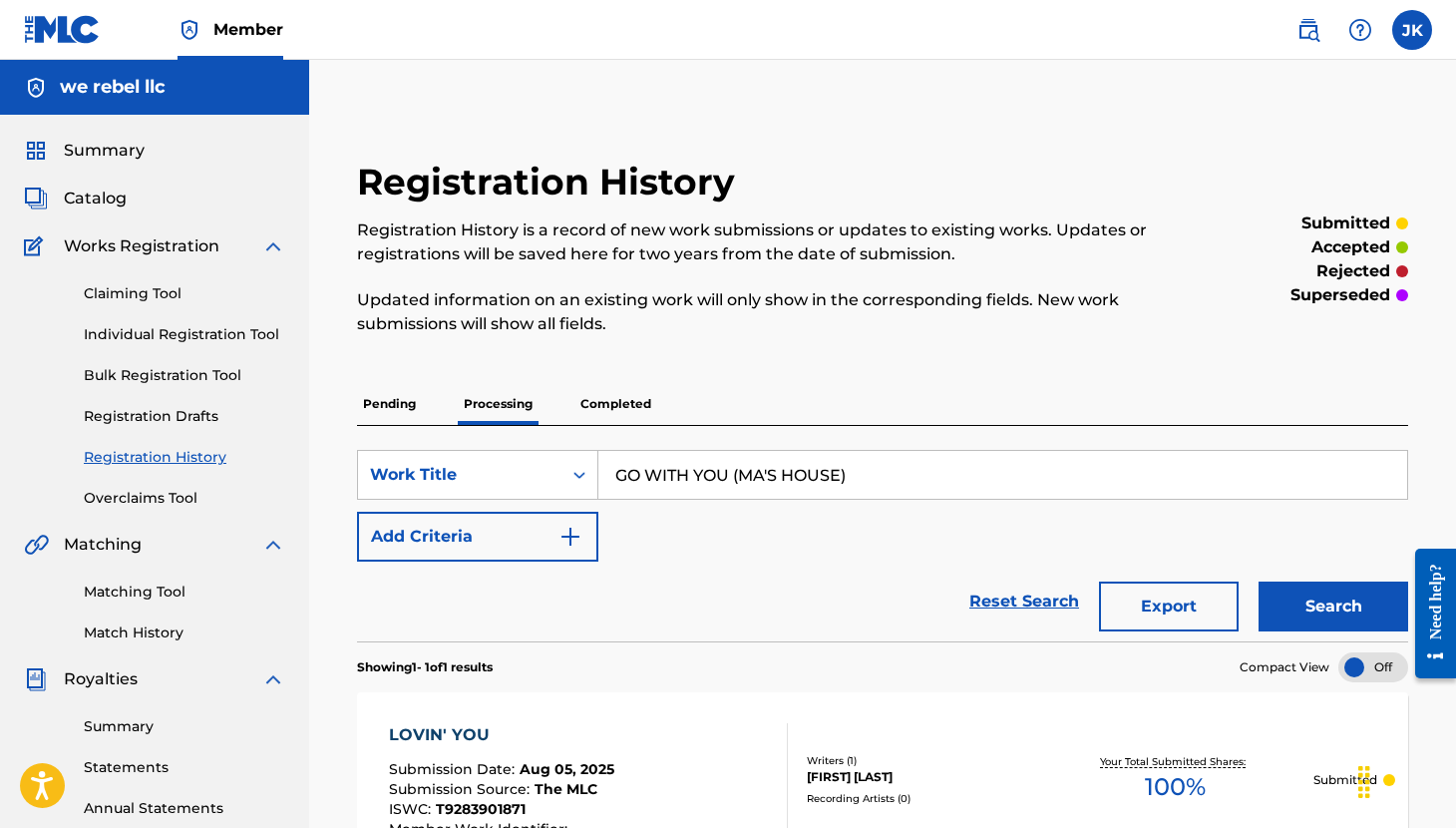 drag, startPoint x: 881, startPoint y: 480, endPoint x: 729, endPoint y: 469, distance: 152.3975 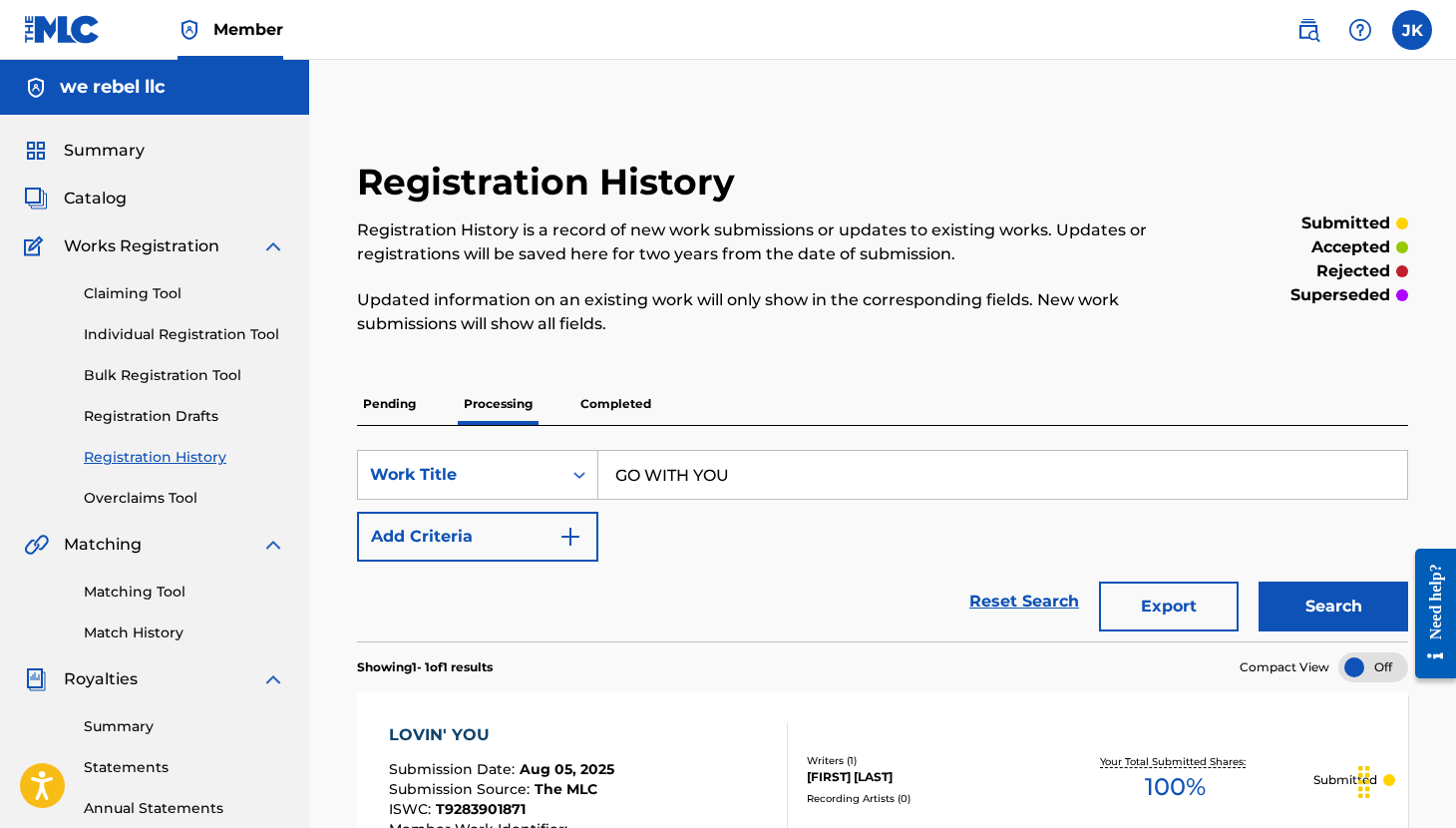click on "Search" at bounding box center (1333, 607) 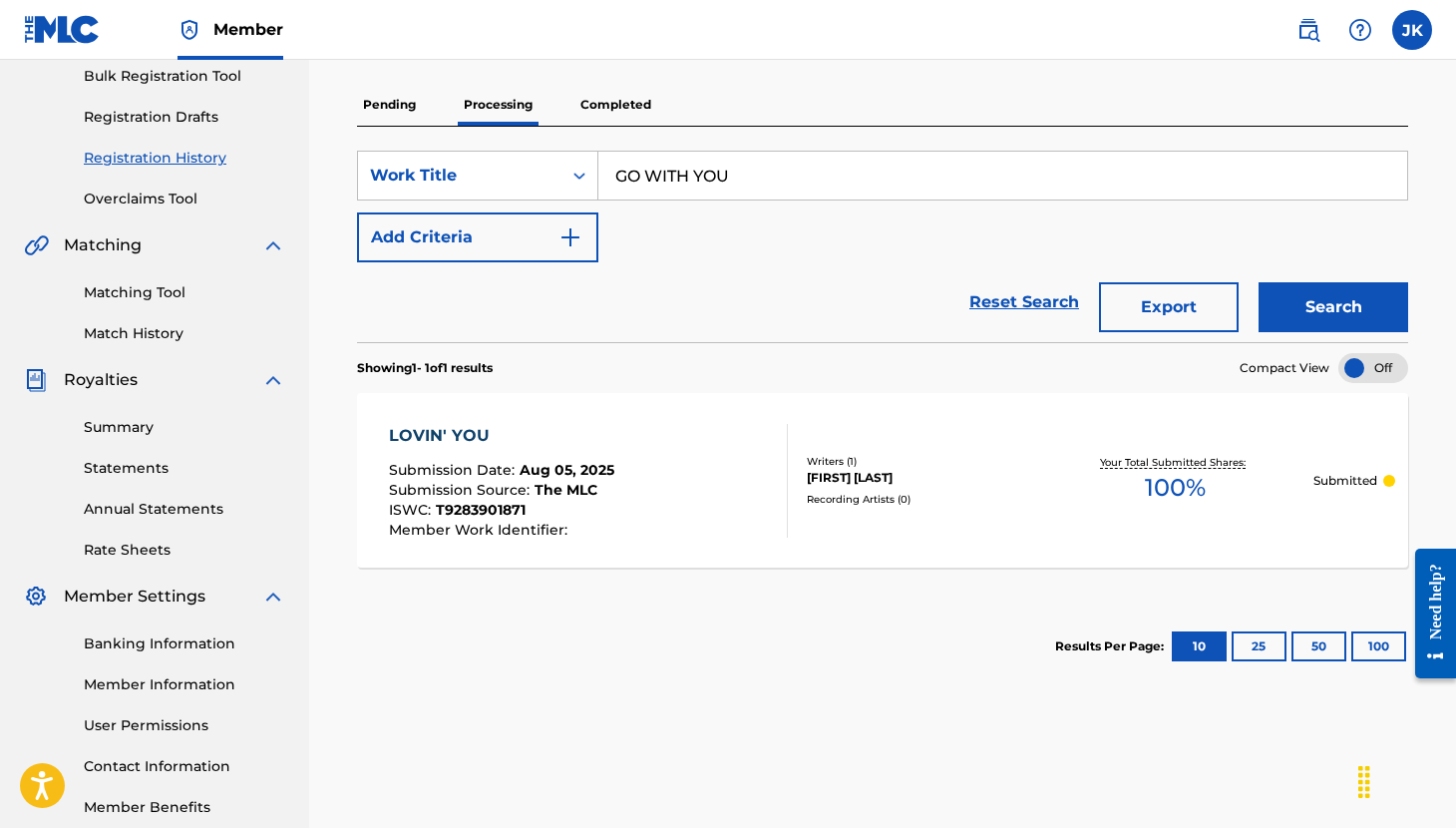 scroll, scrollTop: 212, scrollLeft: 0, axis: vertical 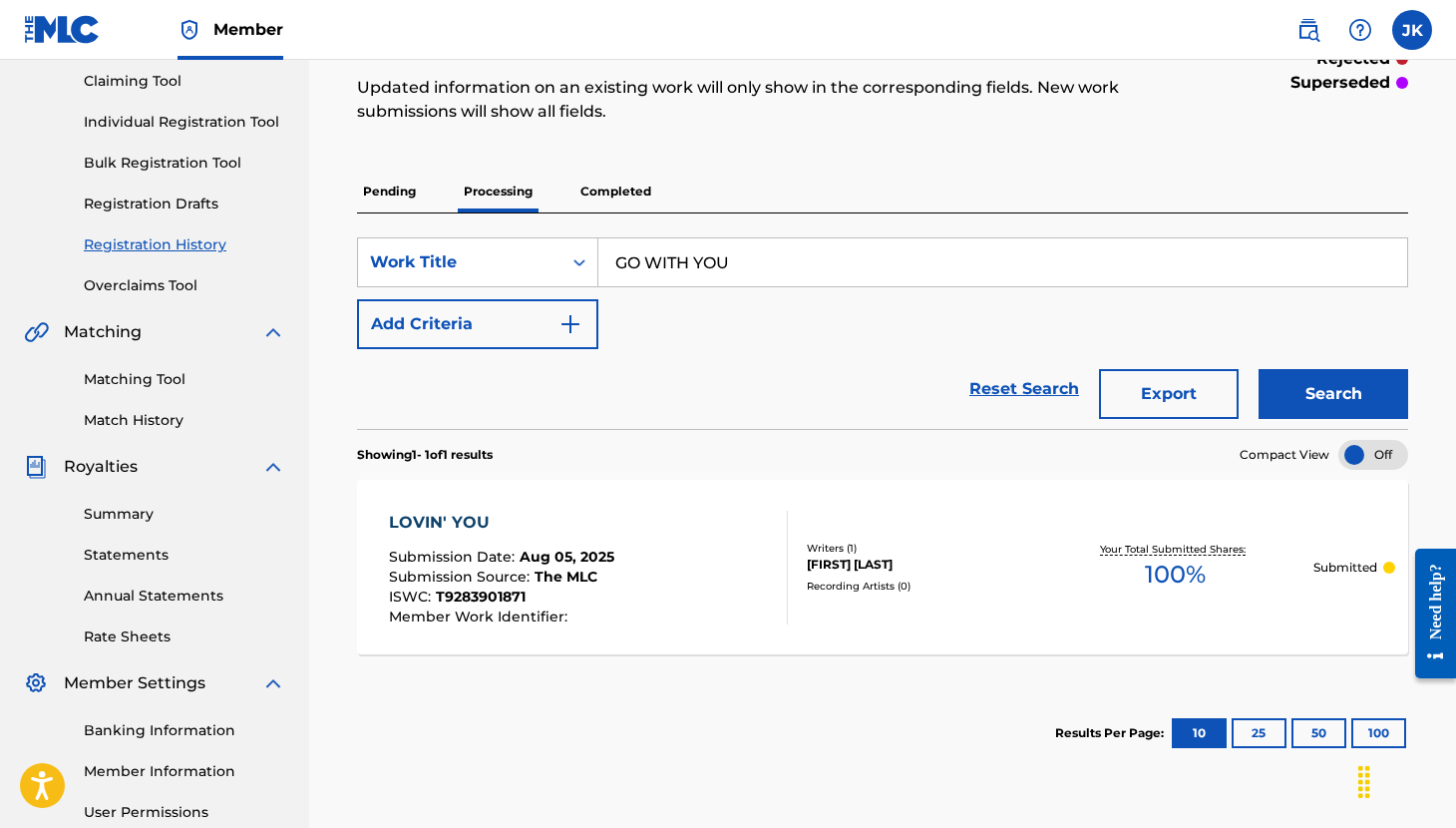 click on "GO WITH YOU" at bounding box center [1002, 262] 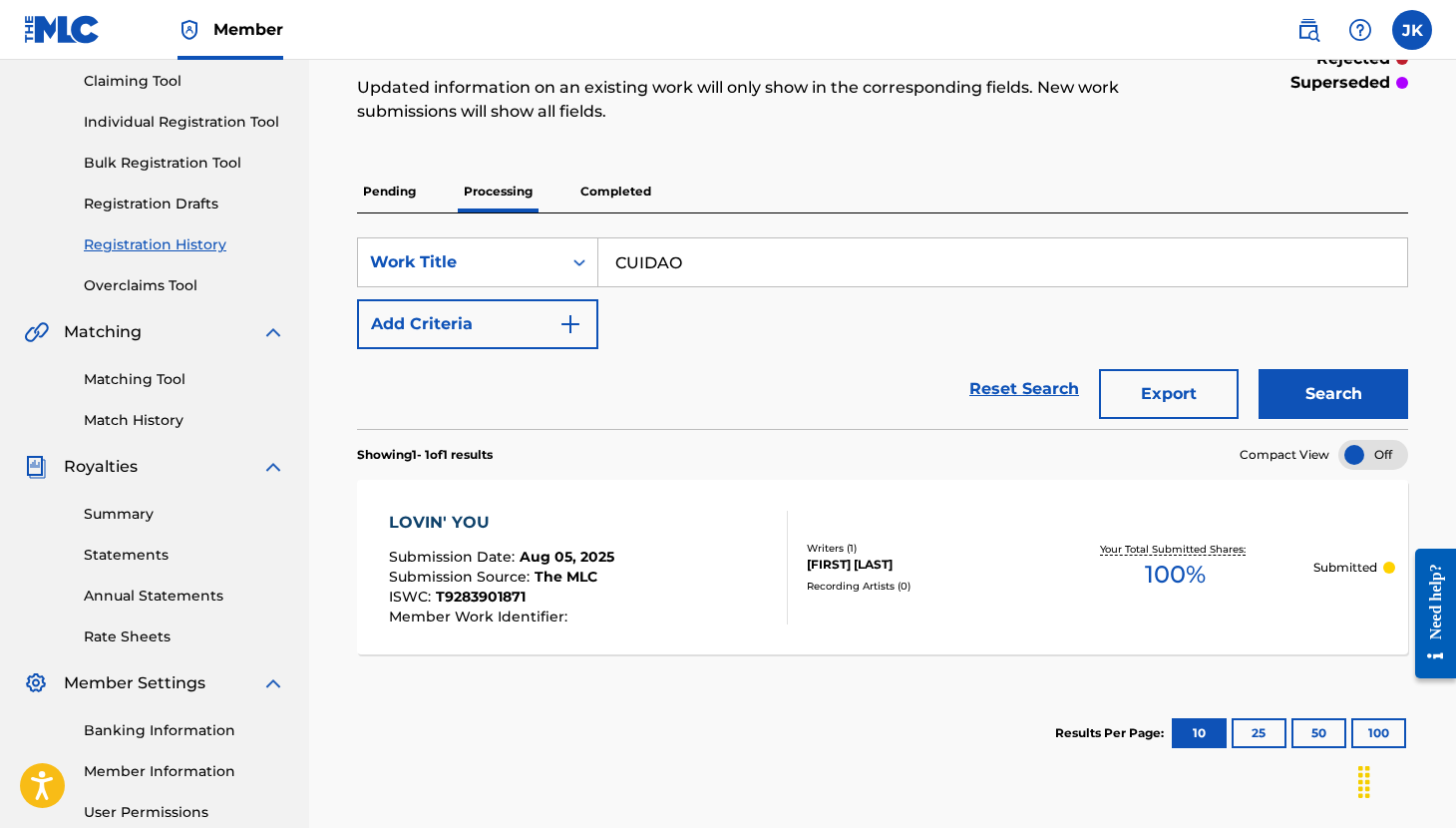 type on "CUIDAO" 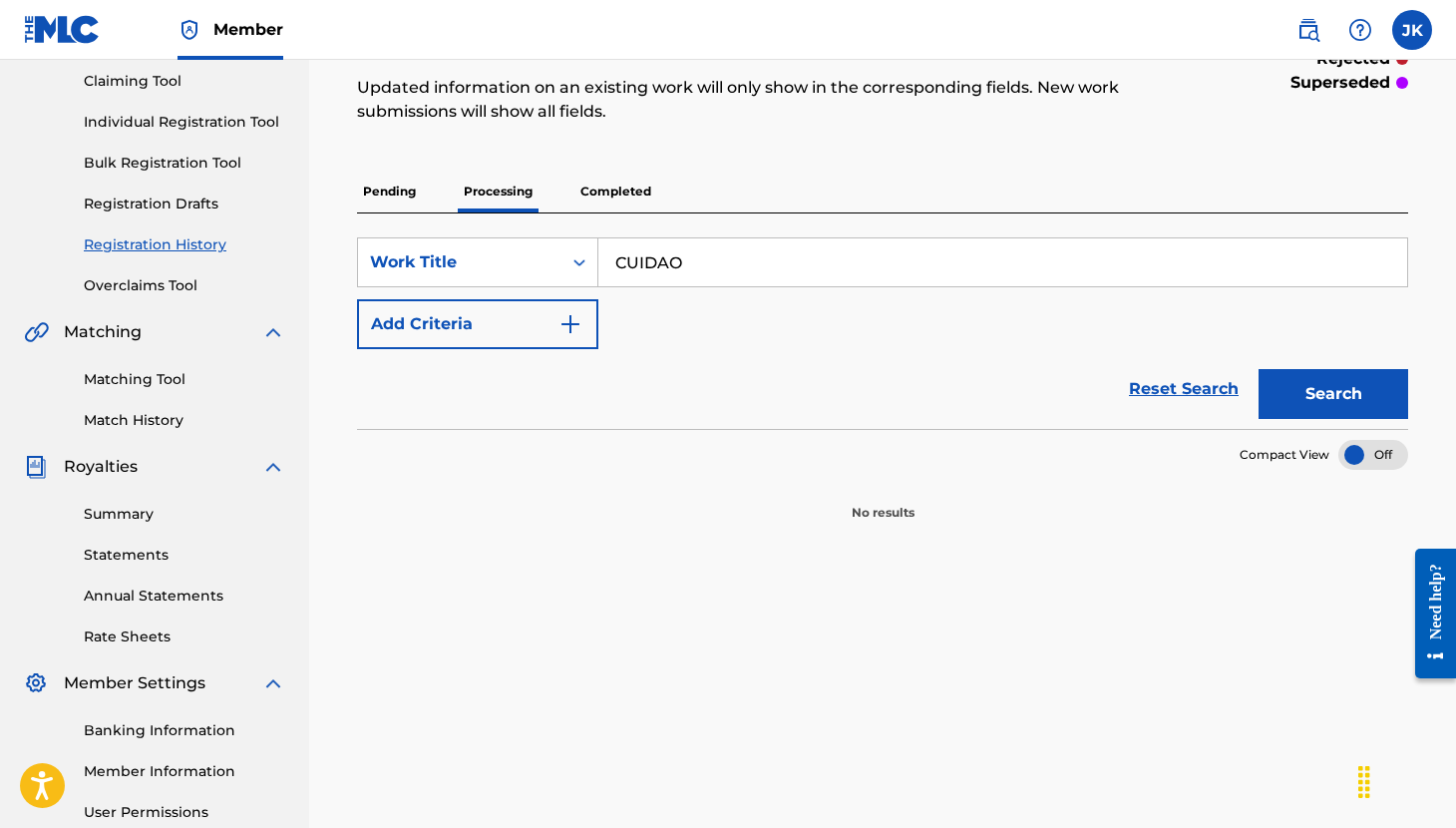 click on "Completed" at bounding box center [615, 192] 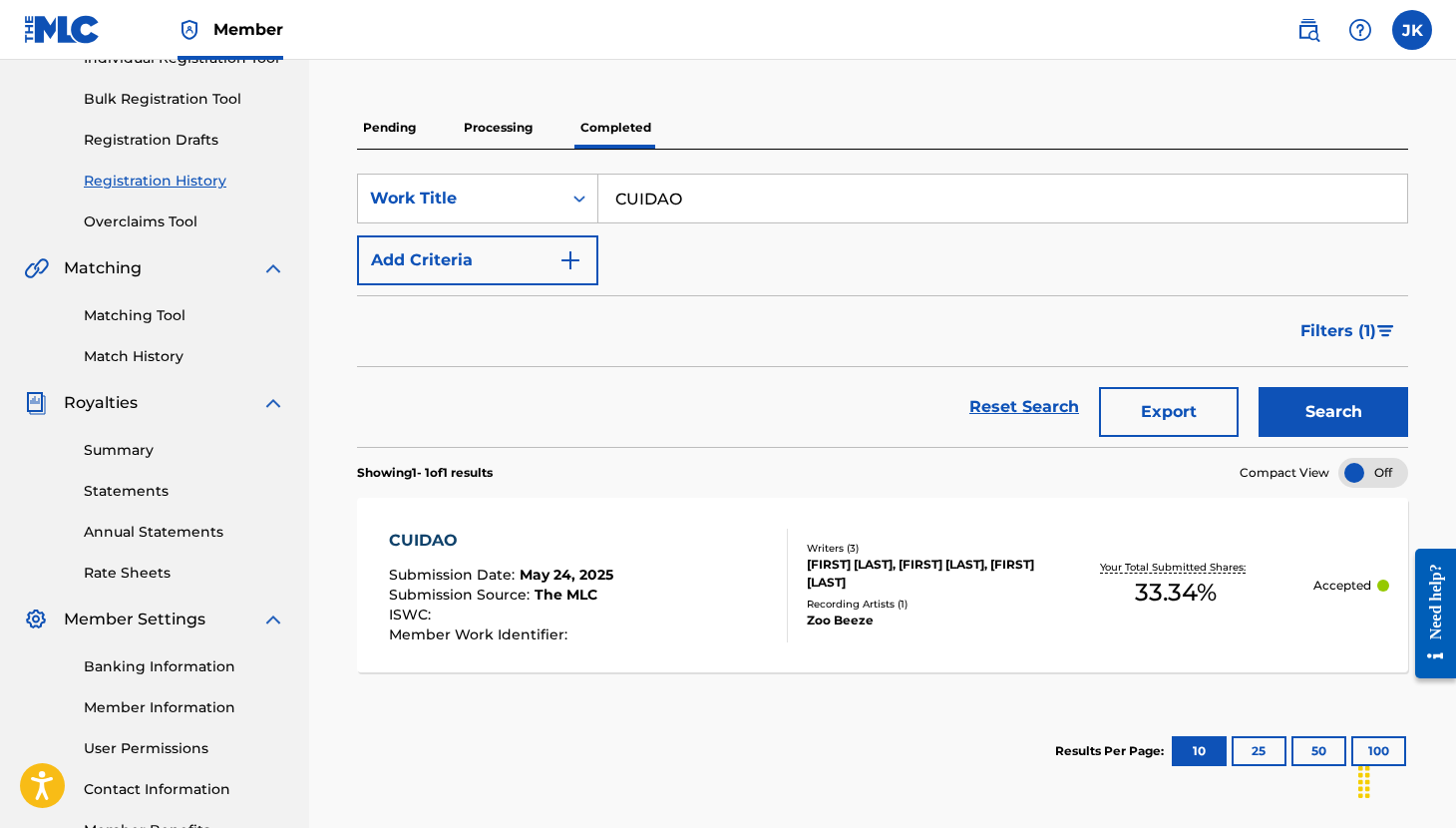scroll, scrollTop: 0, scrollLeft: 0, axis: both 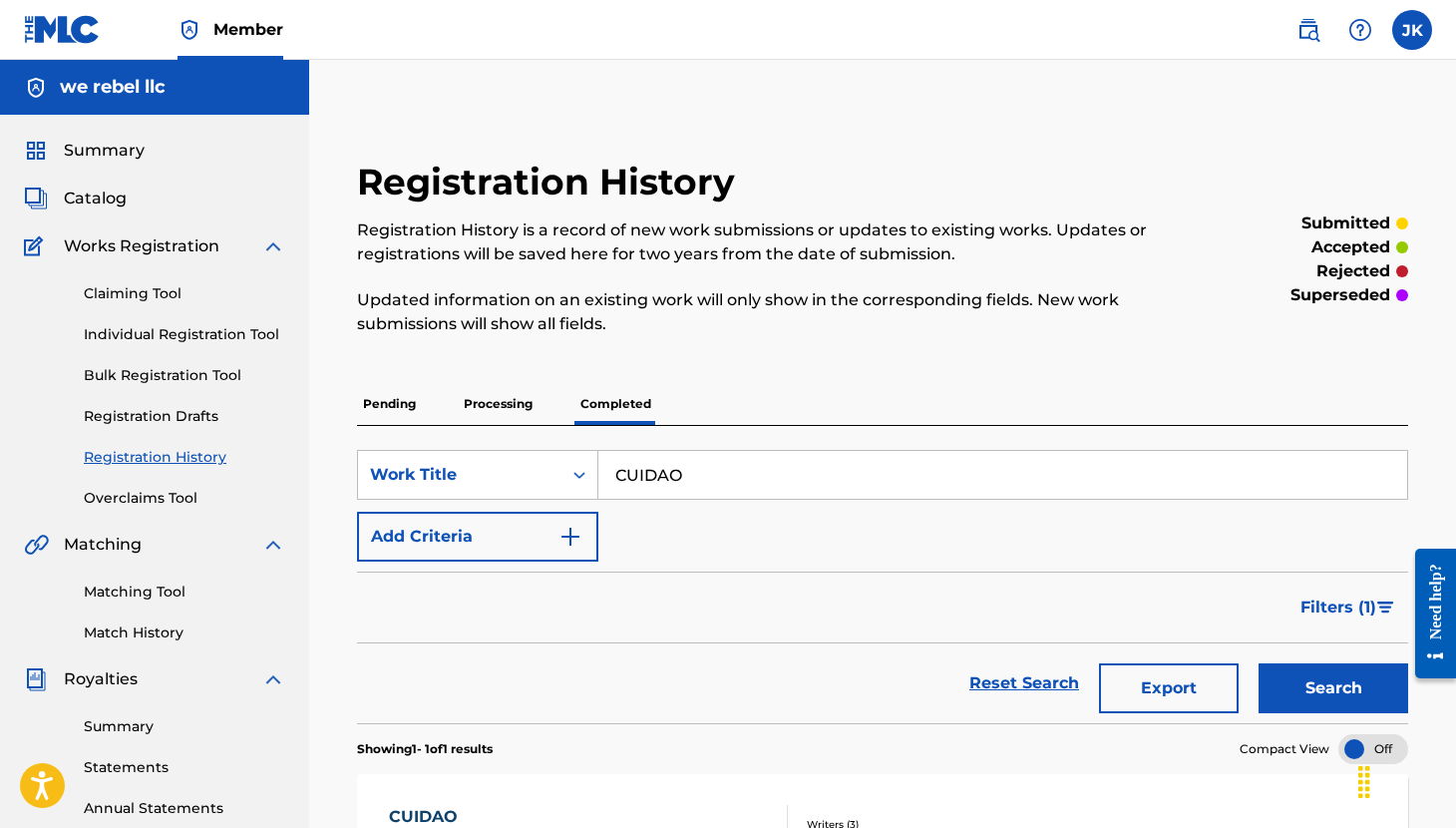 click on "superseded" at bounding box center [1287, 295] 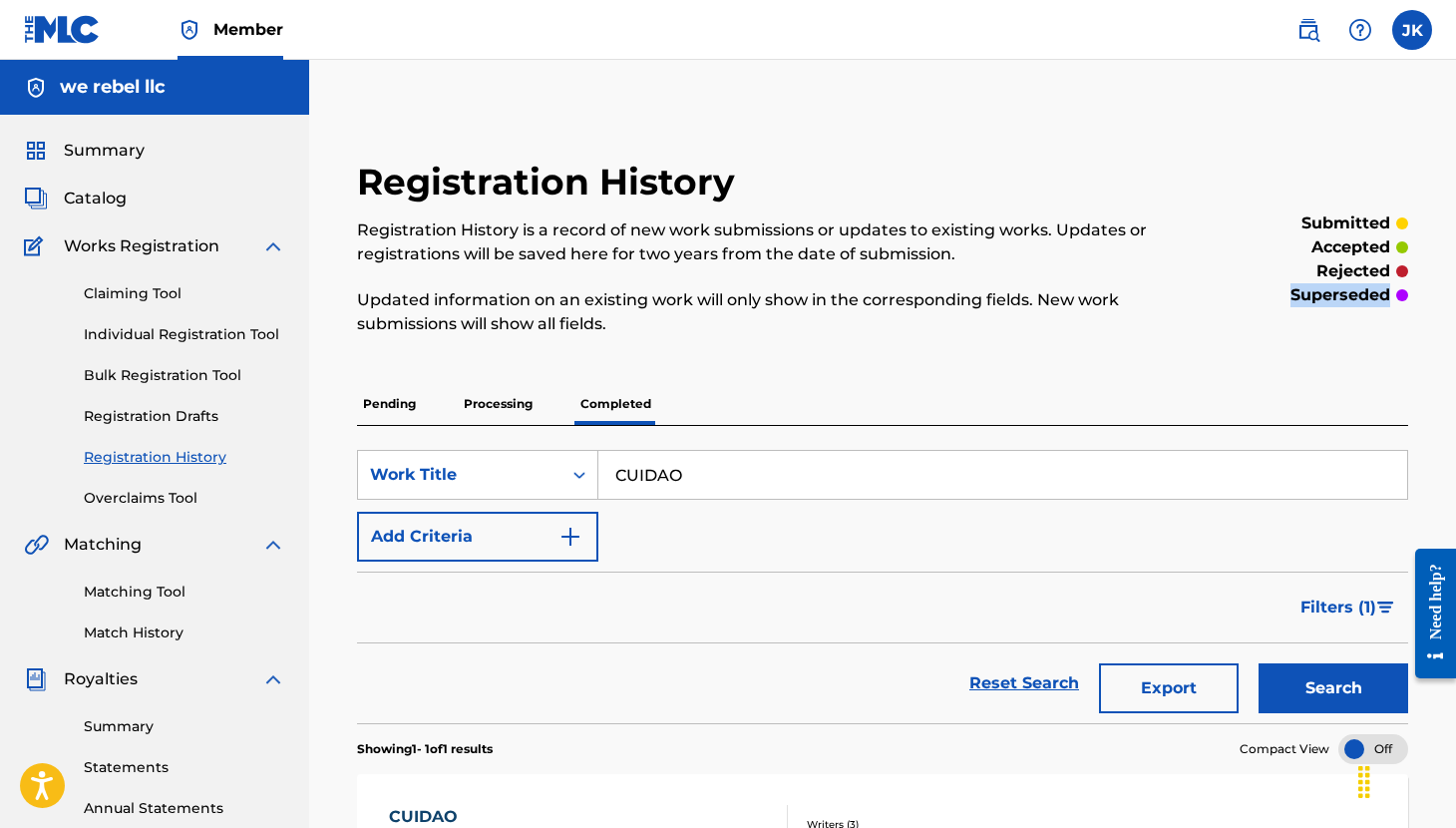 click on "superseded" at bounding box center [1287, 295] 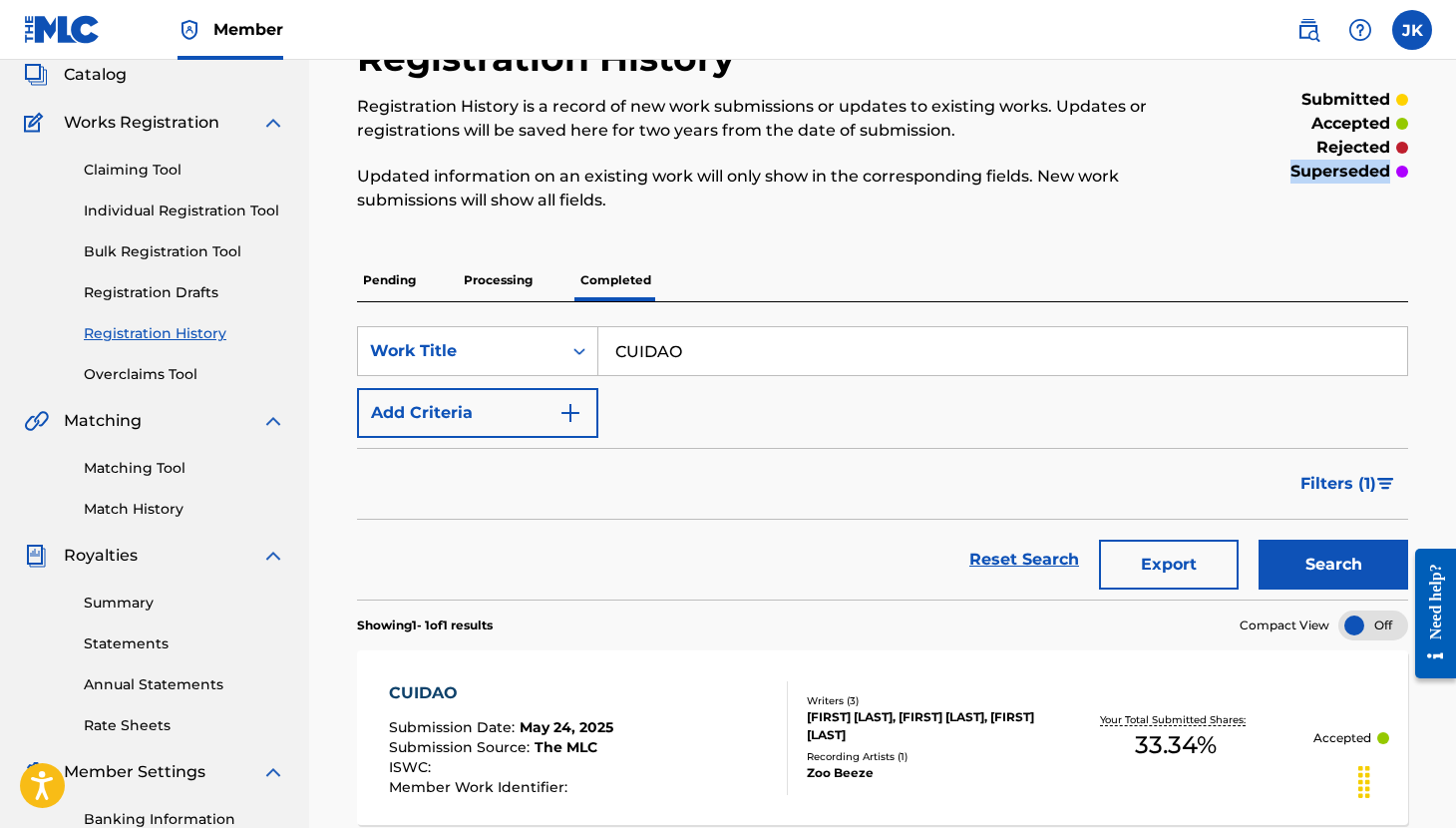 scroll, scrollTop: 103, scrollLeft: 0, axis: vertical 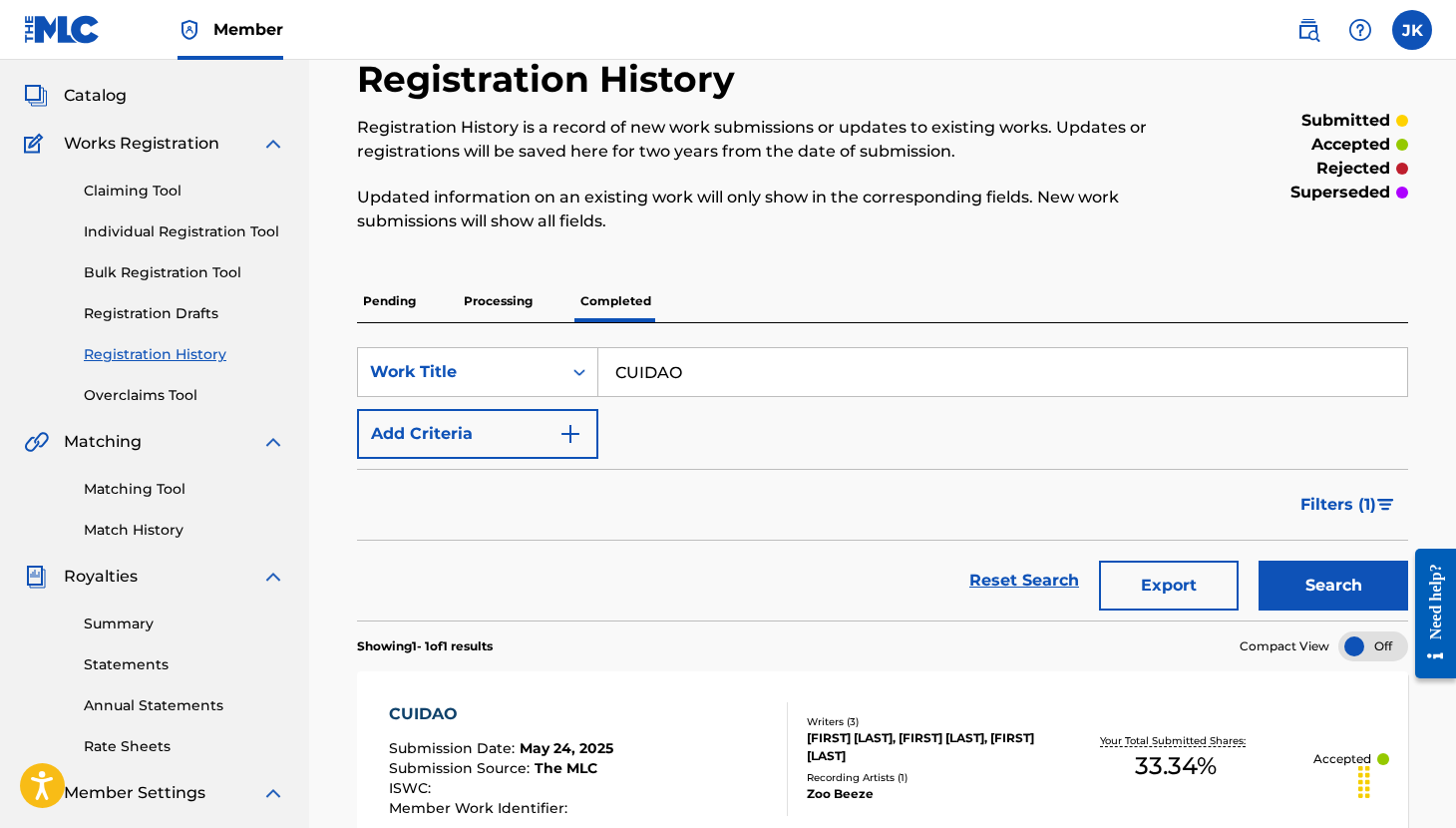 click on "CUIDAO" at bounding box center (1002, 372) 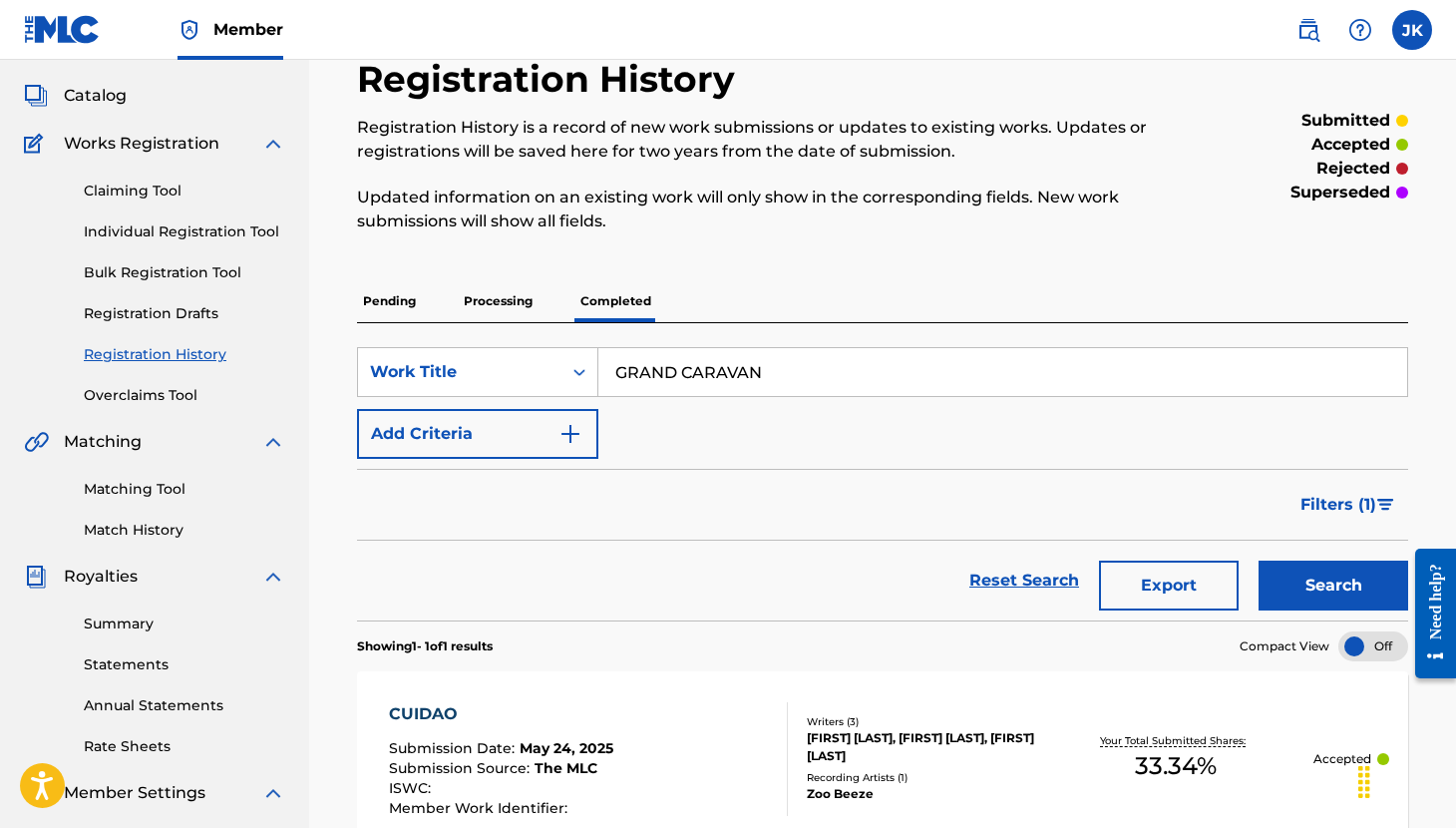 type on "GRAND CARAVAN" 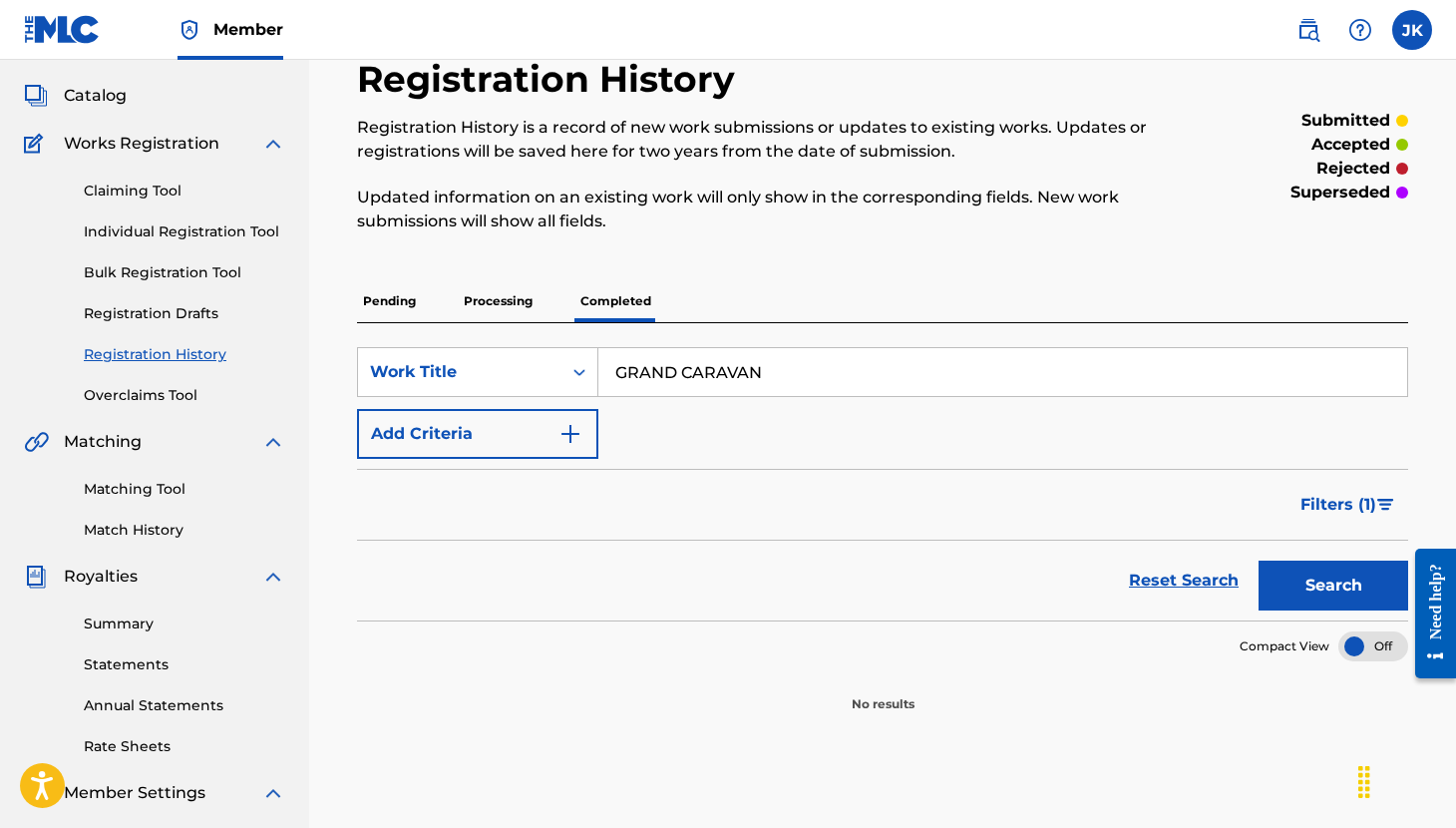 click on "Processing" at bounding box center [498, 301] 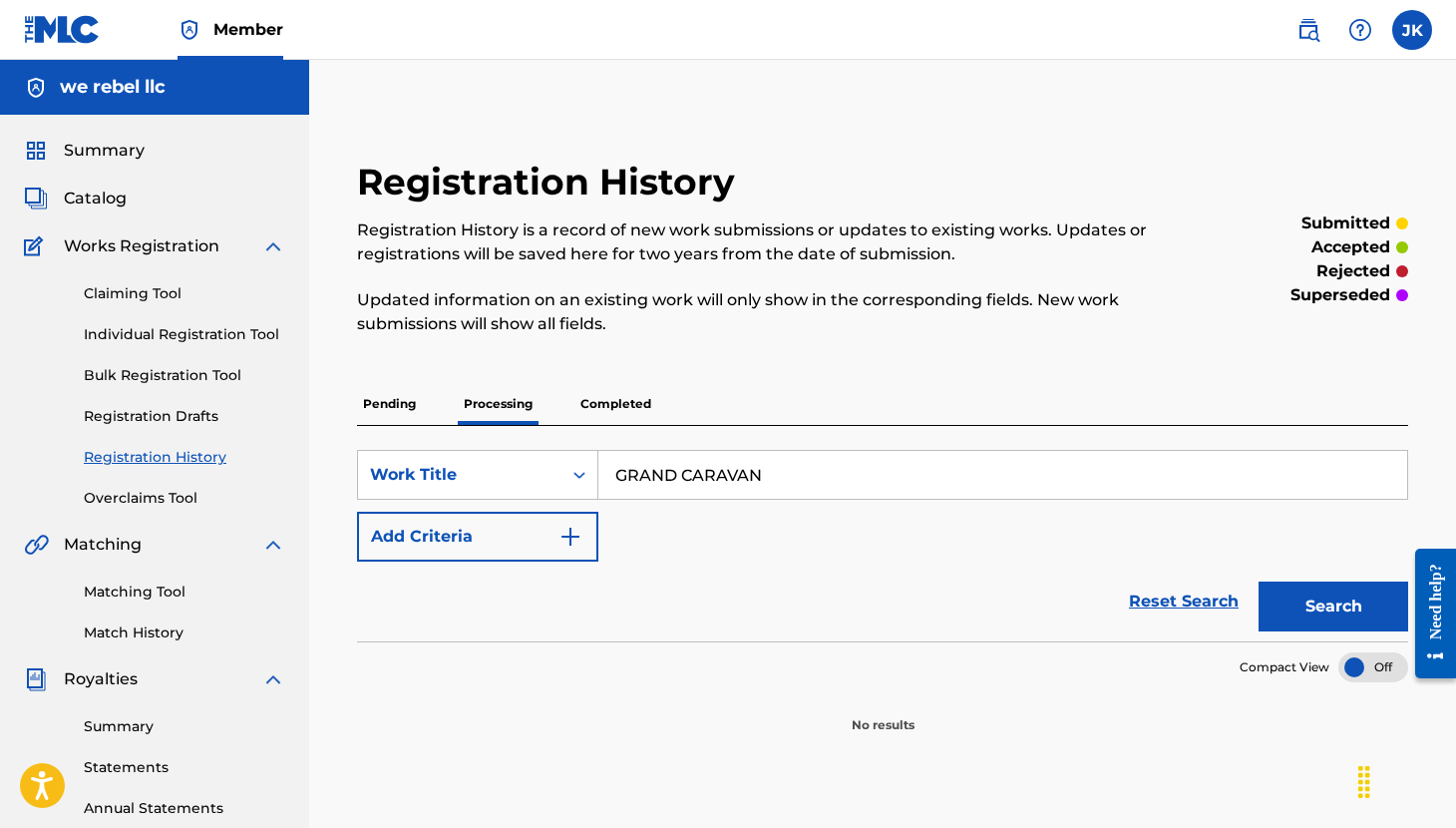 click on "Pending" at bounding box center [389, 404] 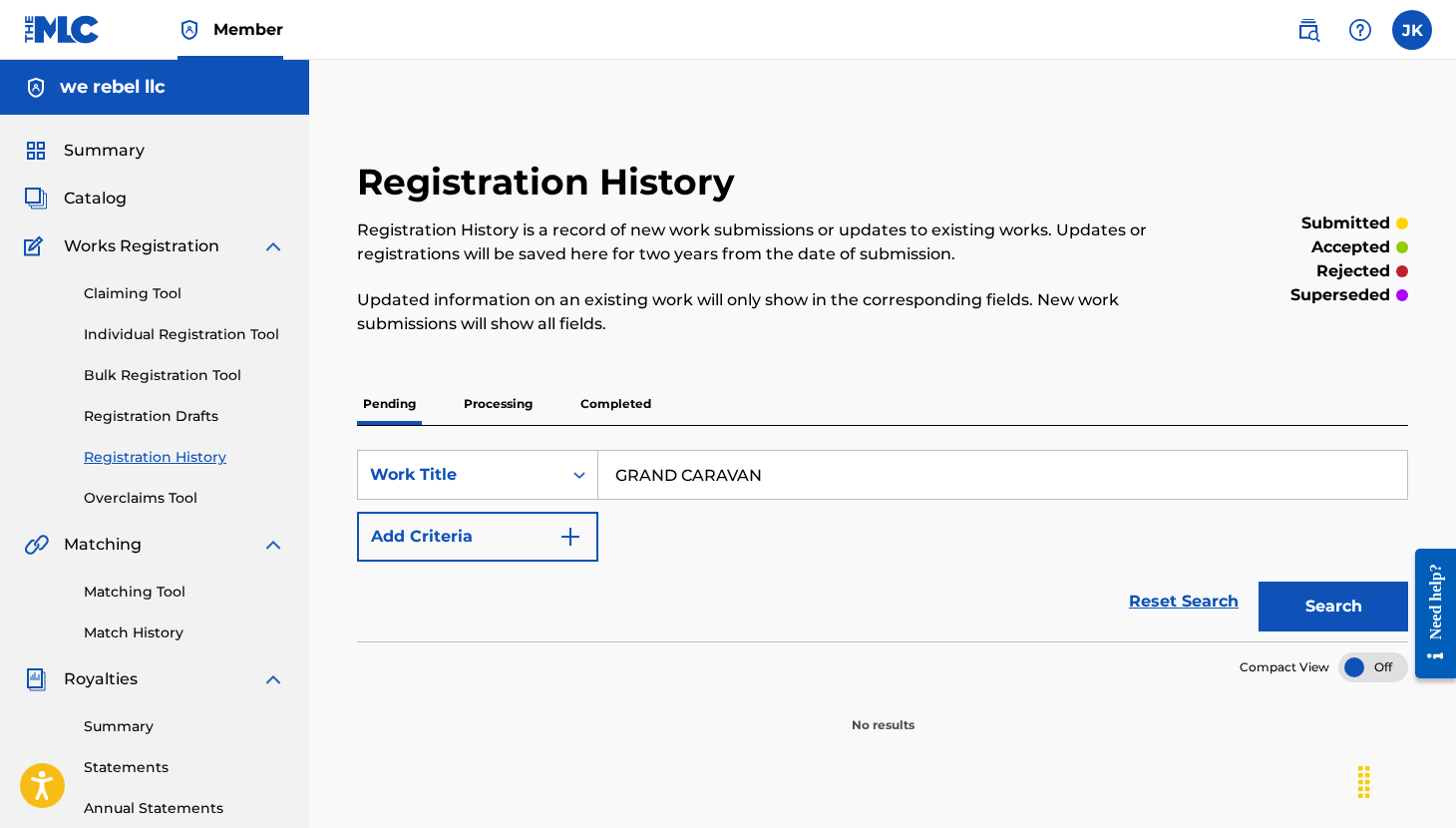 click on "Completed" at bounding box center [615, 404] 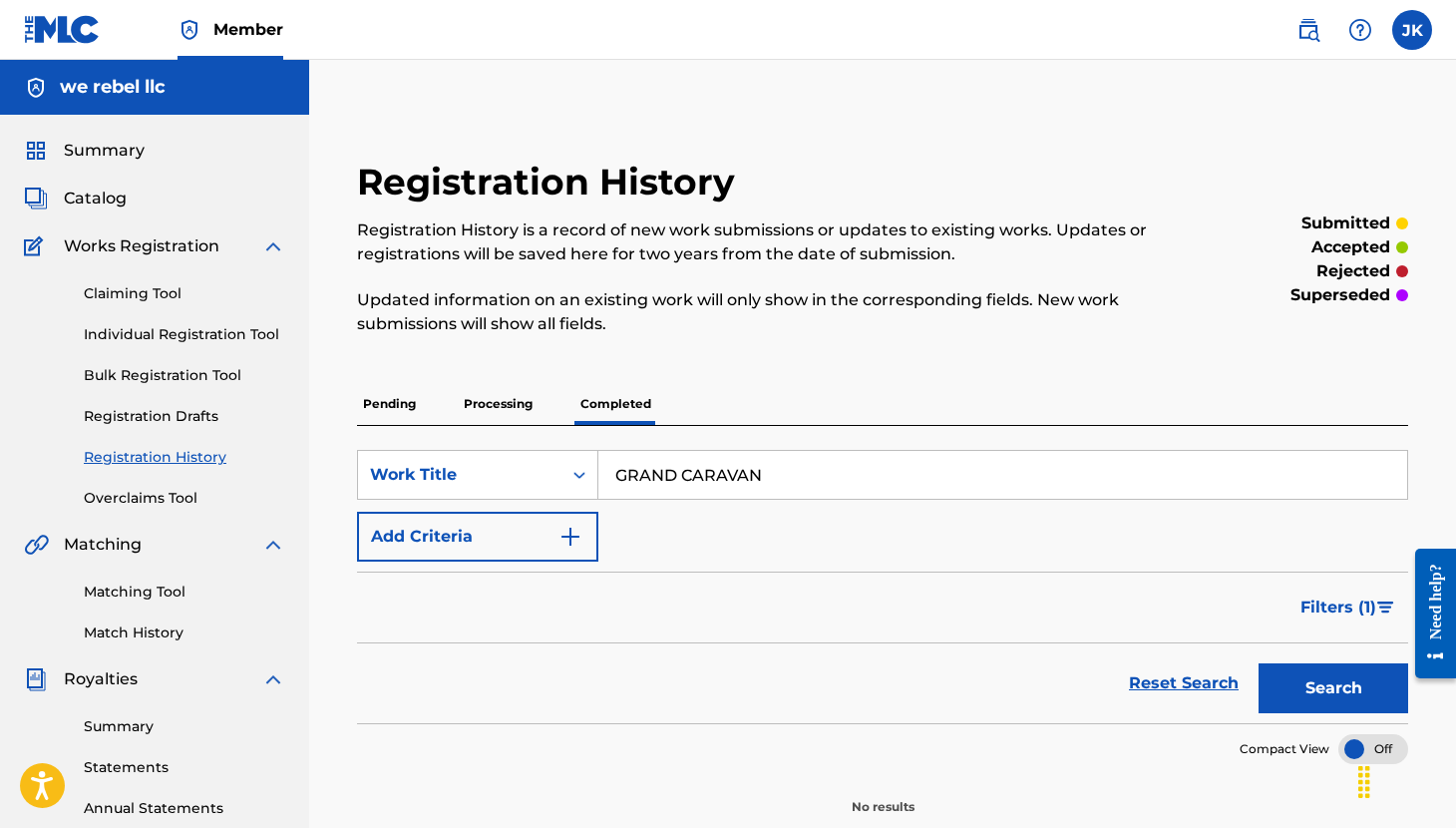 drag, startPoint x: 791, startPoint y: 484, endPoint x: 485, endPoint y: 441, distance: 309.00647 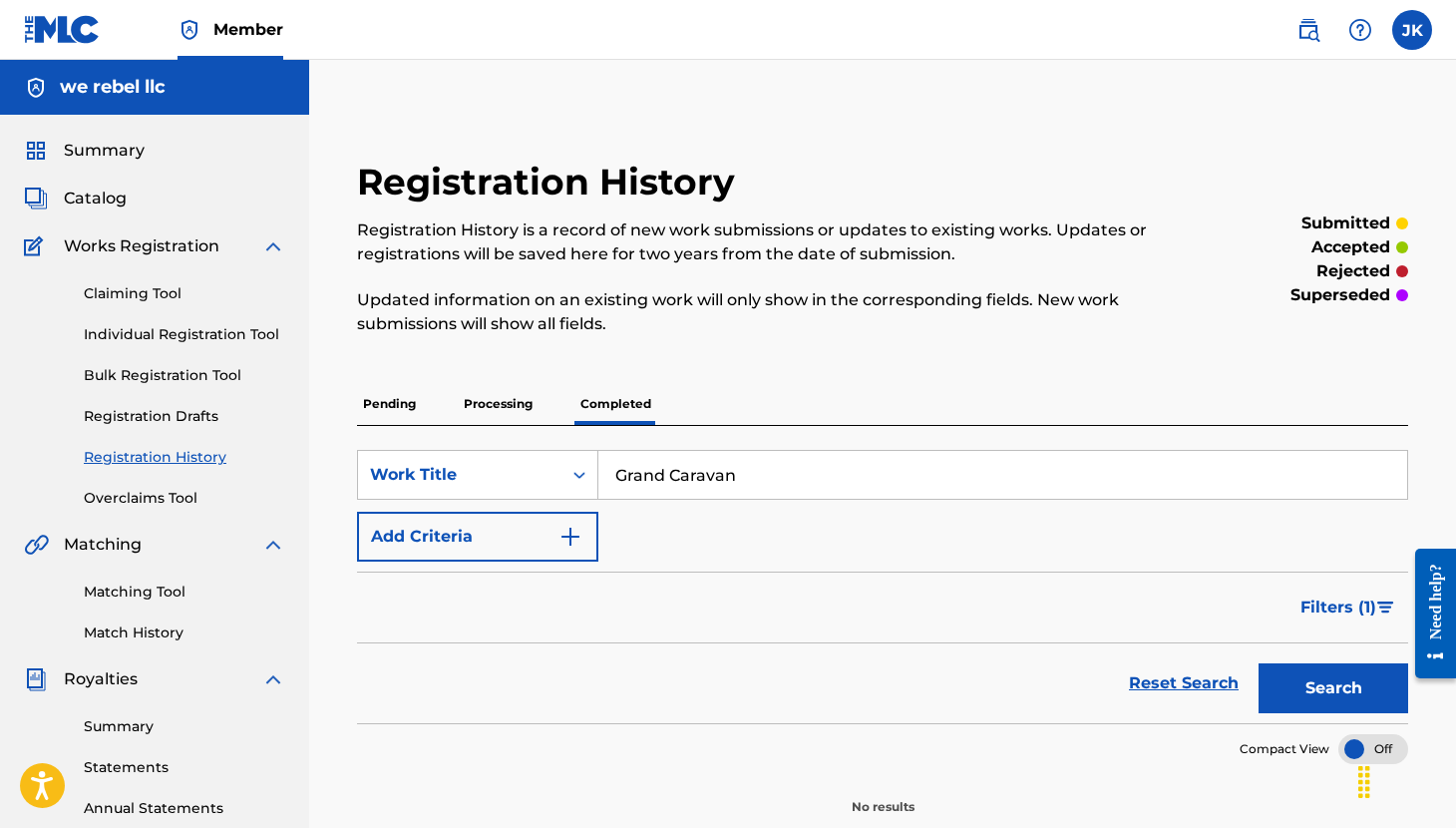 type on "Grand Caravan" 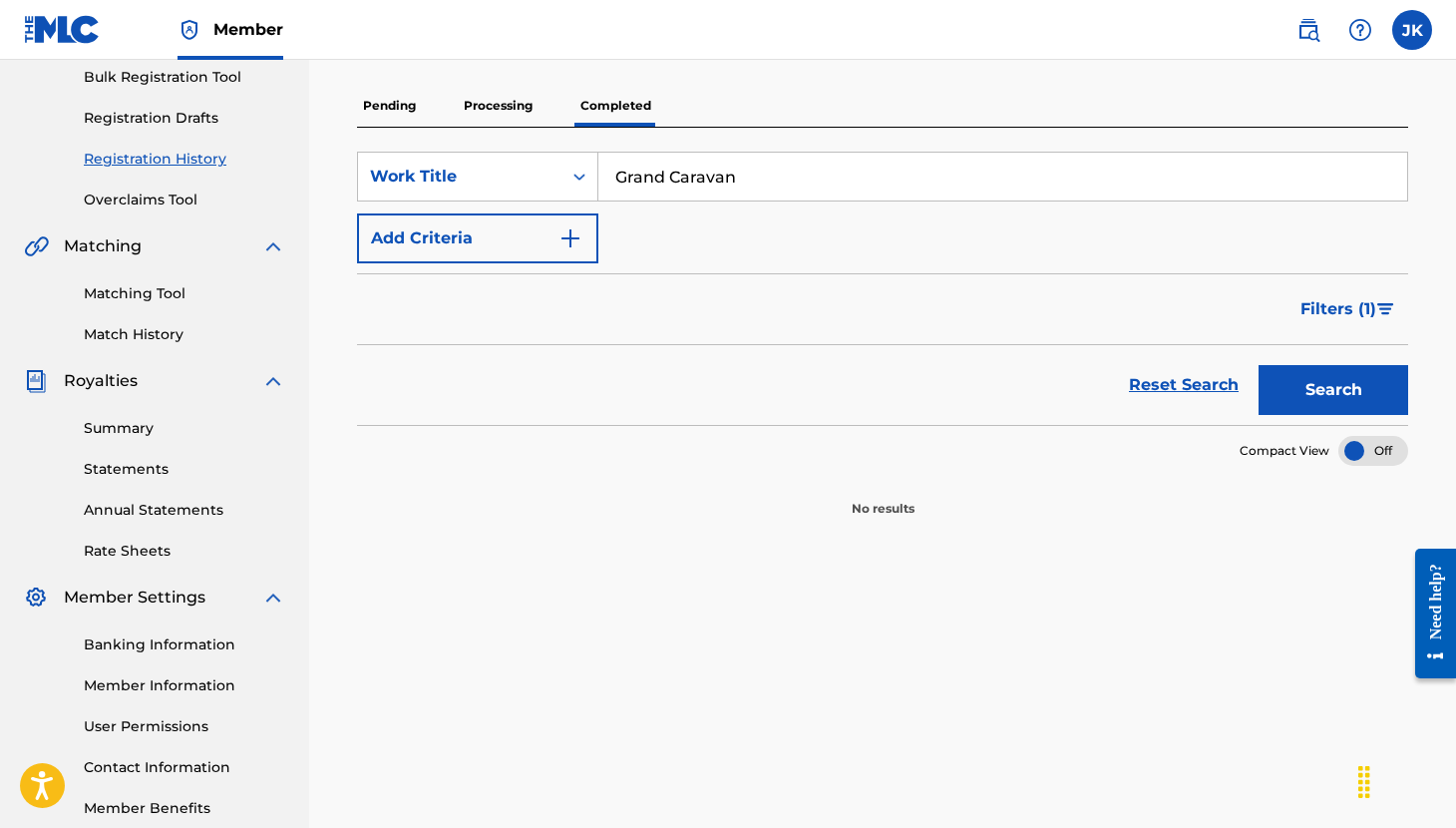 scroll, scrollTop: 308, scrollLeft: 0, axis: vertical 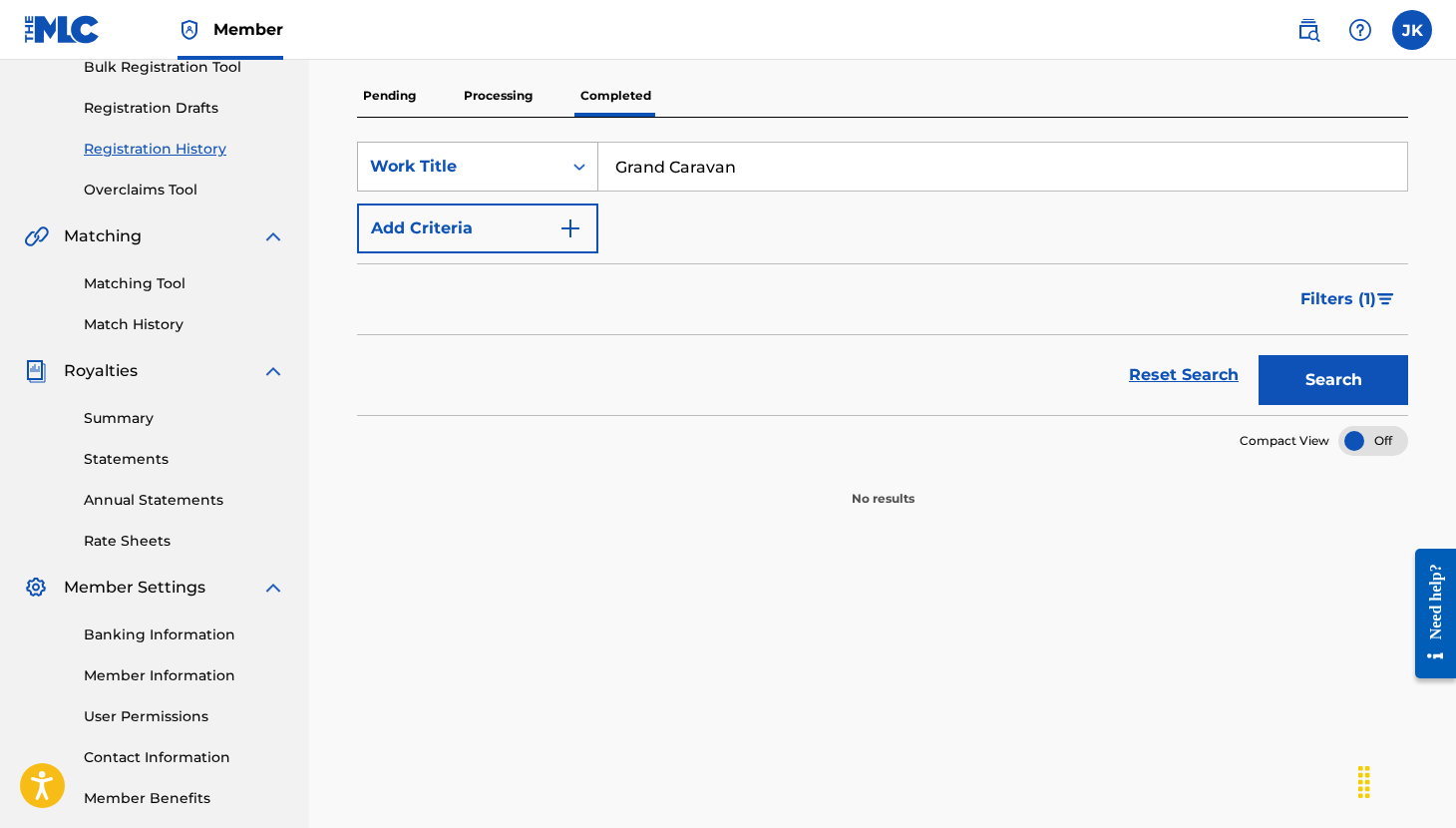 click 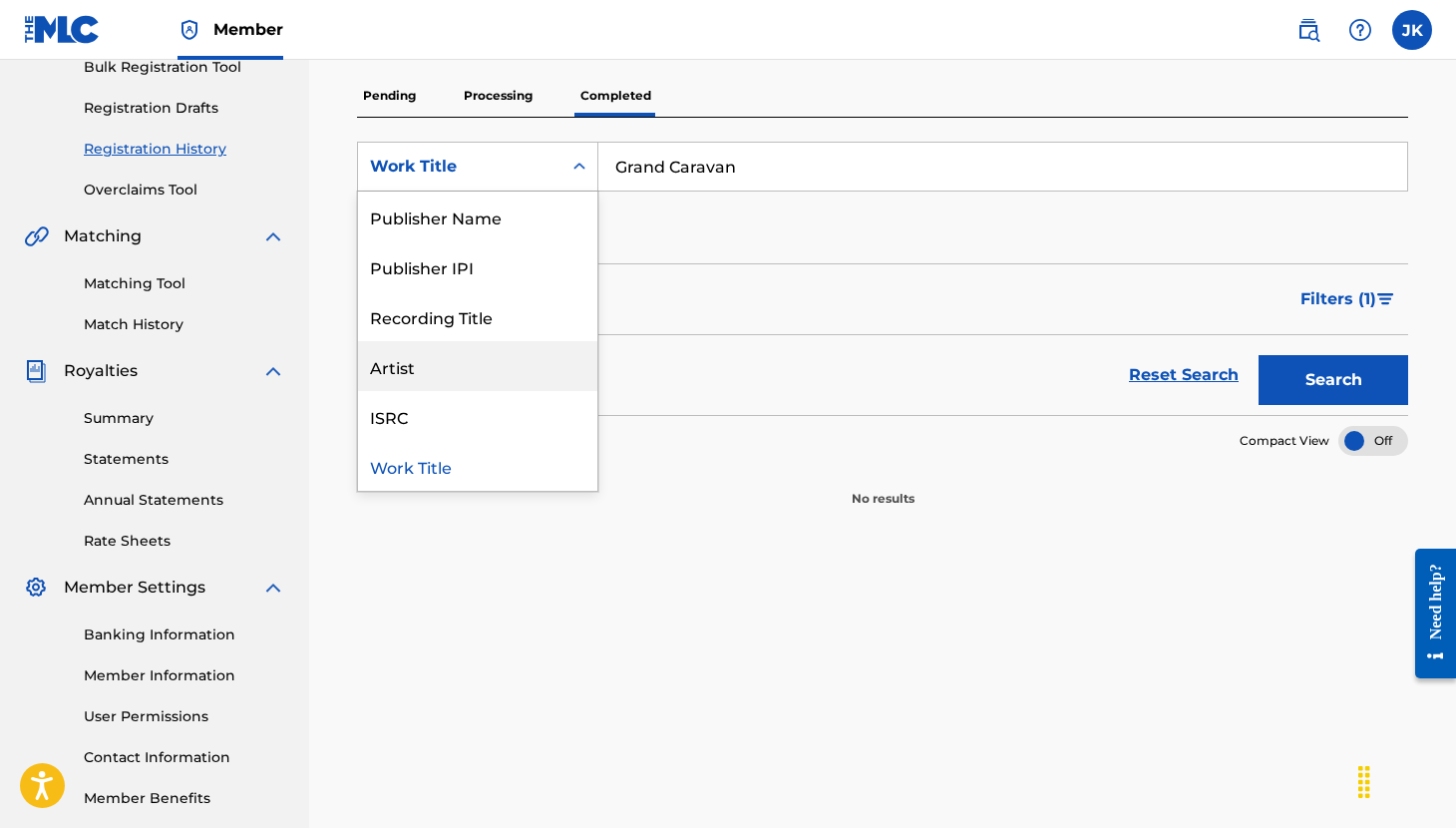 scroll, scrollTop: 0, scrollLeft: 0, axis: both 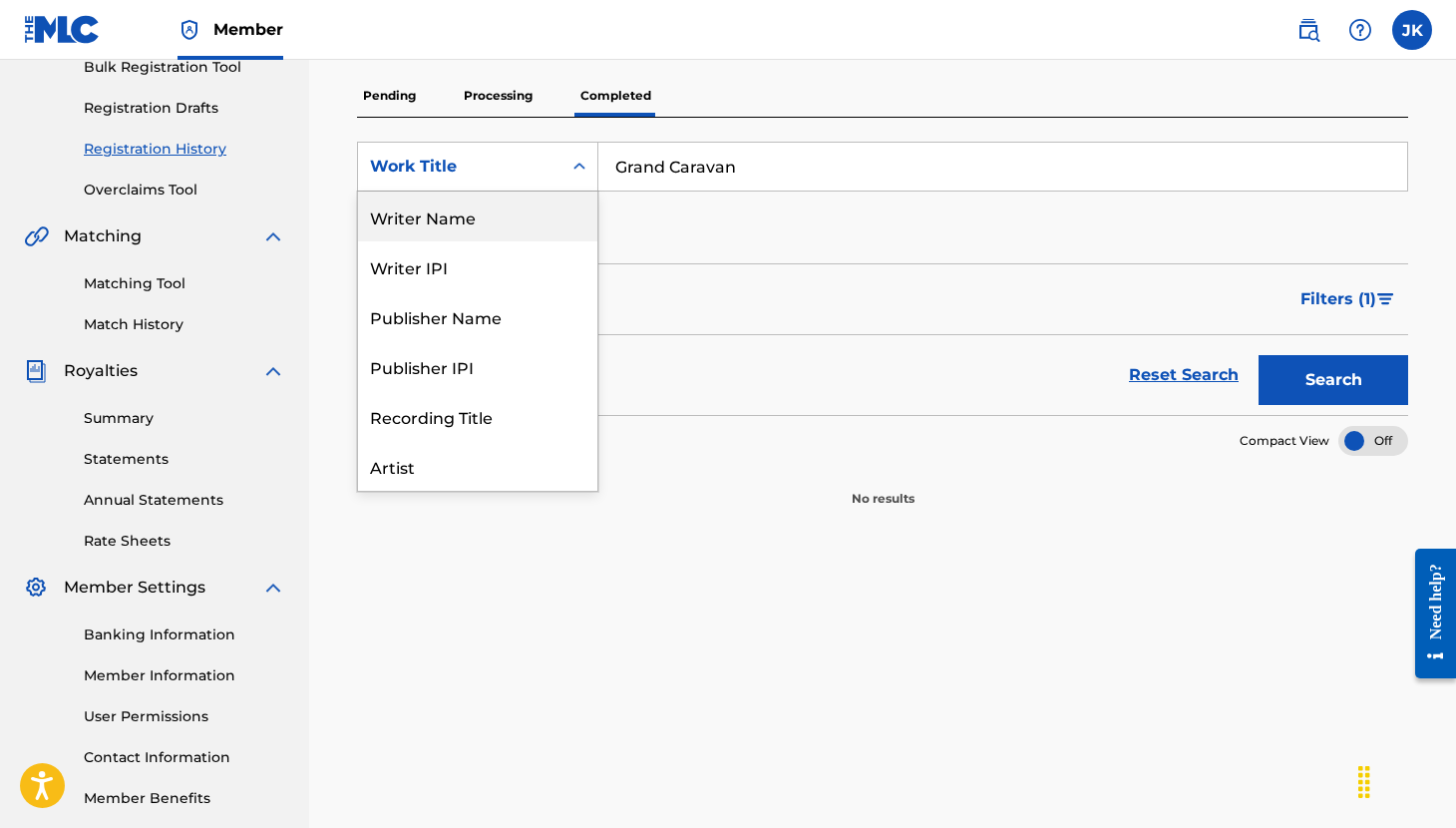 click on "Writer Name" at bounding box center [478, 216] 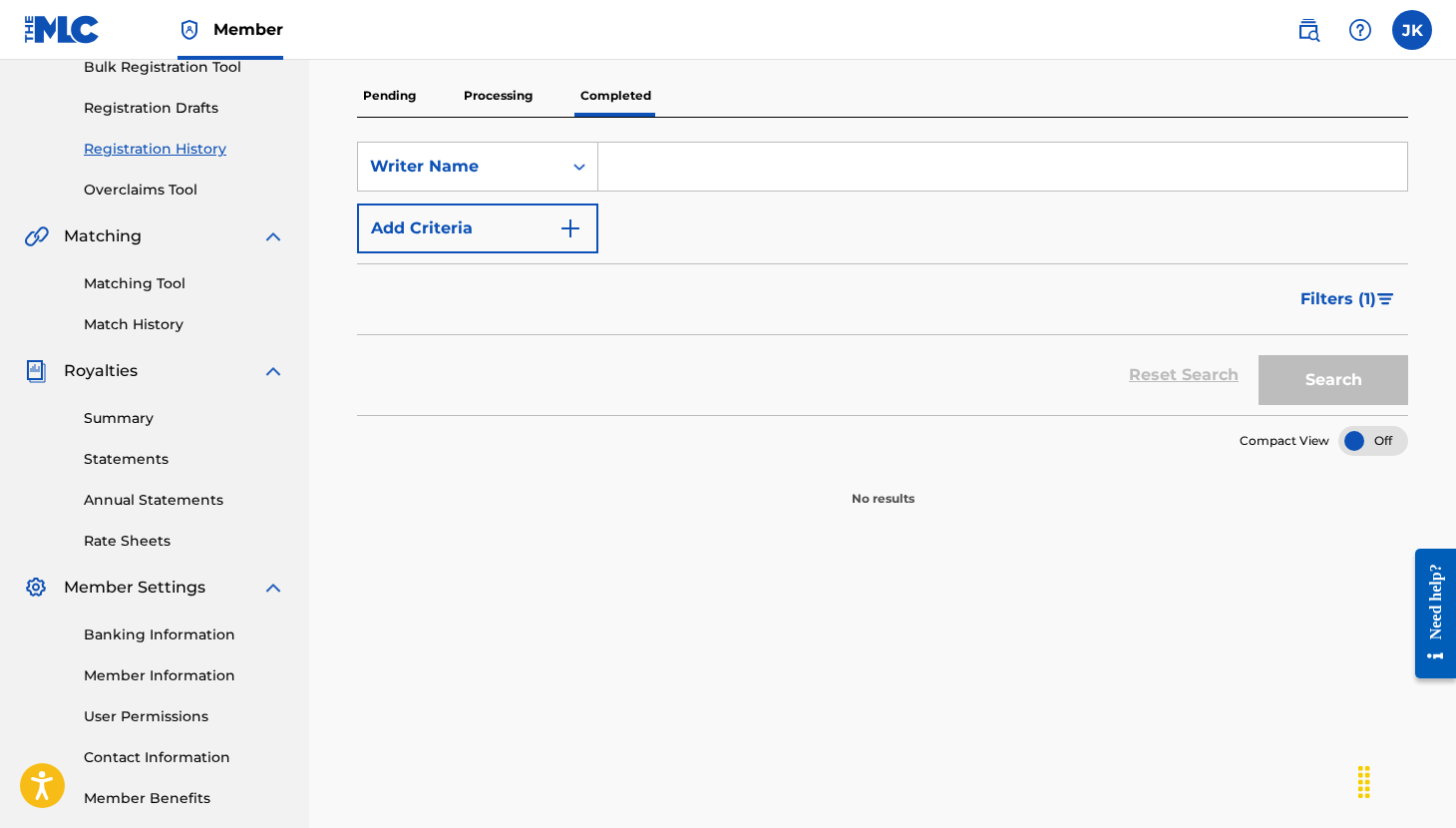 click at bounding box center (1002, 167) 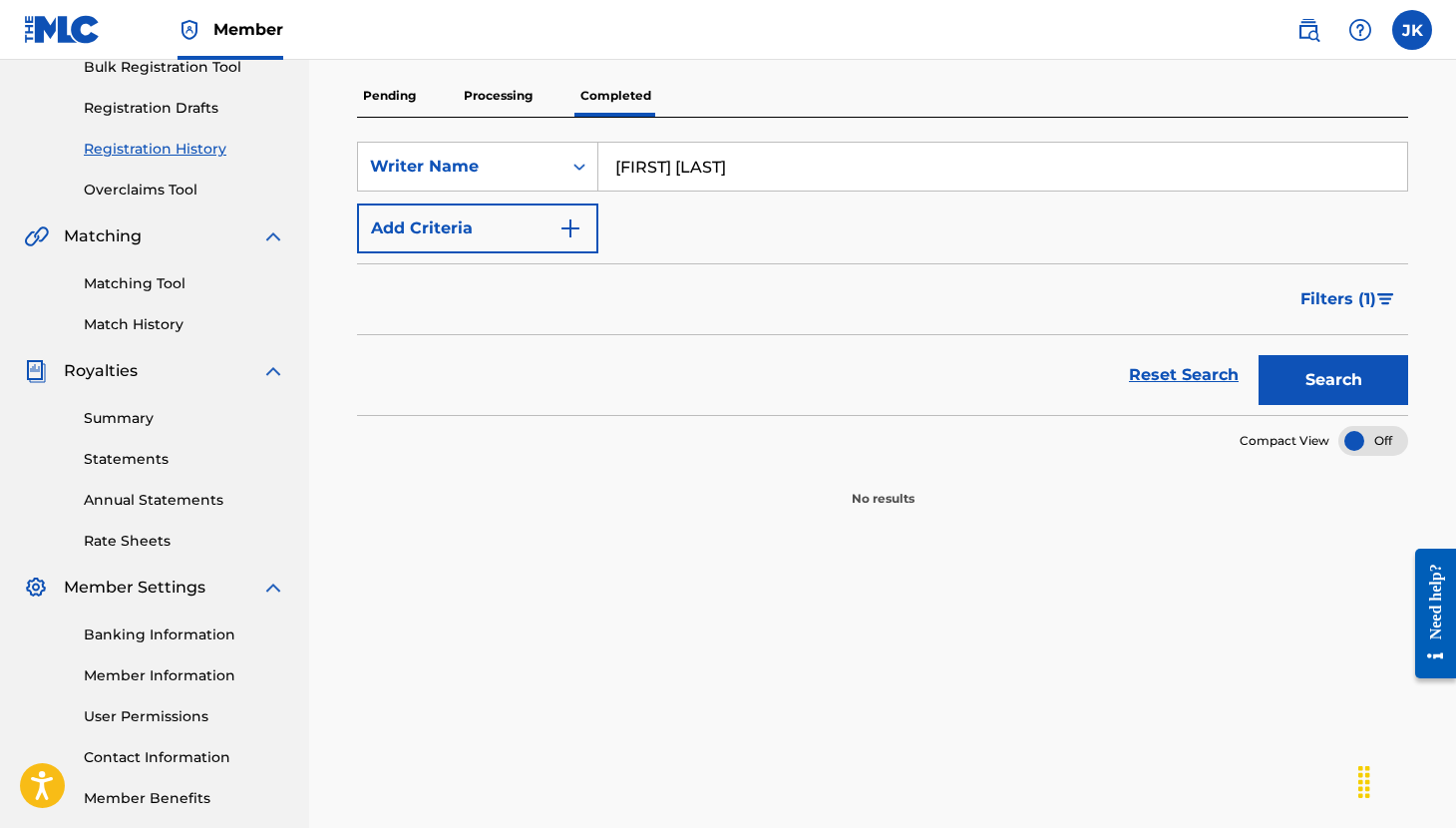 type on "THOMAS MONCION-NICHOLSON" 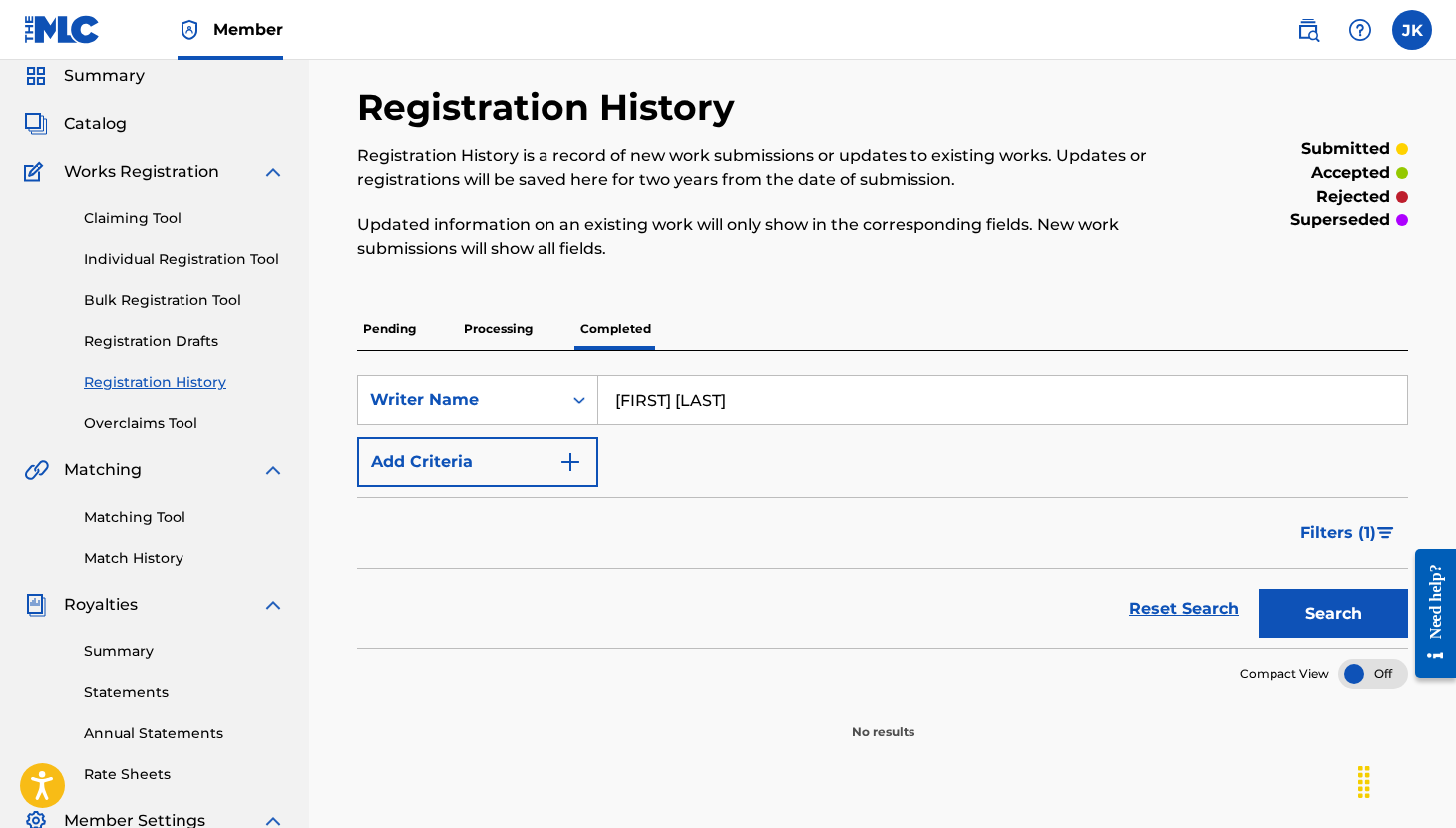 scroll, scrollTop: 0, scrollLeft: 0, axis: both 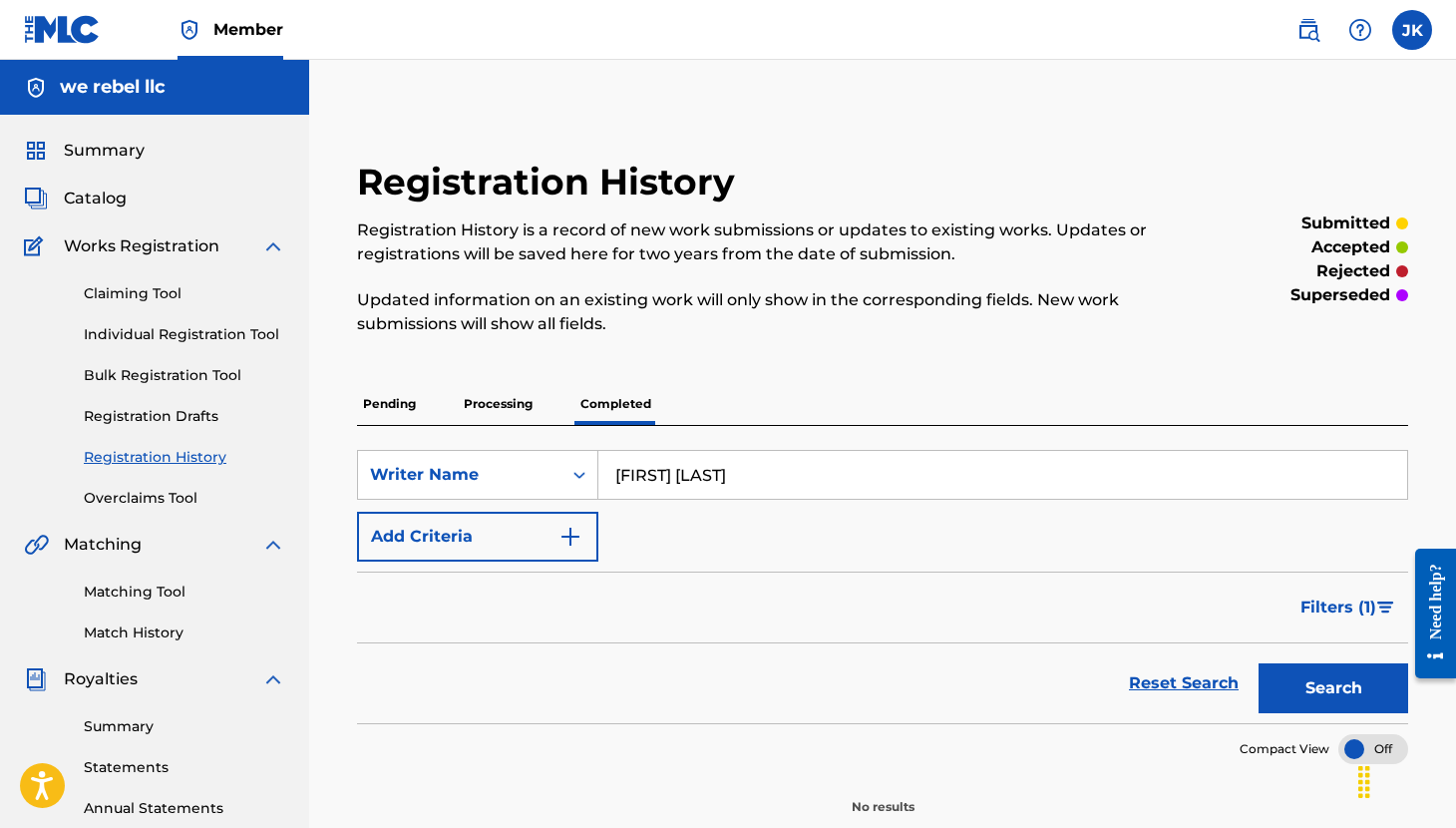 click on "Processing" at bounding box center [498, 404] 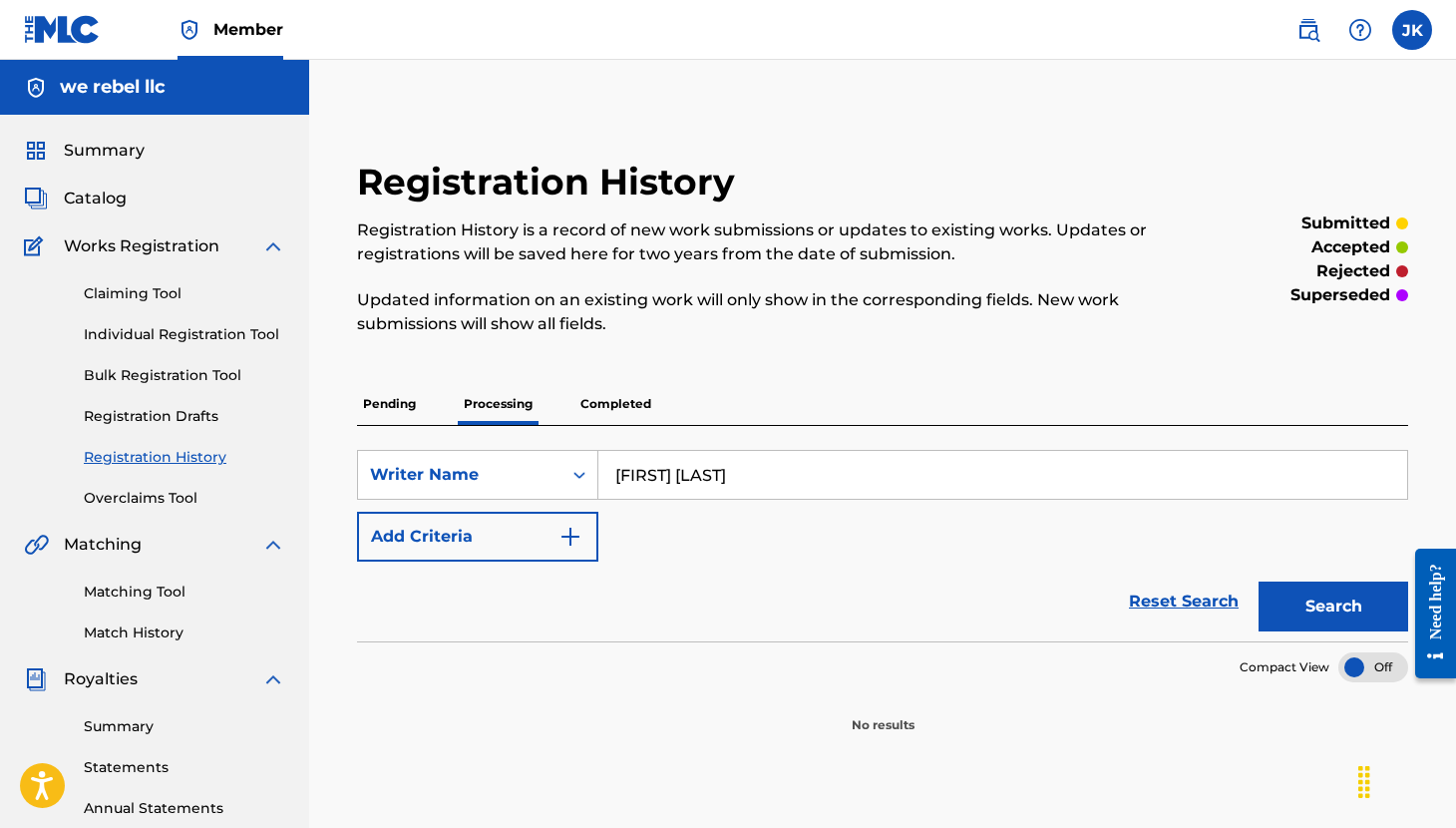 click on "Pending" at bounding box center (389, 404) 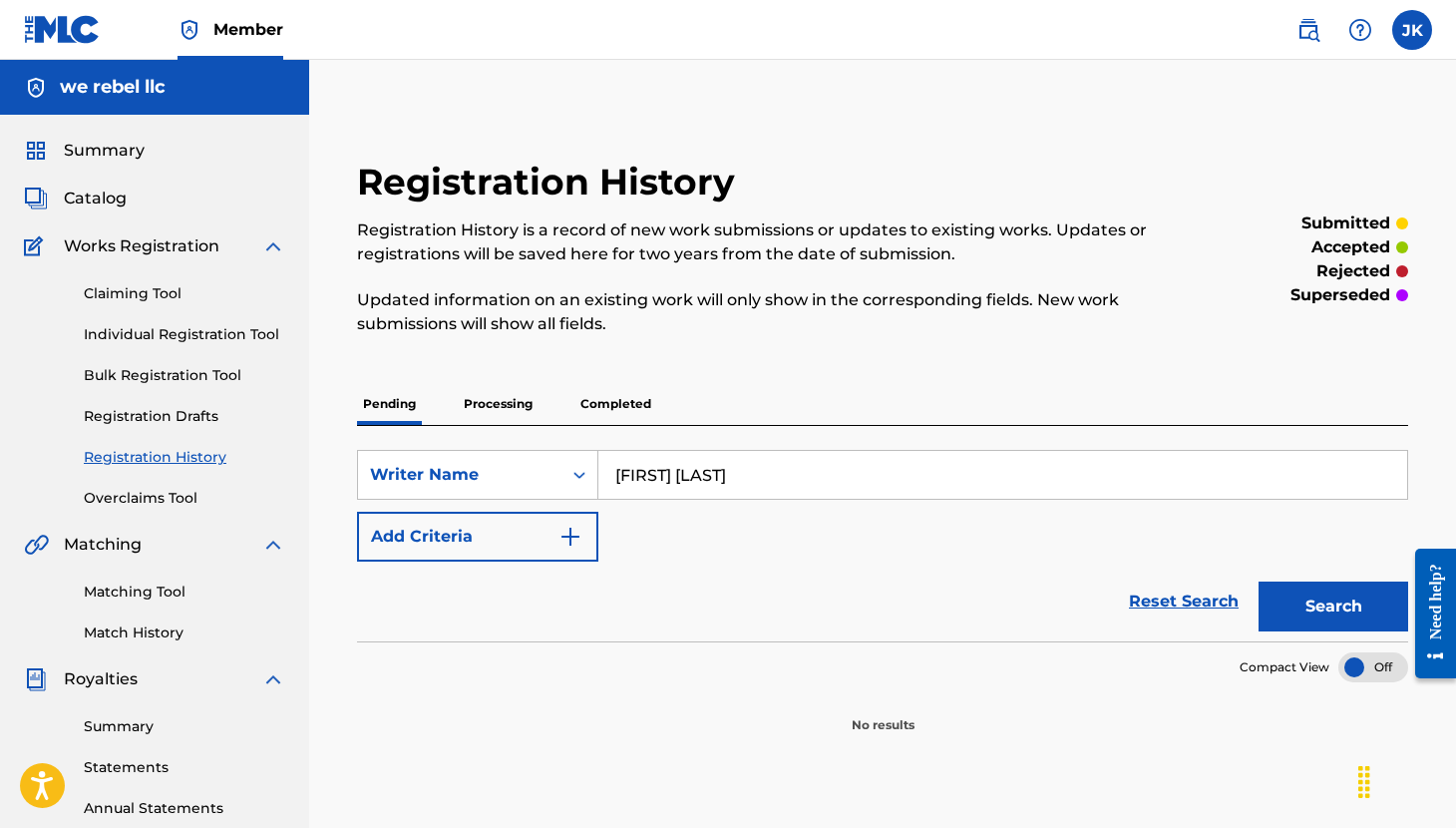 drag, startPoint x: 693, startPoint y: 471, endPoint x: 916, endPoint y: 468, distance: 223.0202 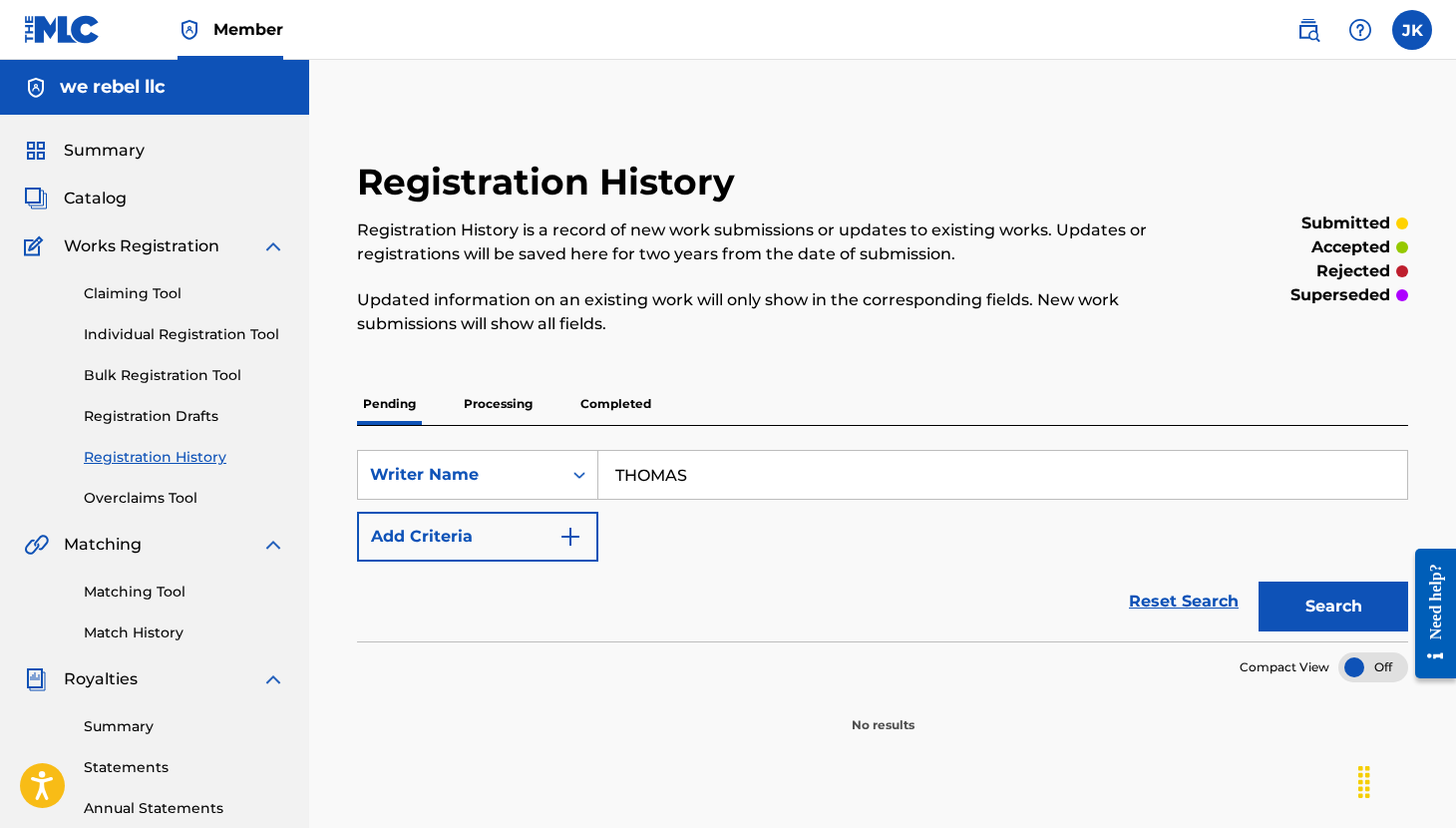 type on "THOMAS" 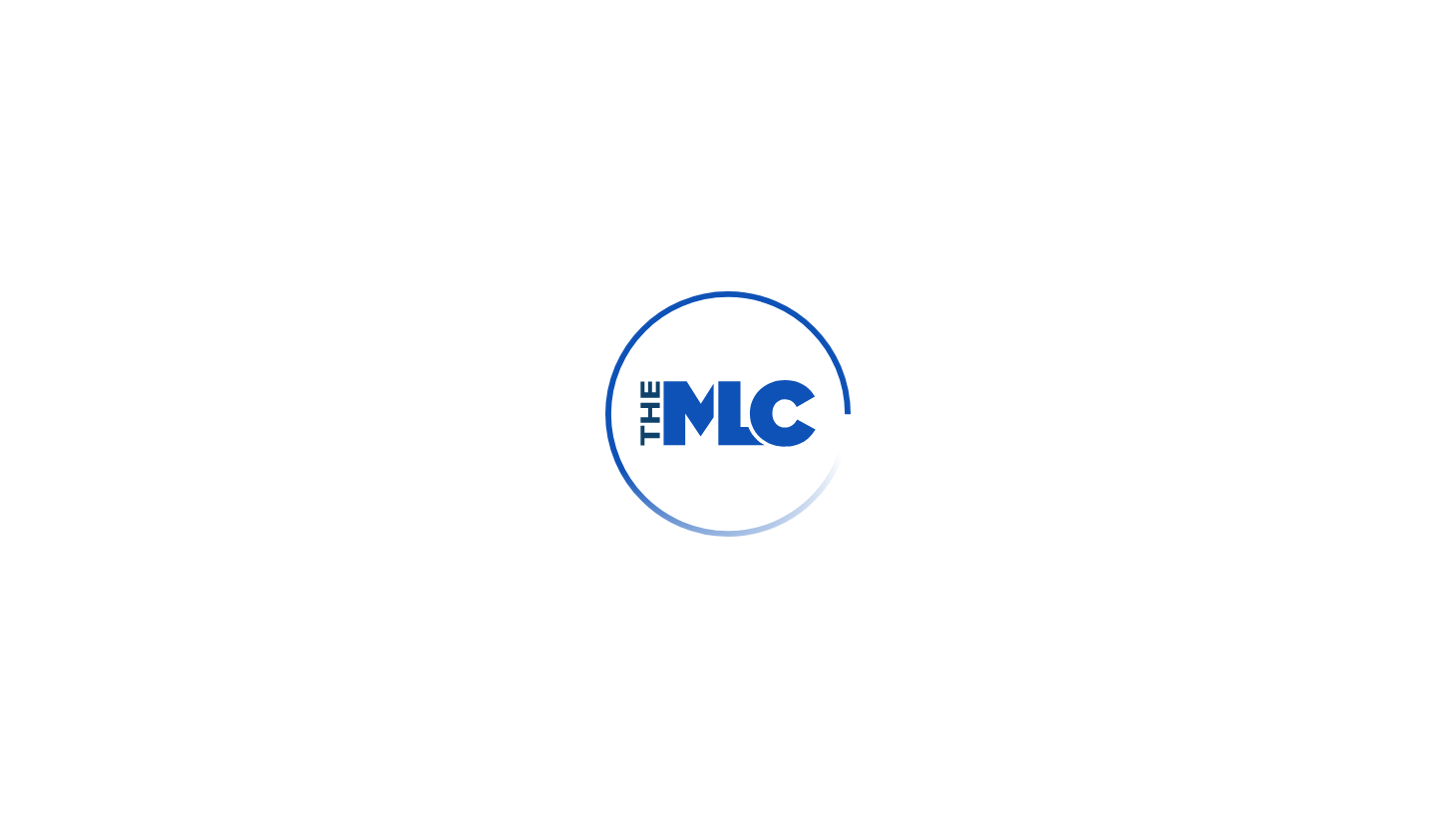 scroll, scrollTop: 0, scrollLeft: 0, axis: both 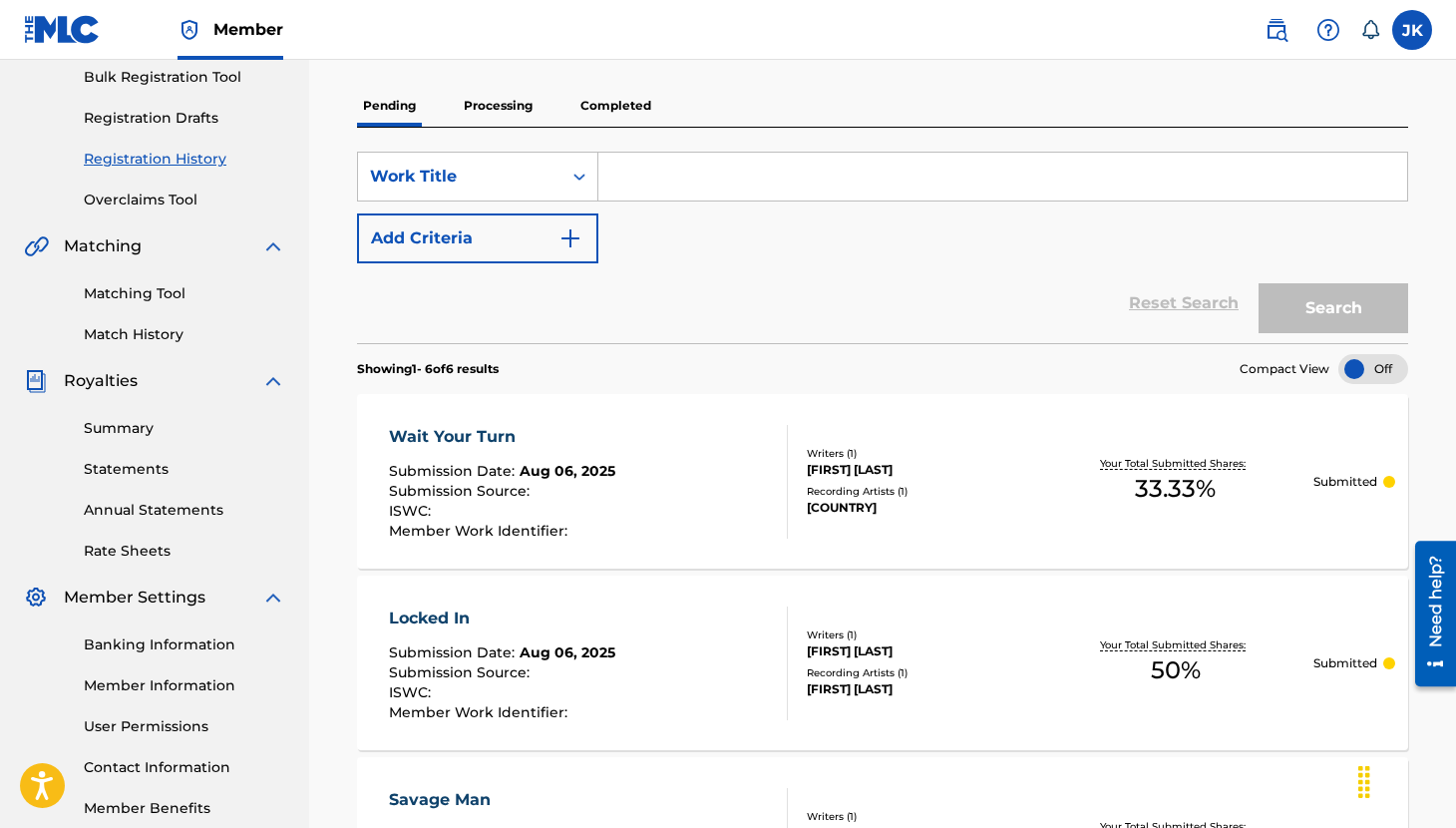 click at bounding box center [1002, 177] 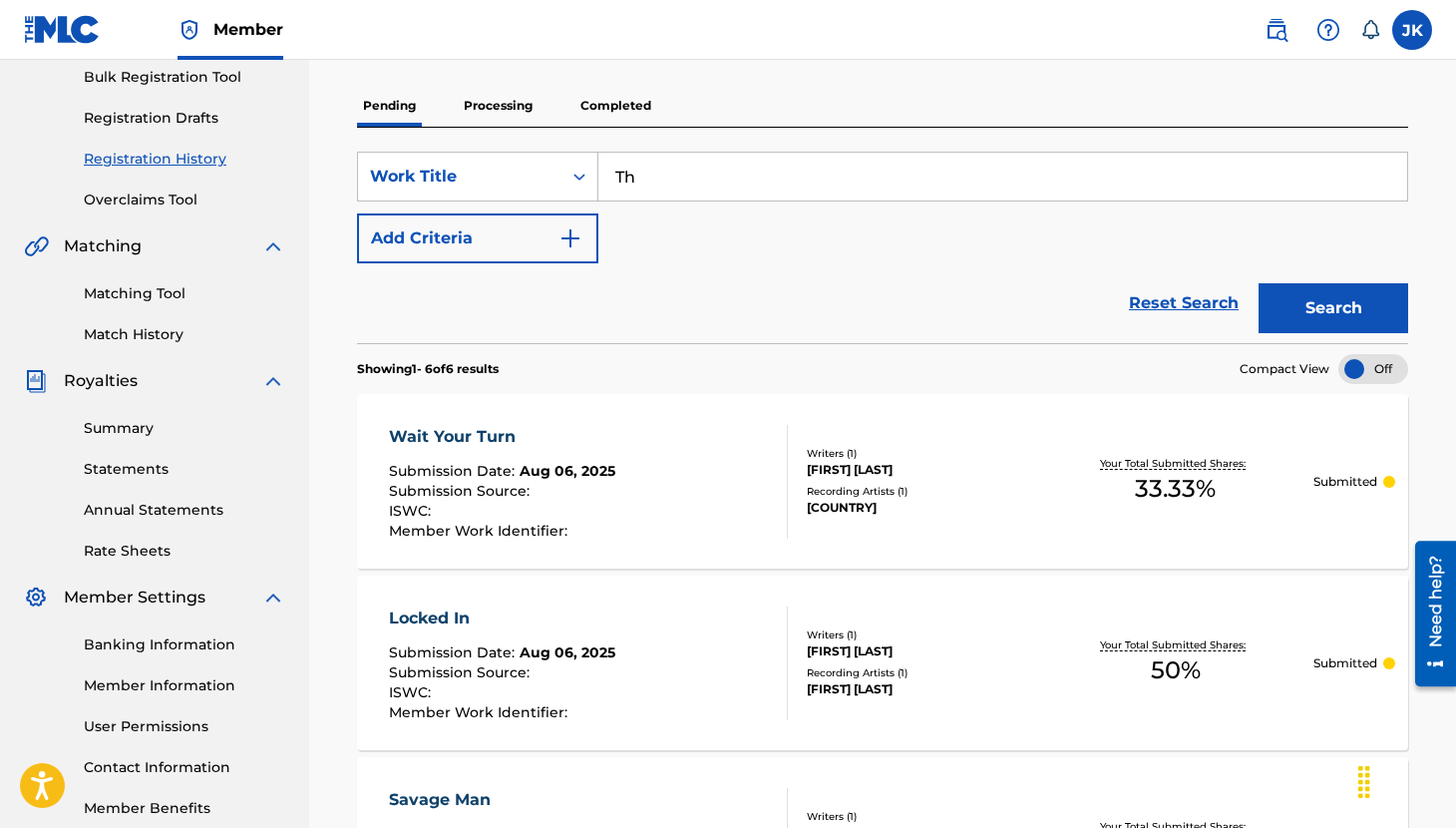 type on "T" 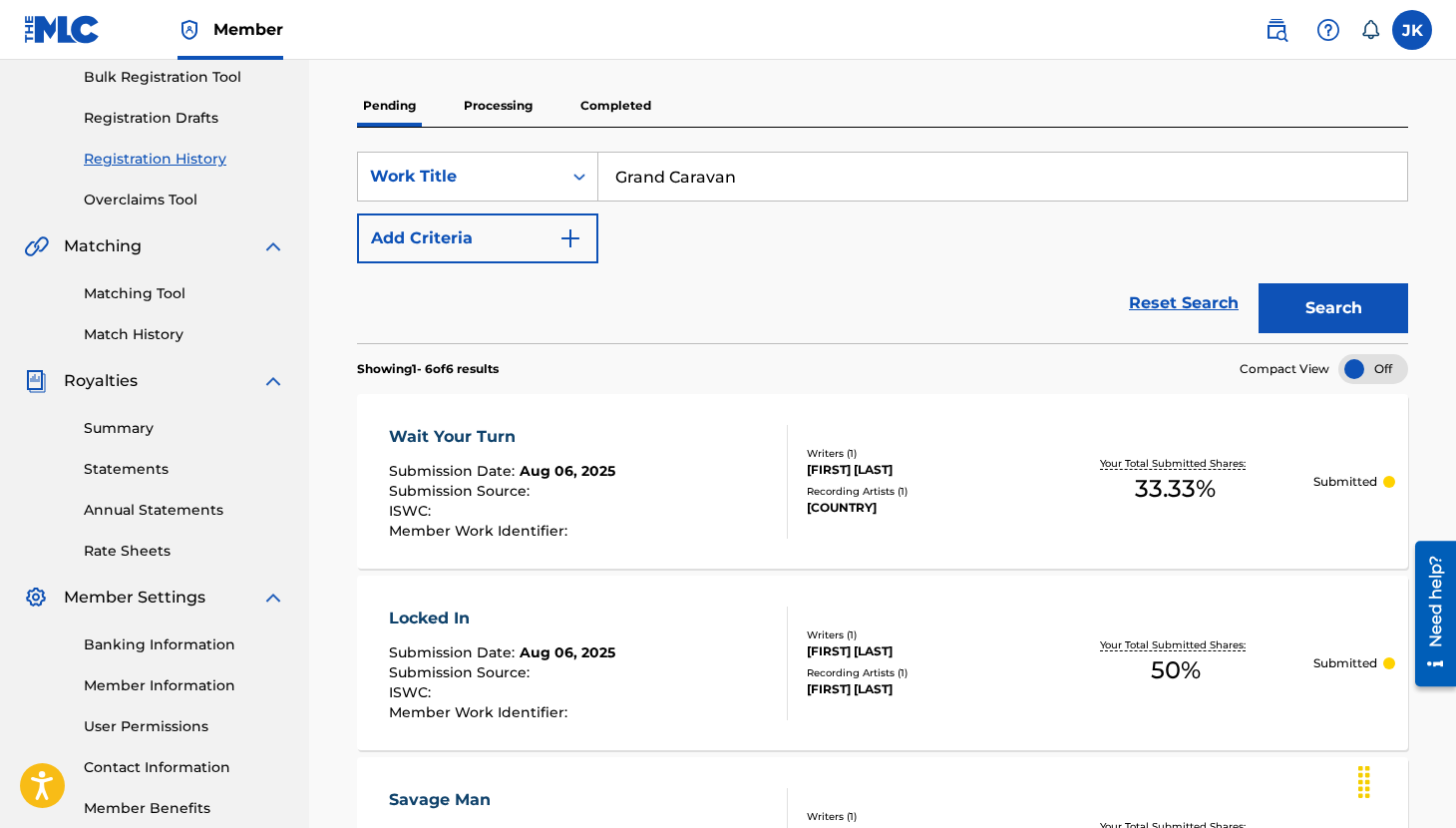 type on "Grand Caravan" 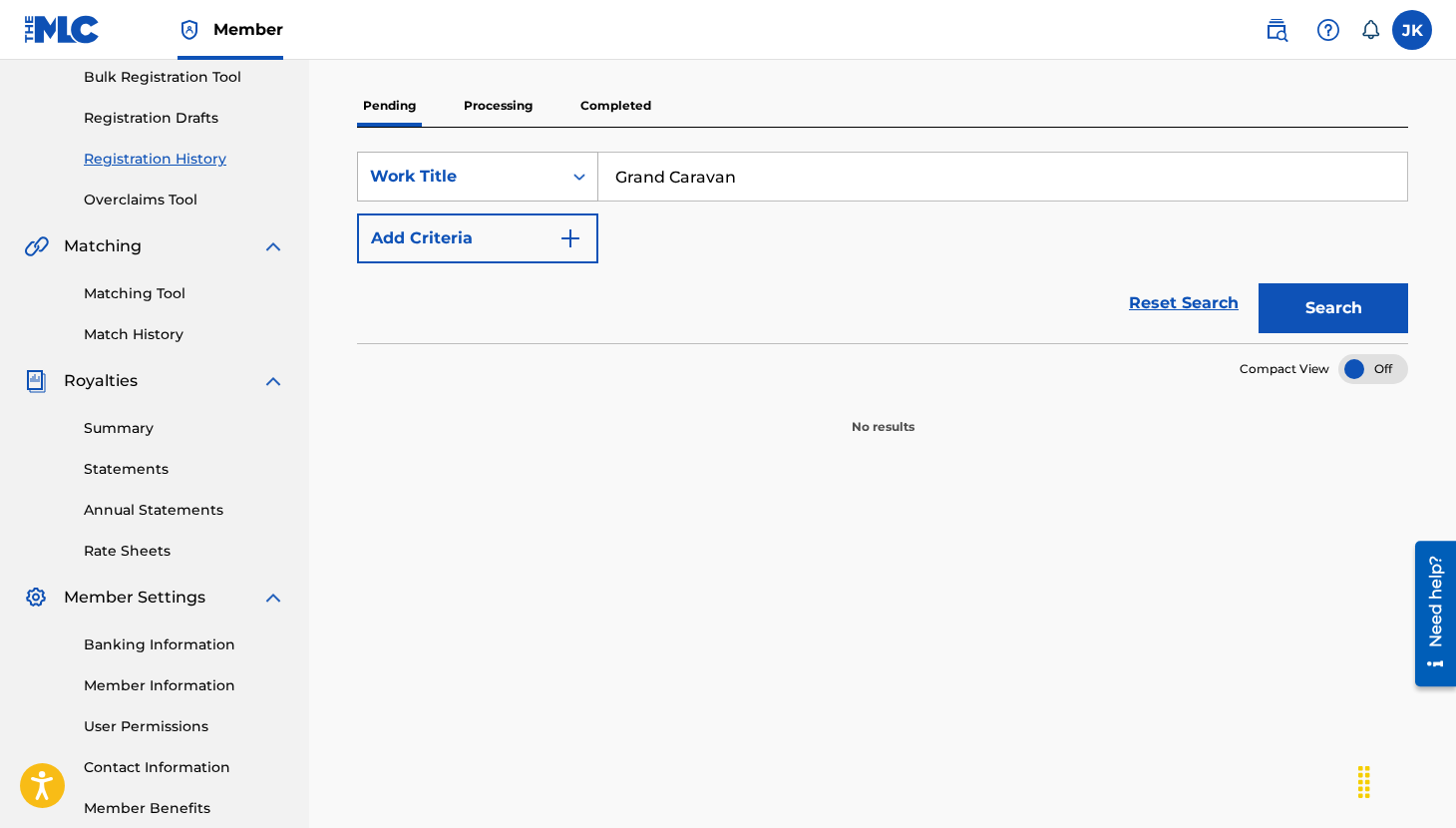 drag, startPoint x: 761, startPoint y: 183, endPoint x: 416, endPoint y: 162, distance: 345.6385 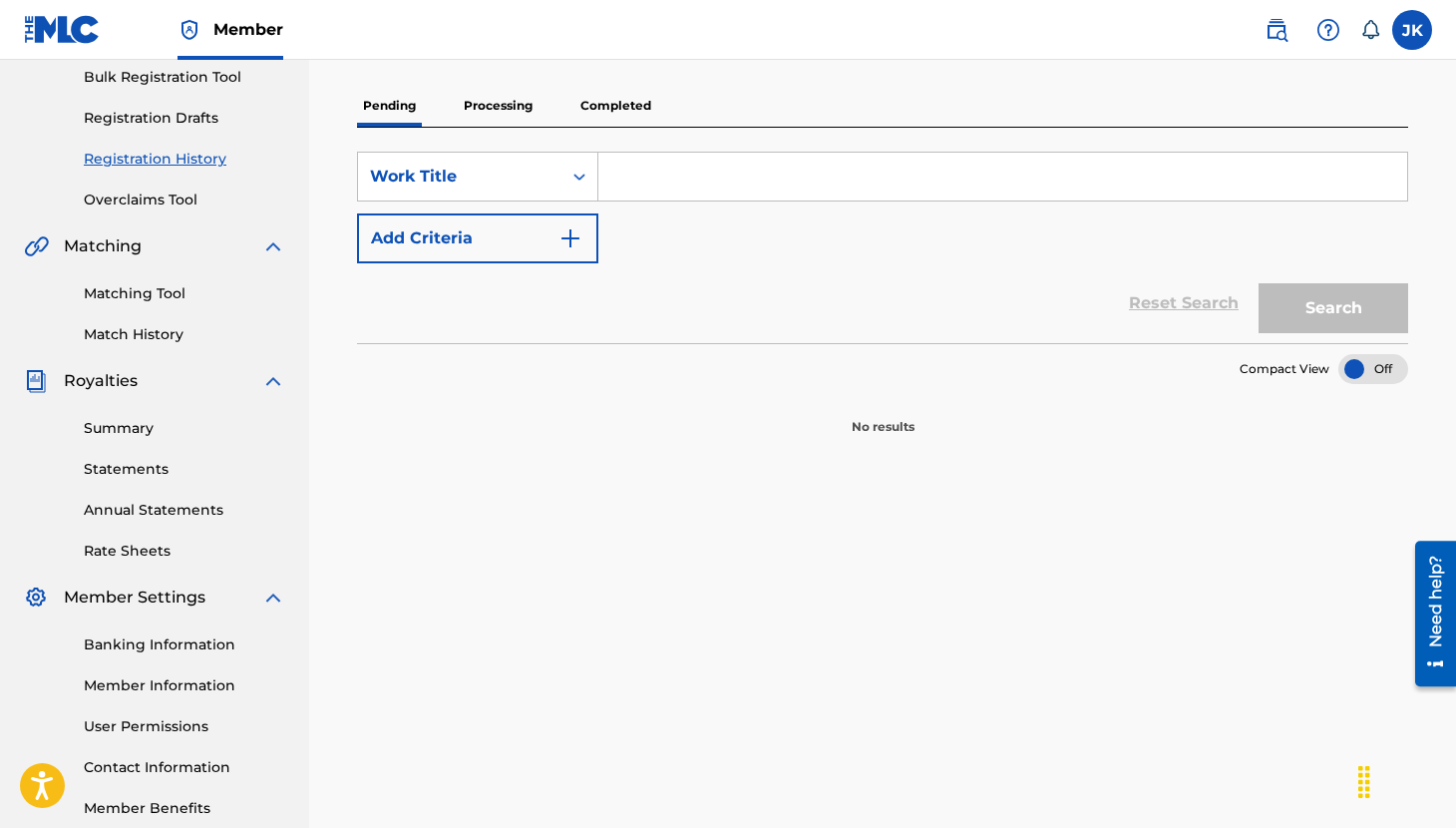 type 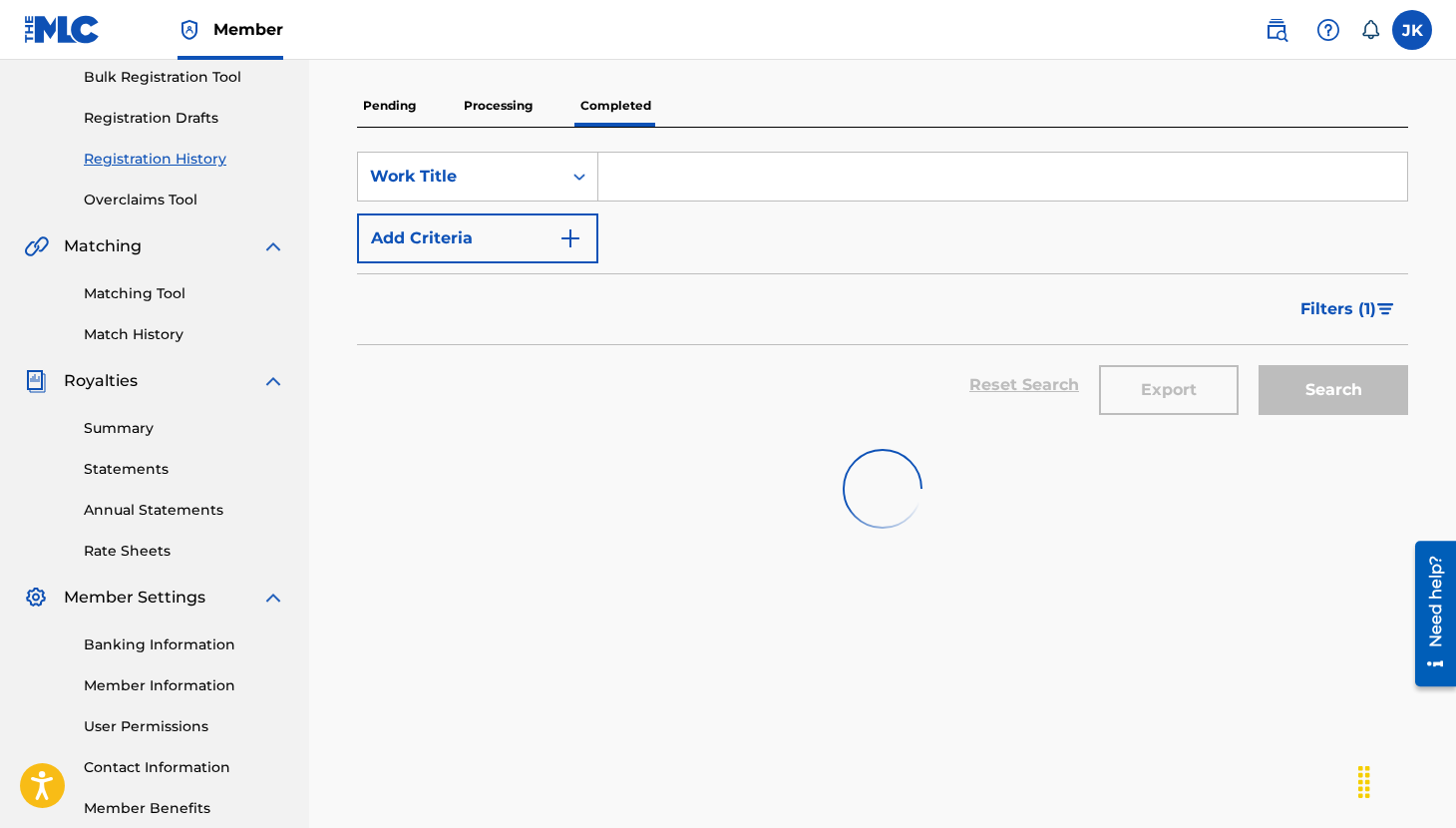 scroll, scrollTop: 0, scrollLeft: 0, axis: both 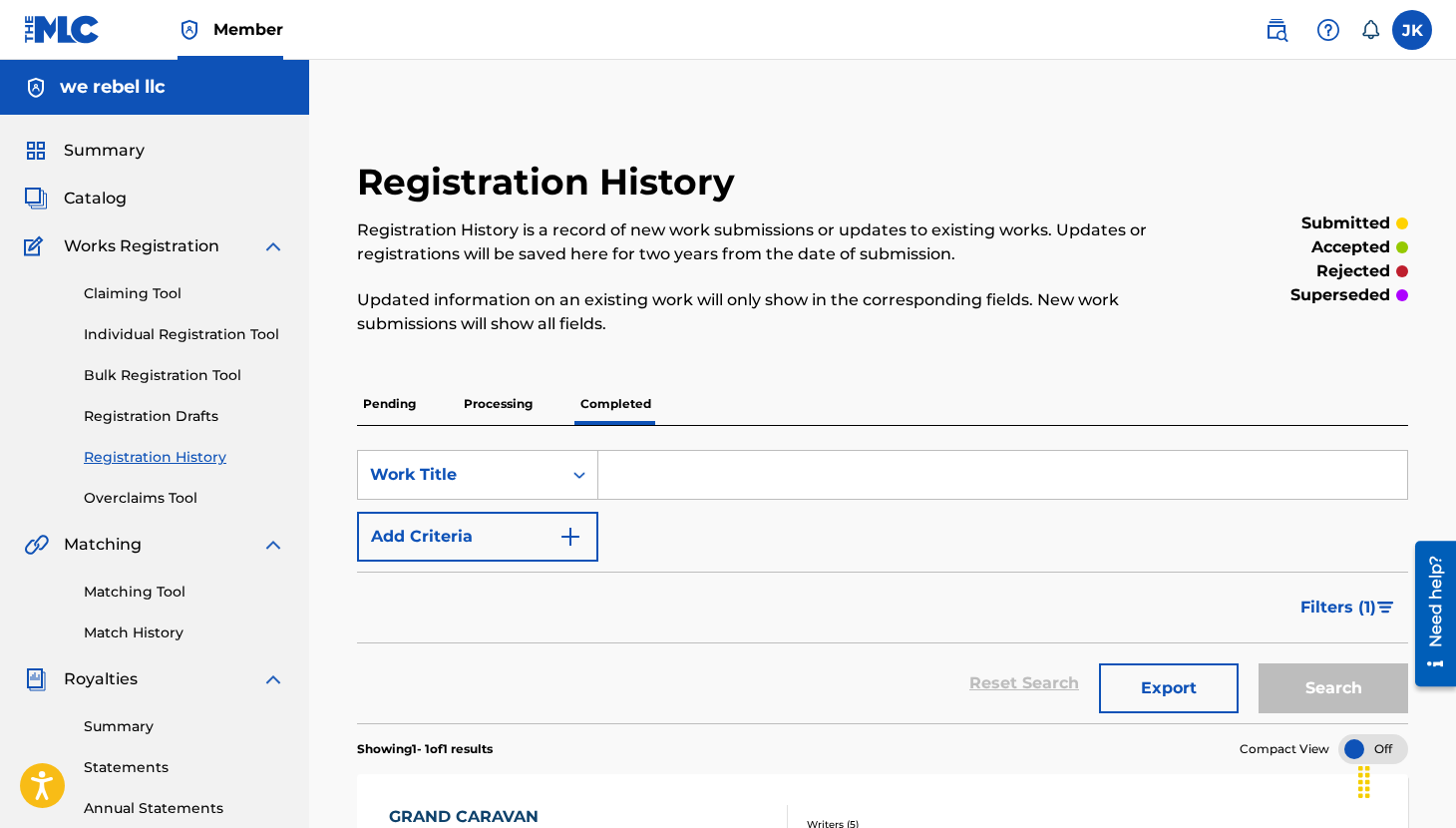 click on "Filters ( 1 )" at bounding box center (1338, 608) 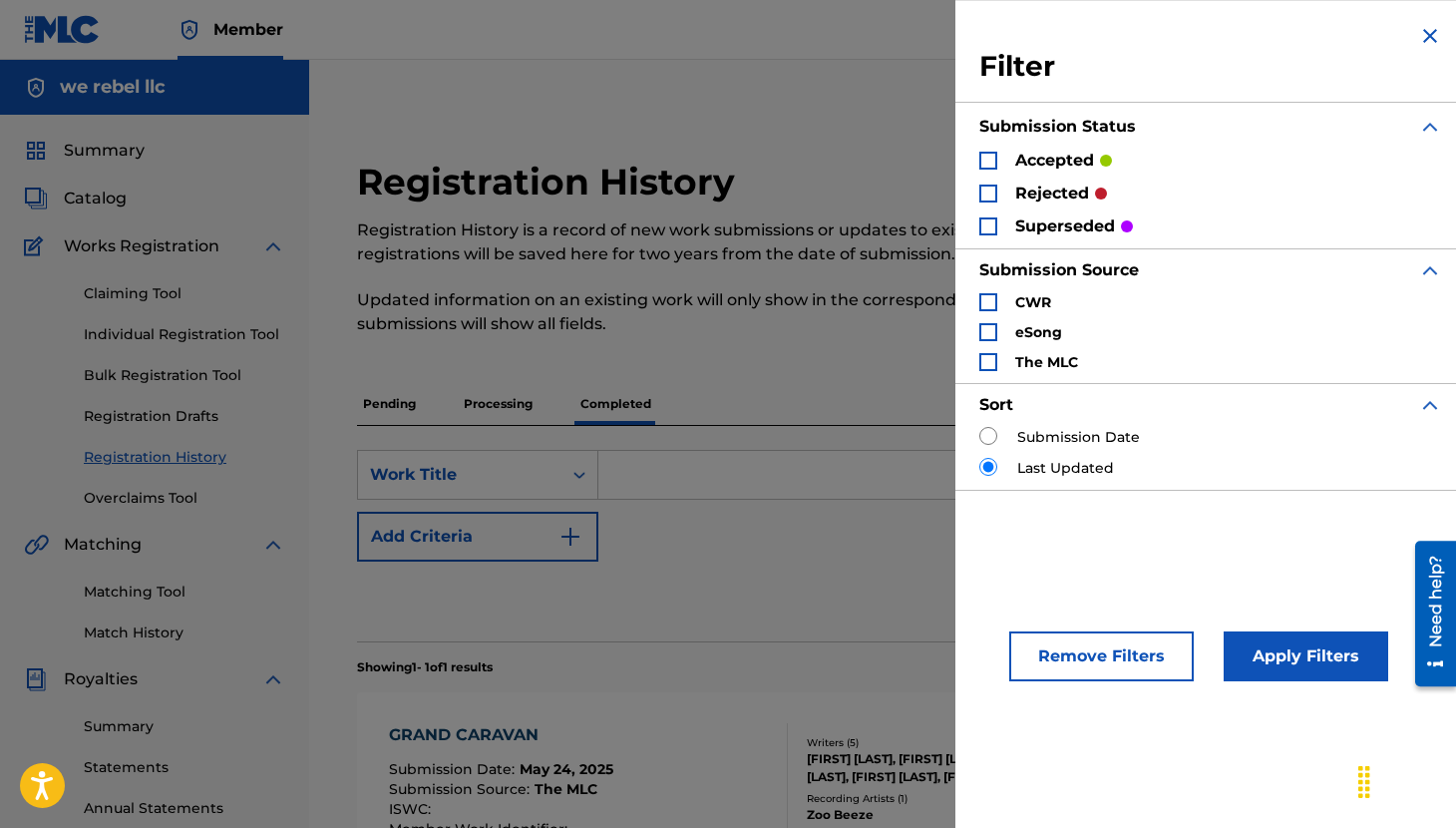 click at bounding box center [988, 161] 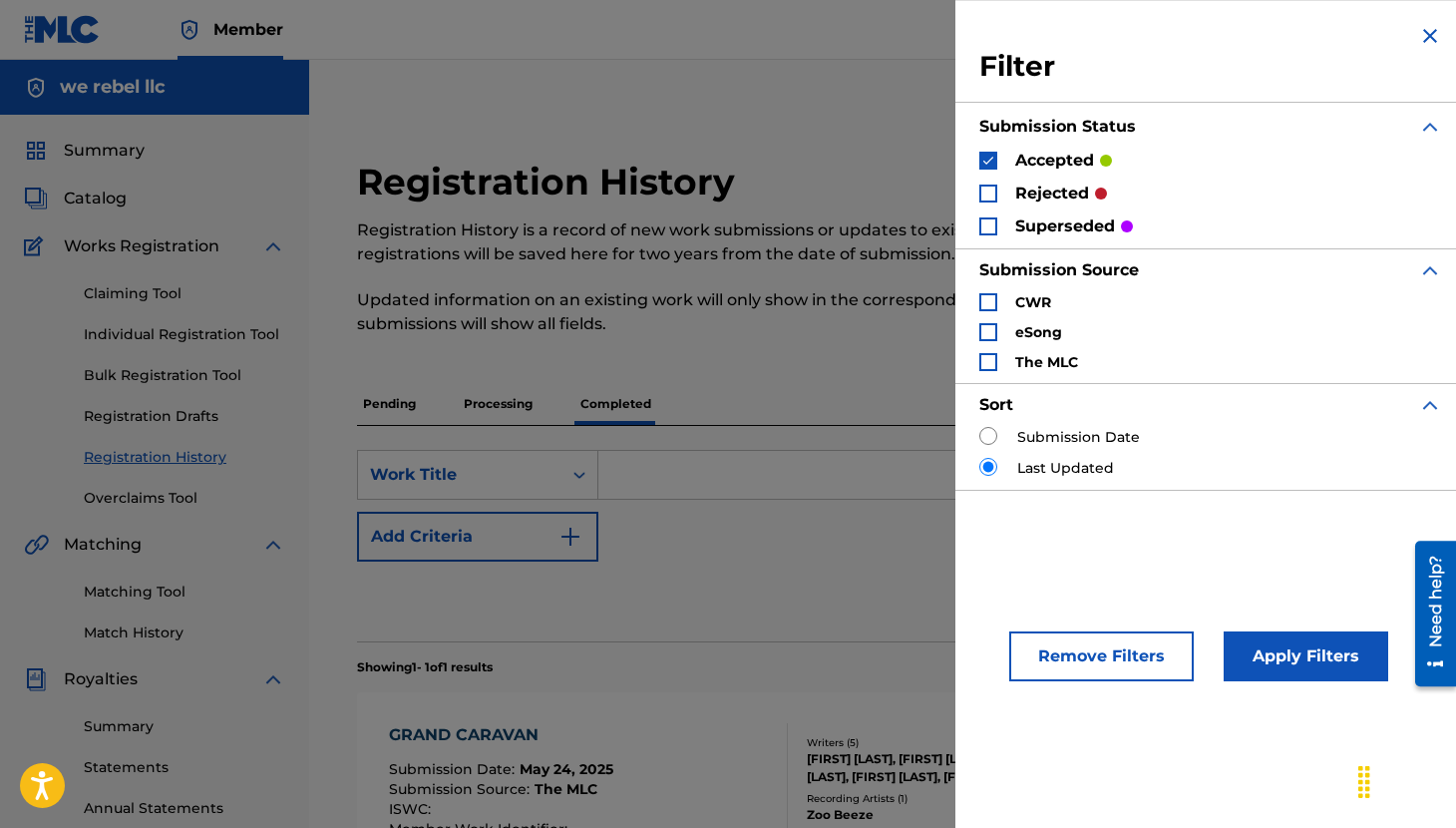 click at bounding box center [988, 194] 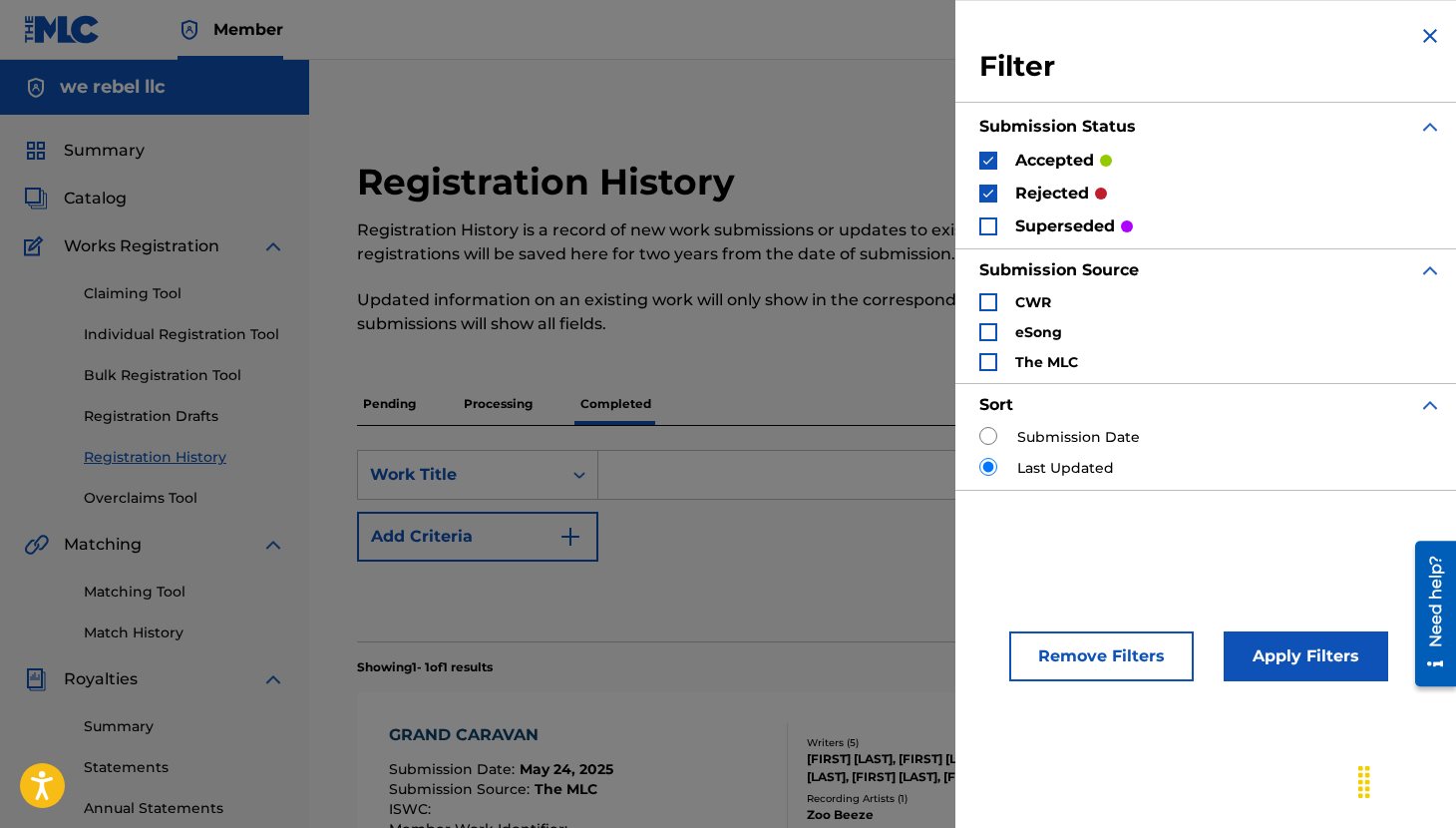 click at bounding box center [988, 226] 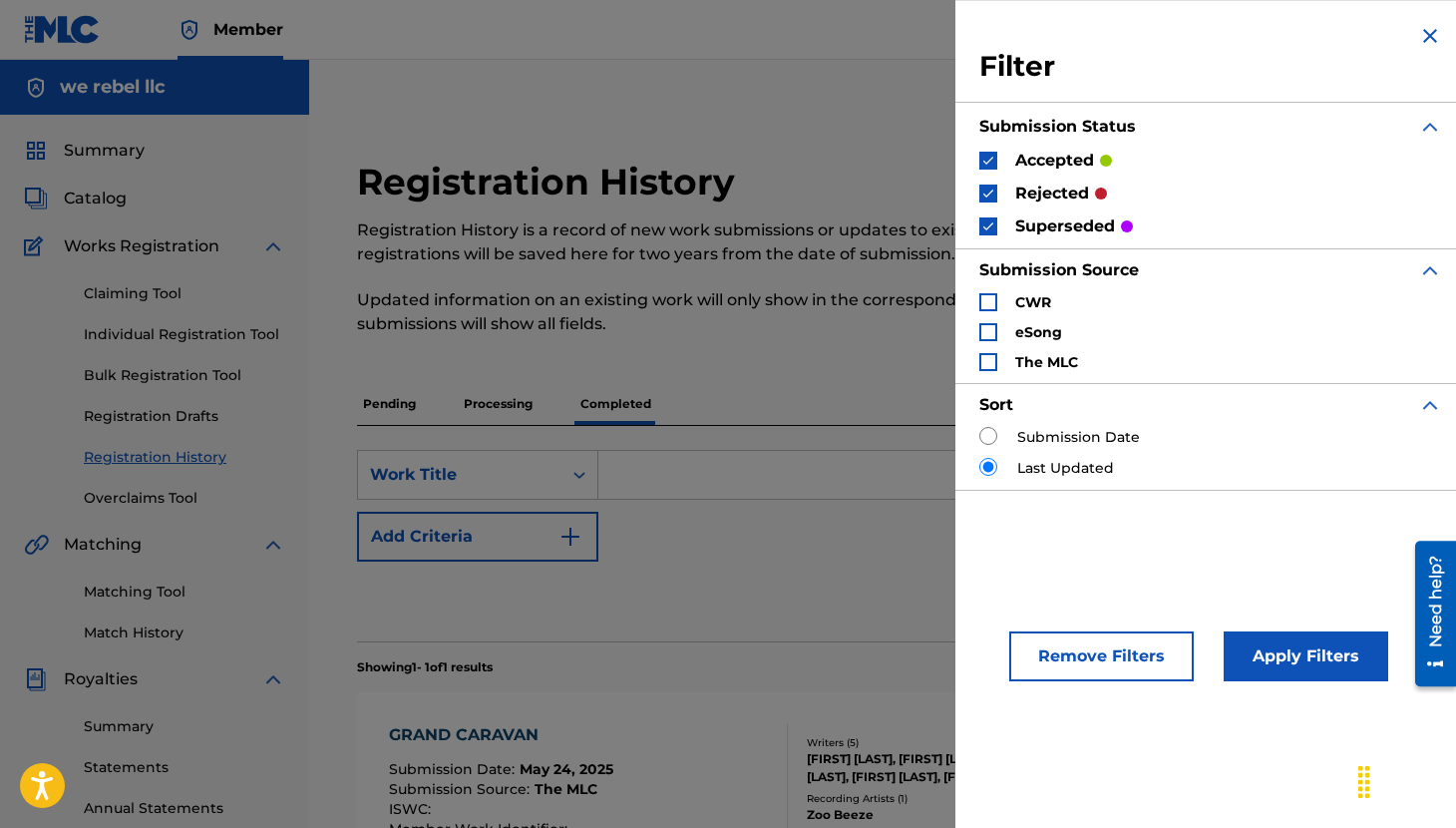 click on "Apply Filters" at bounding box center (1305, 656) 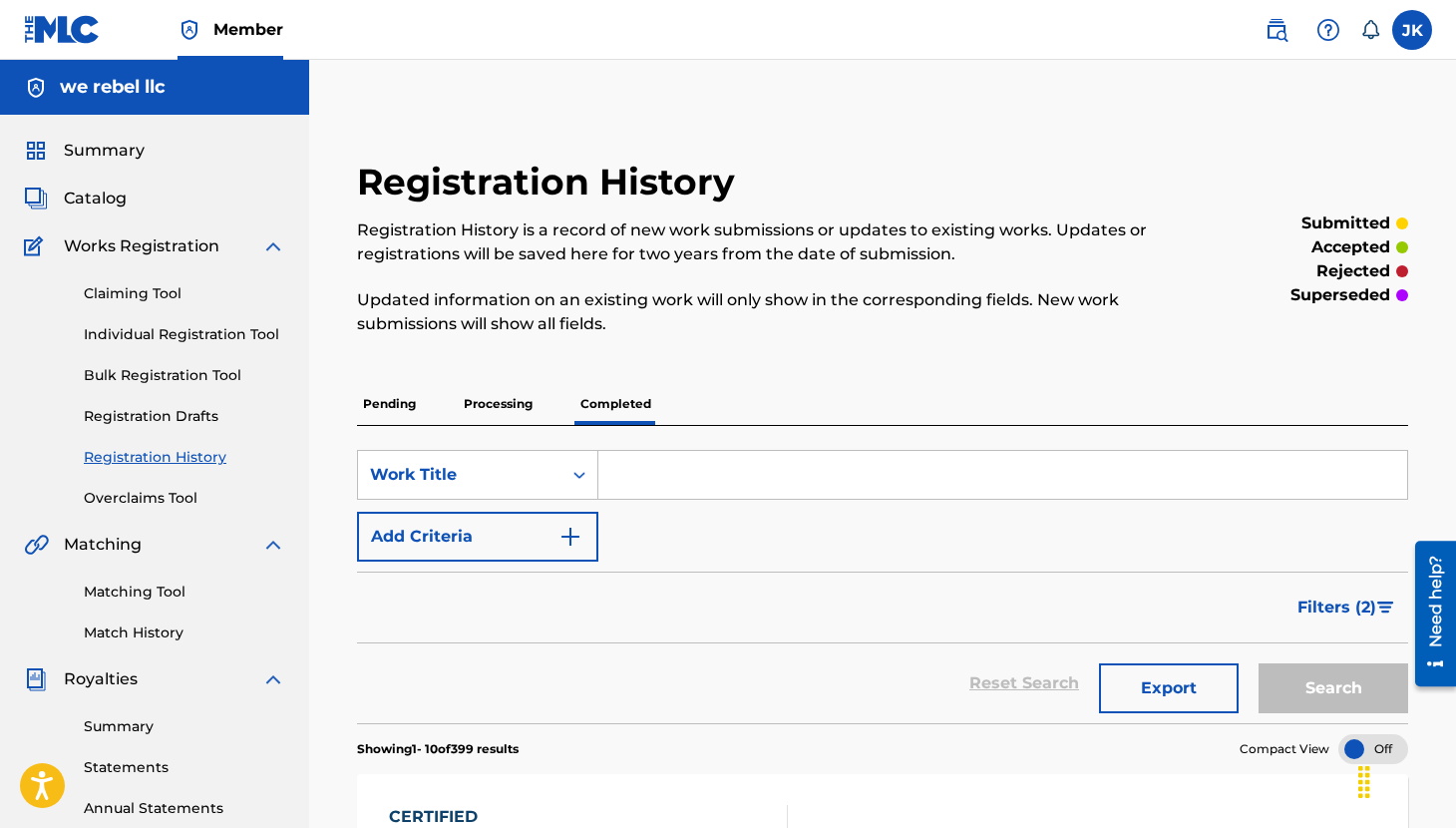 click at bounding box center [1002, 475] 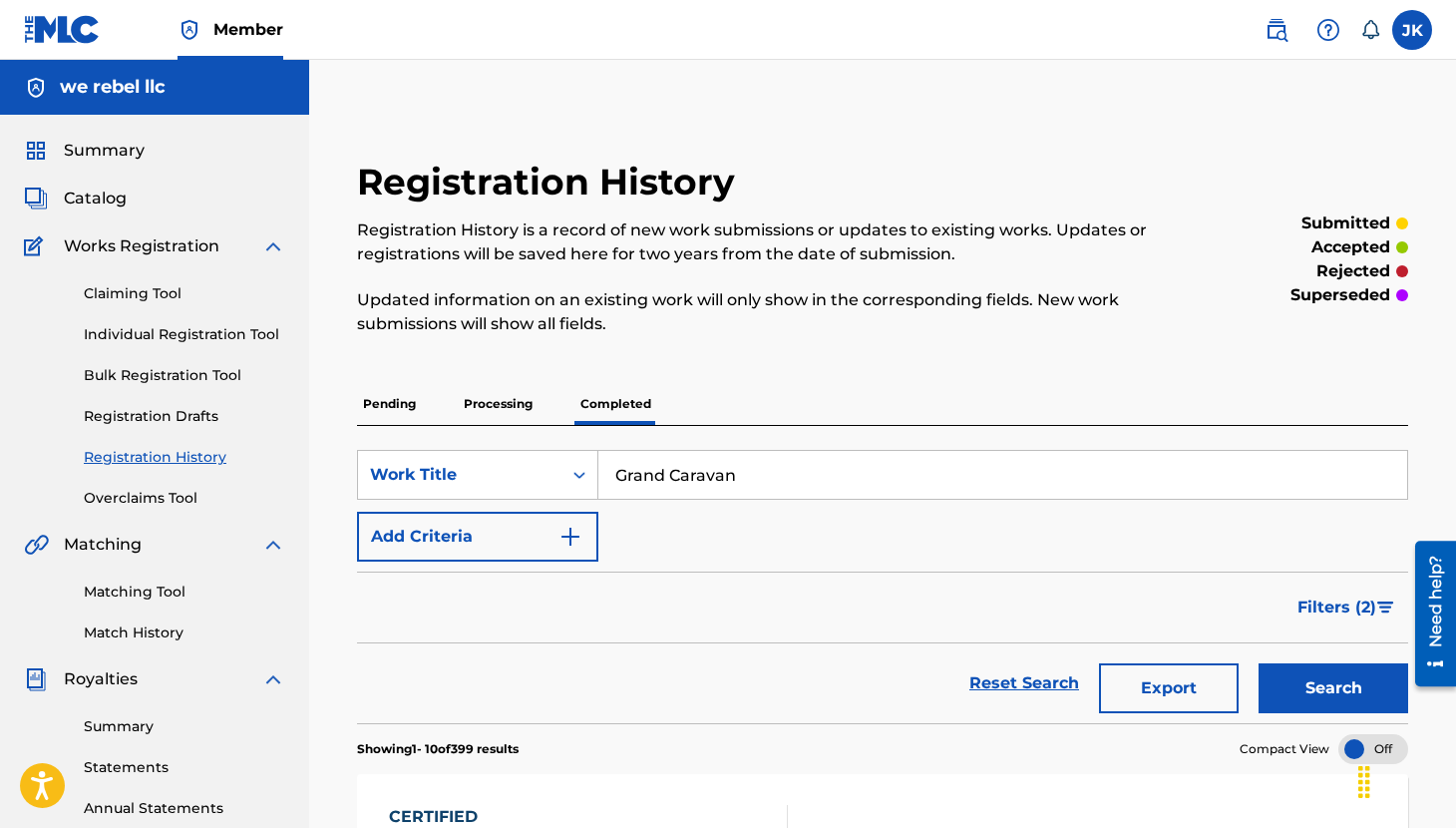 click on "Search" at bounding box center (1333, 688) 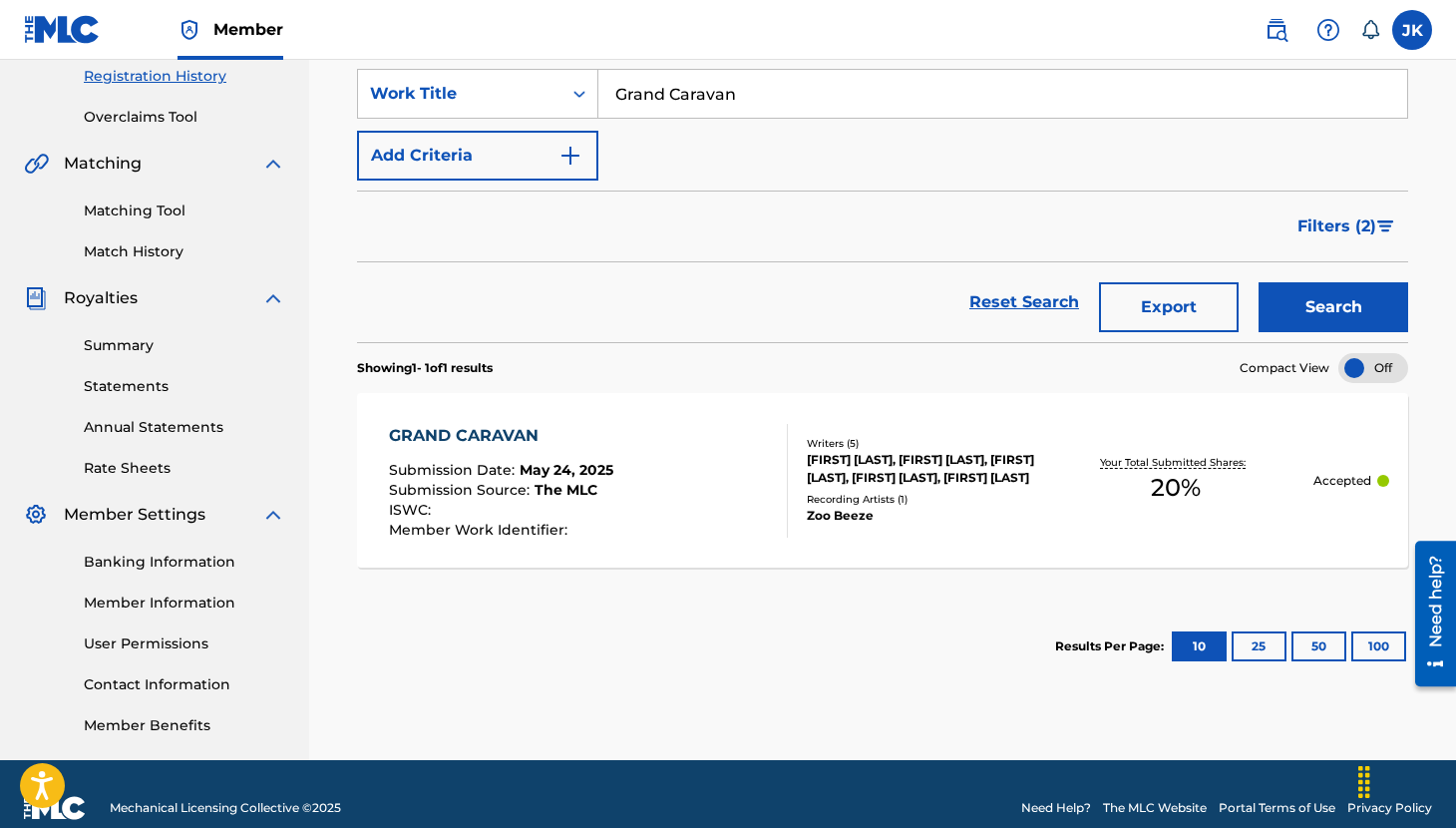 scroll, scrollTop: 392, scrollLeft: 0, axis: vertical 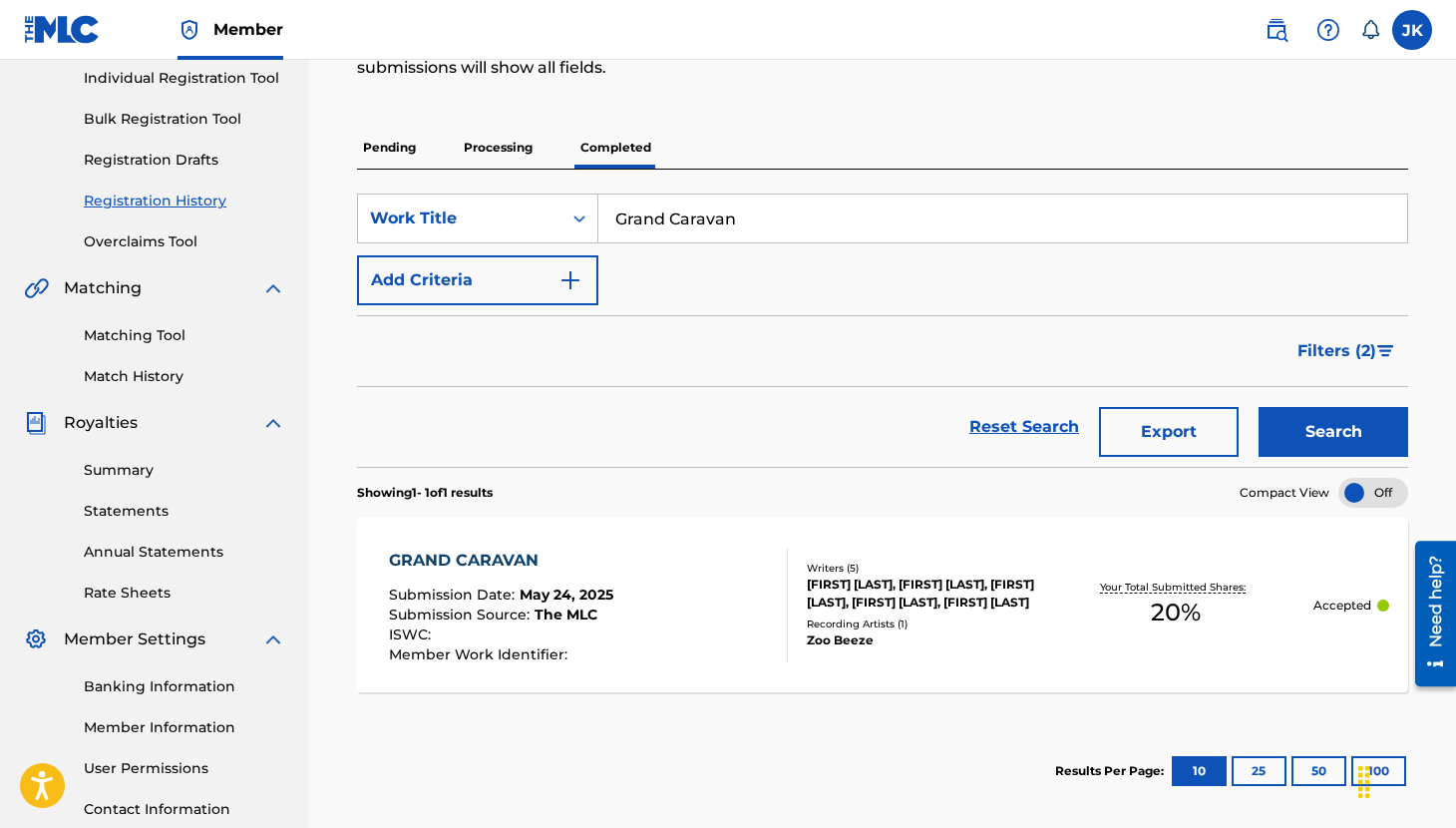 paste on "O WITH YOU (MA'S HOUSE)" 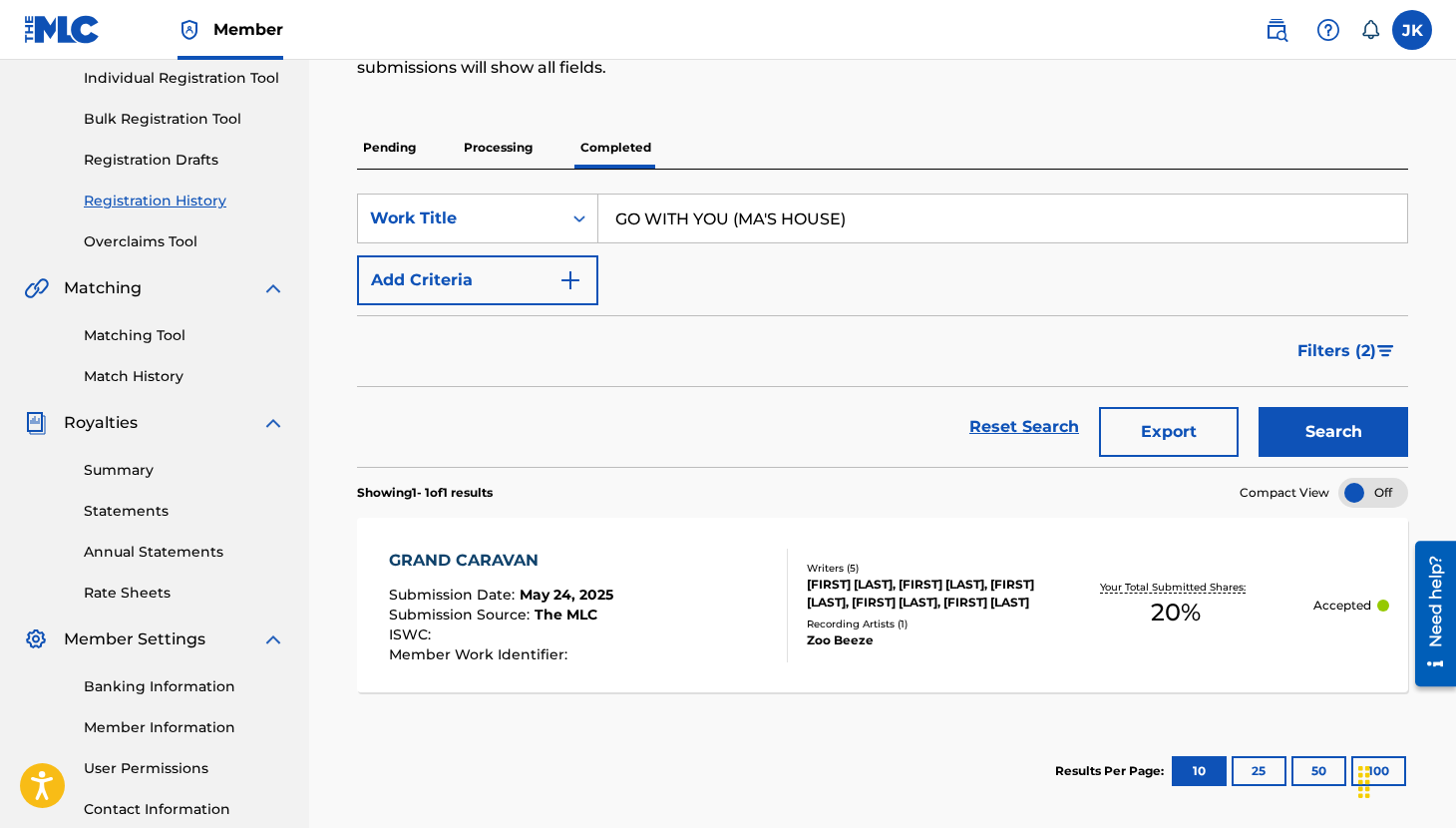 click on "Search" at bounding box center [1333, 432] 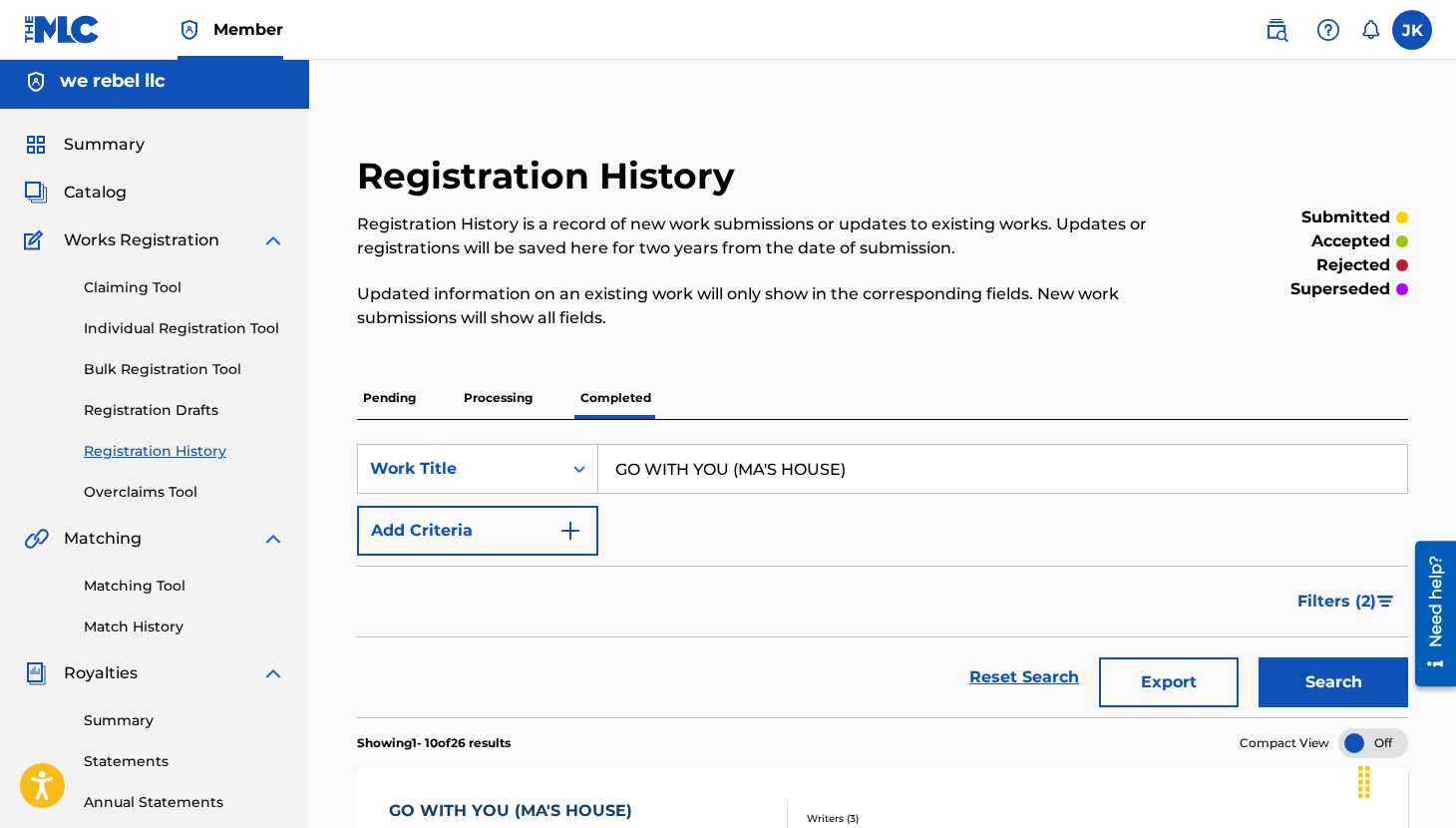 scroll, scrollTop: 0, scrollLeft: 0, axis: both 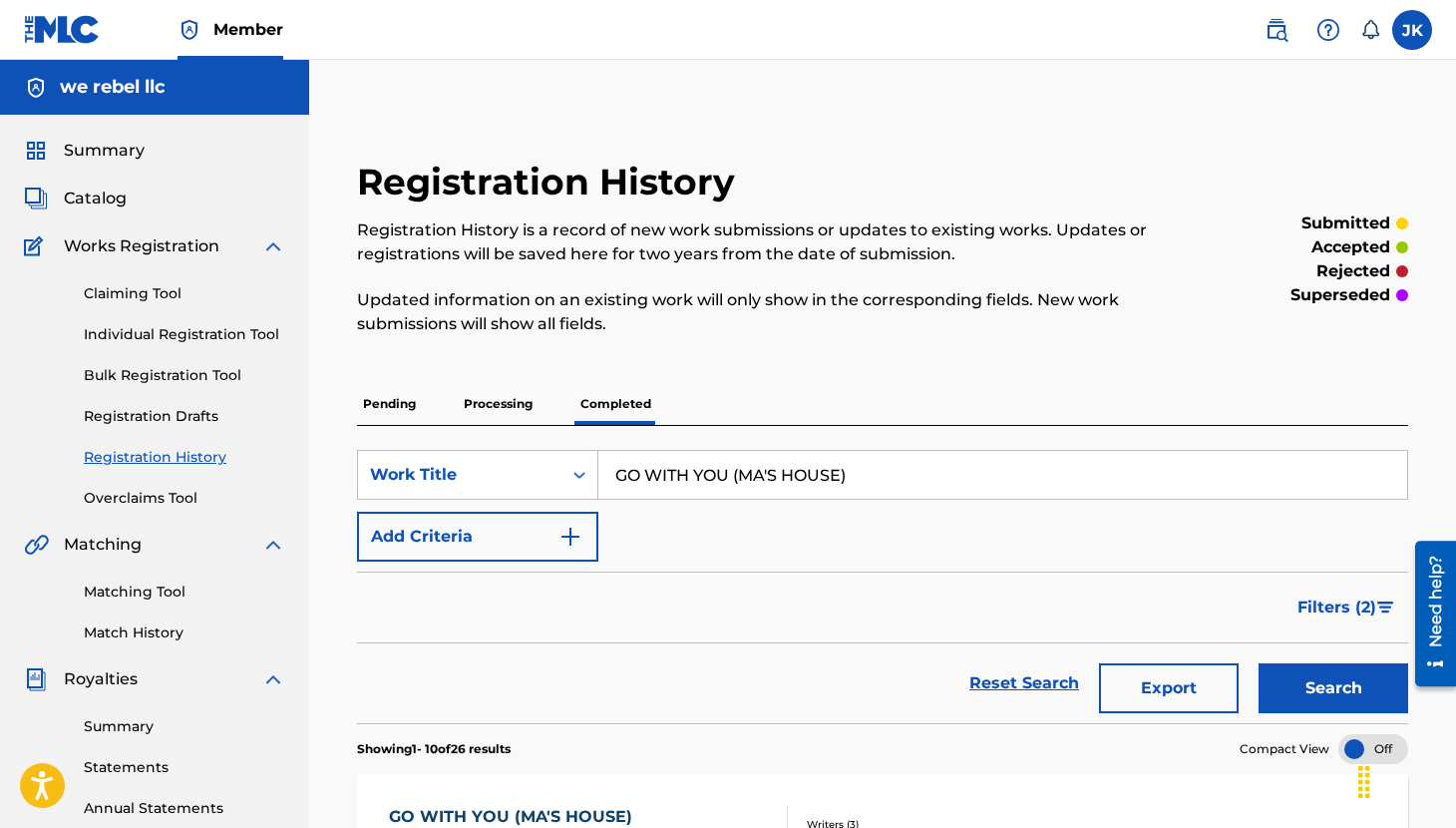 click on "GO WITH YOU (MA'S HOUSE)" at bounding box center (1002, 475) 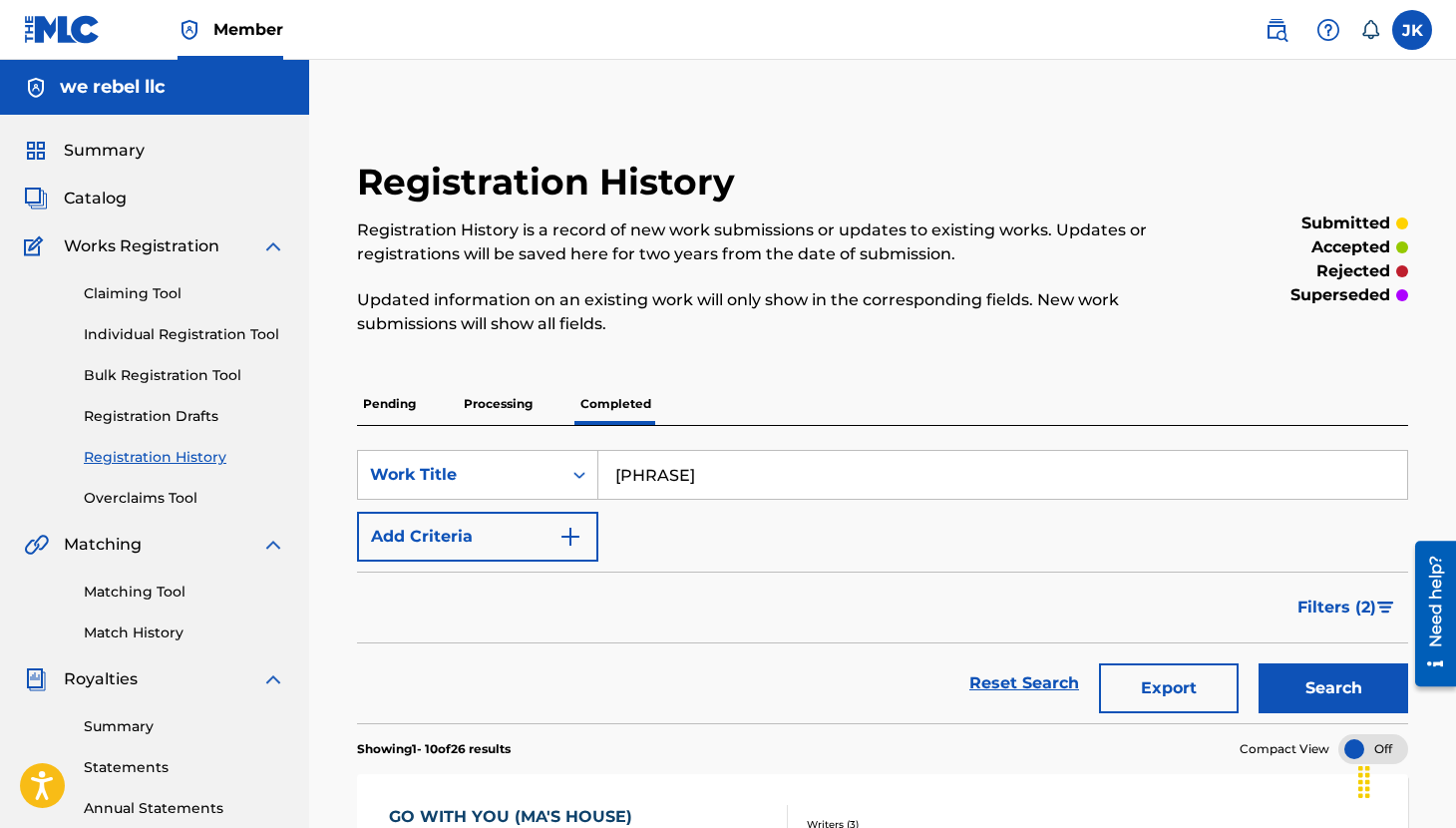 click on "Search" at bounding box center (1333, 688) 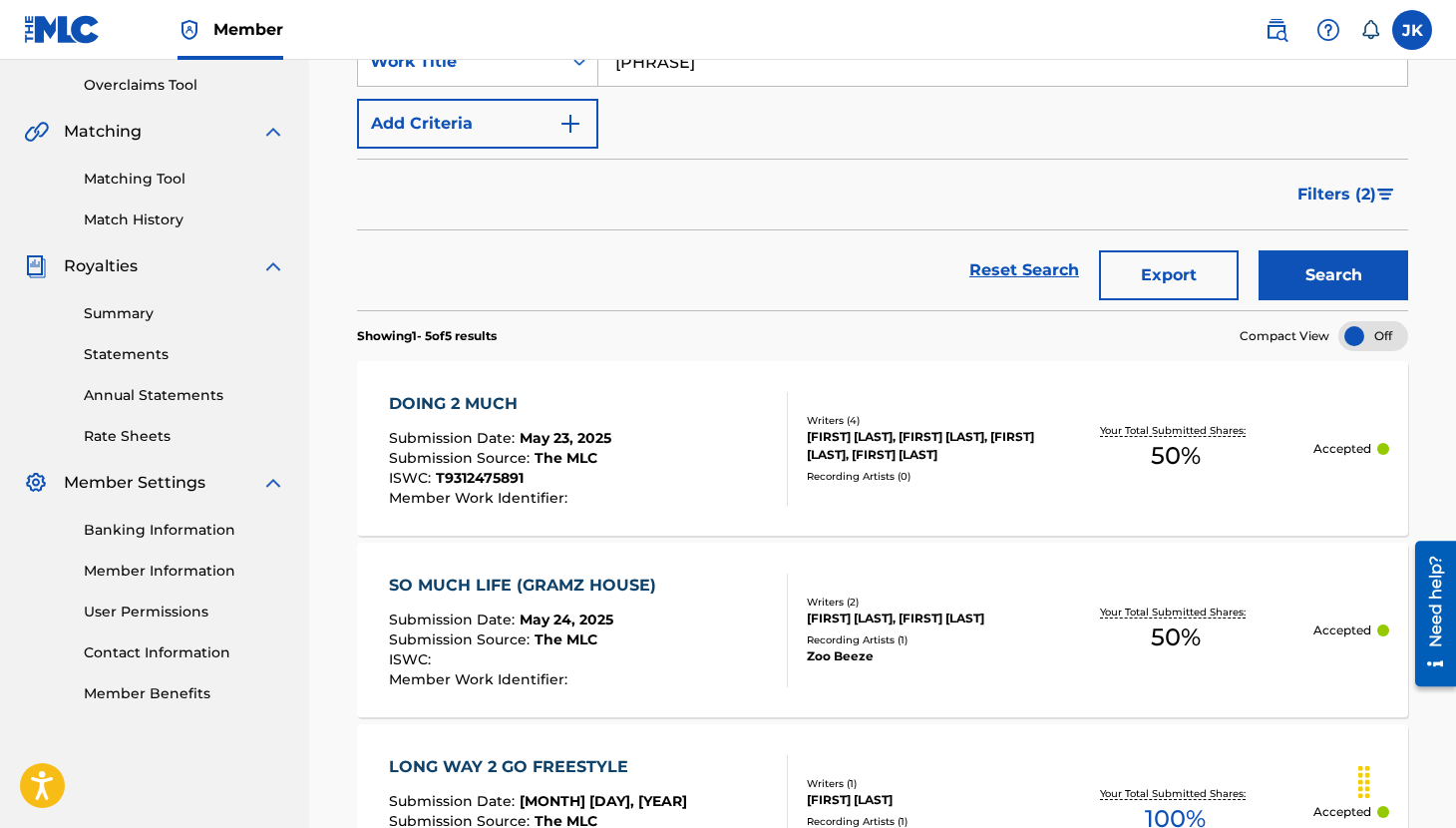 scroll, scrollTop: 419, scrollLeft: 0, axis: vertical 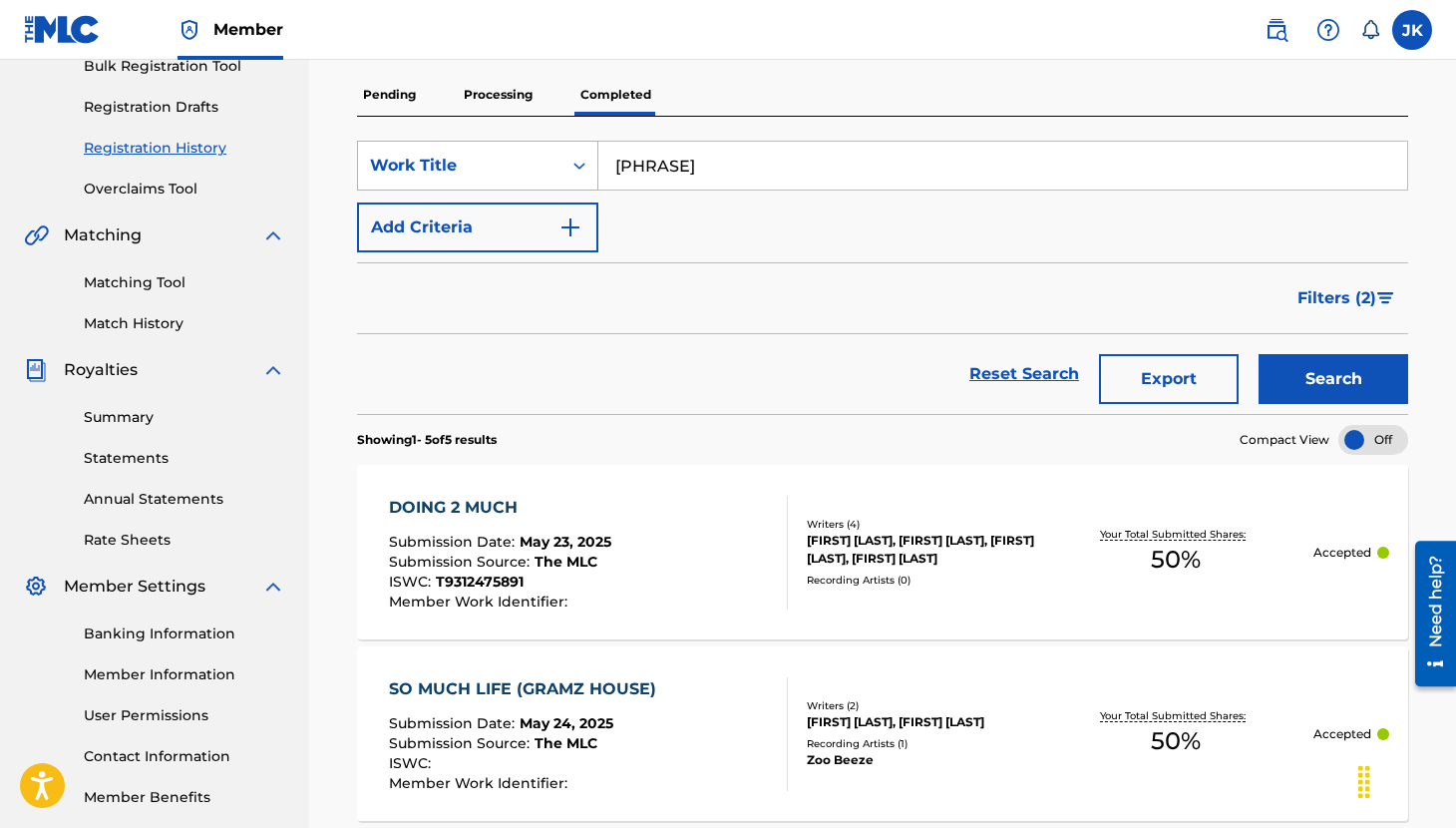 drag, startPoint x: 750, startPoint y: 173, endPoint x: 525, endPoint y: 147, distance: 226.49724 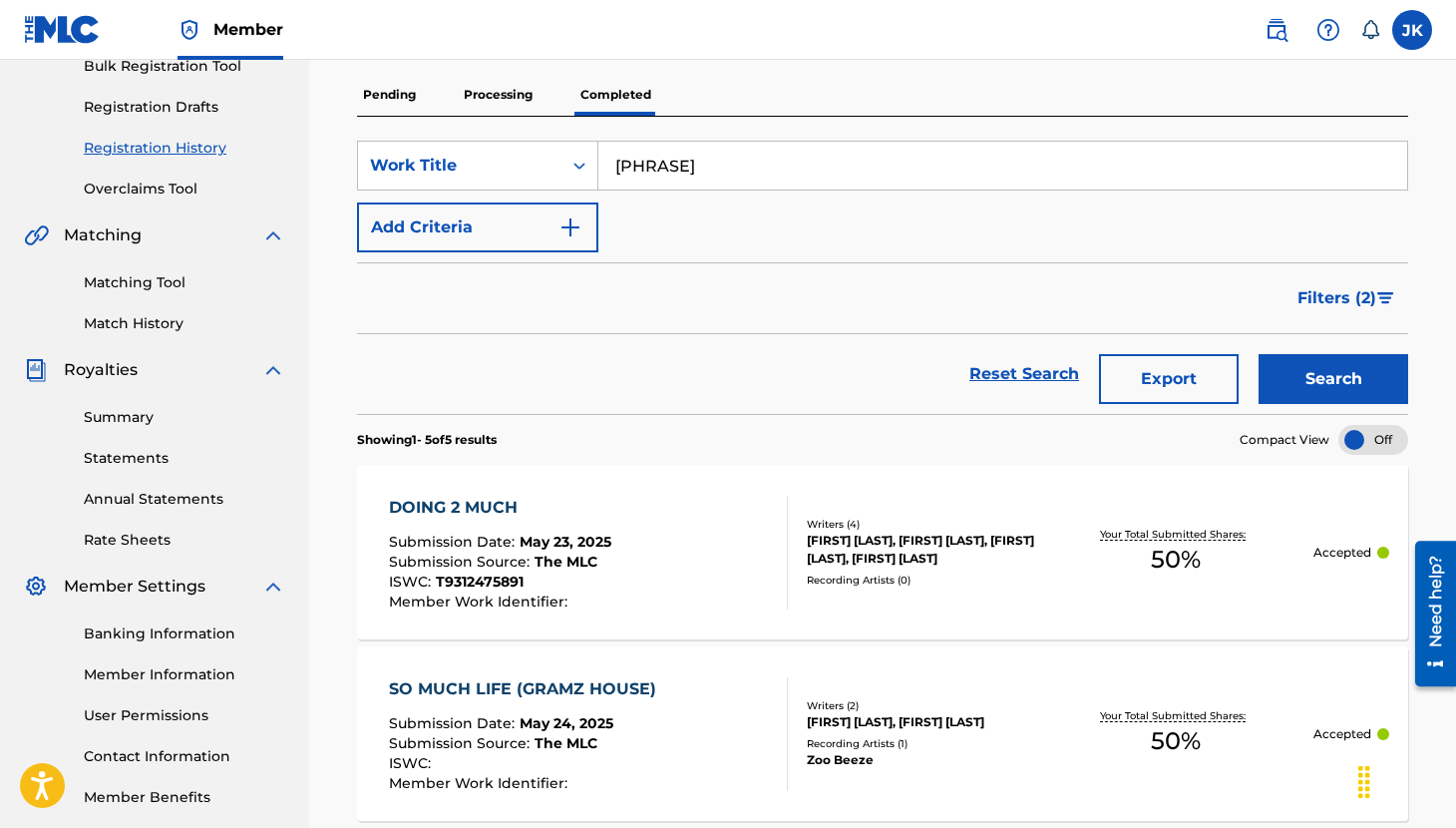 paste on "BENDICION" 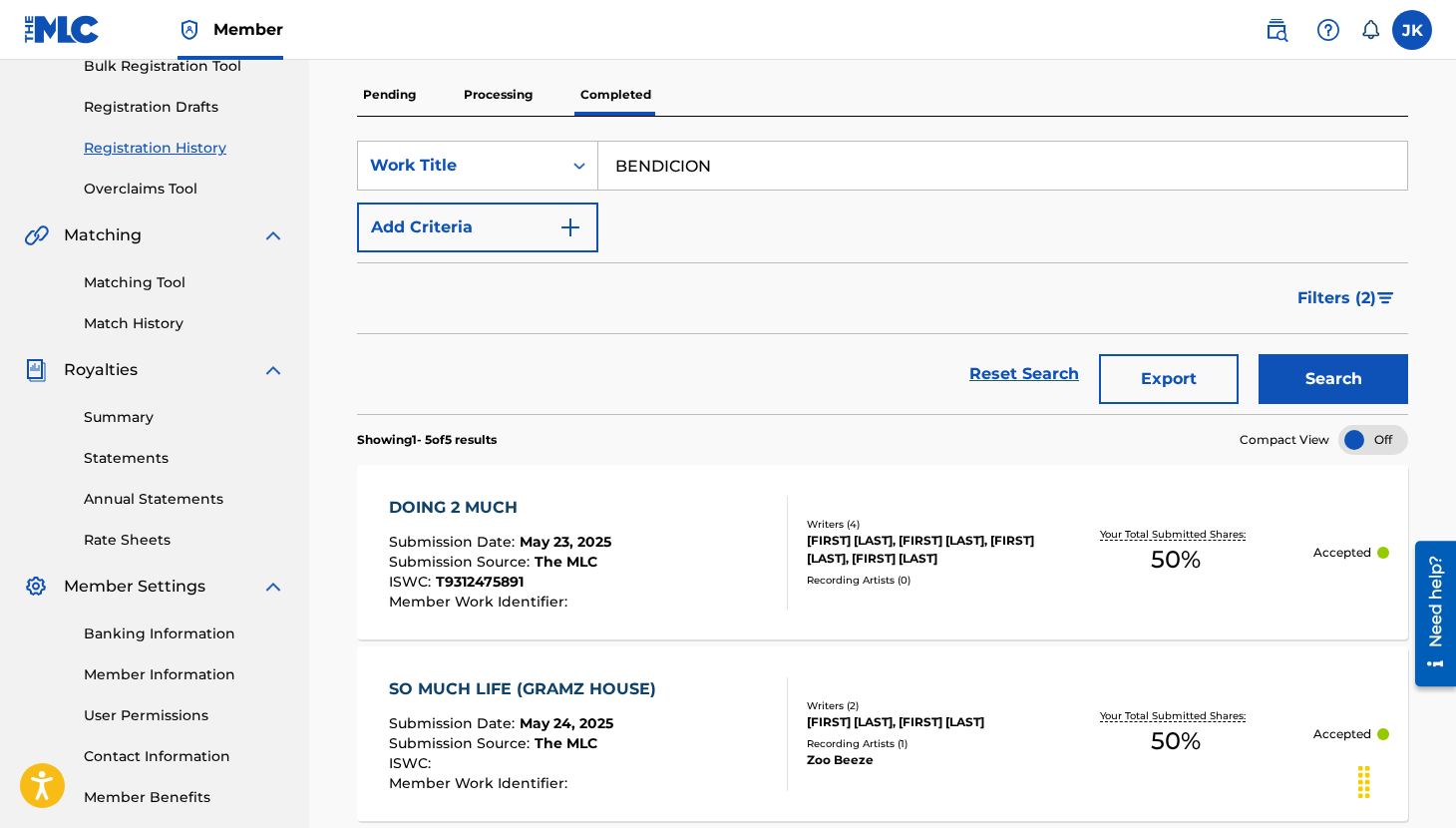 type on "BENDICION" 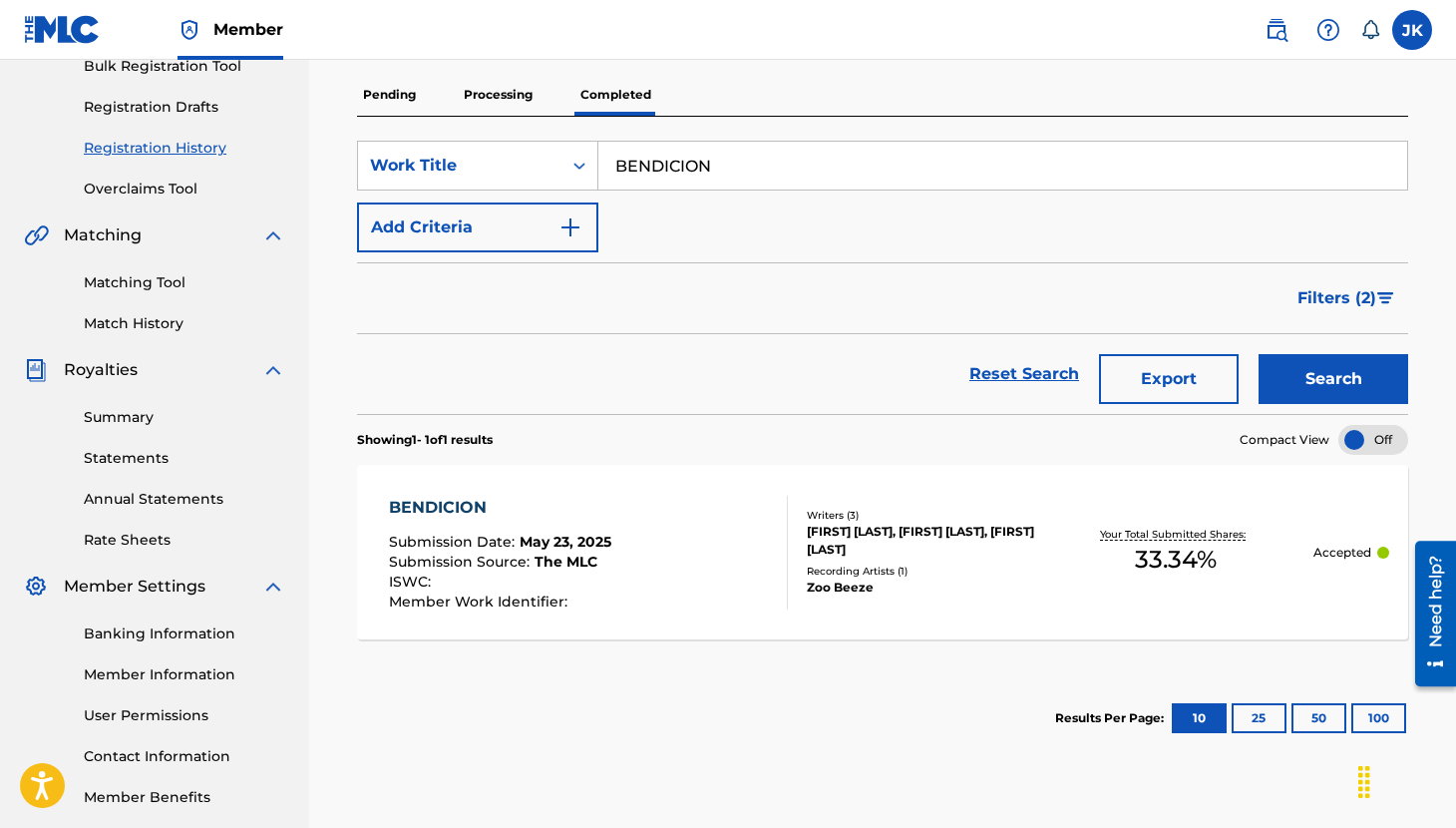 click on "Match History" at bounding box center (184, 323) 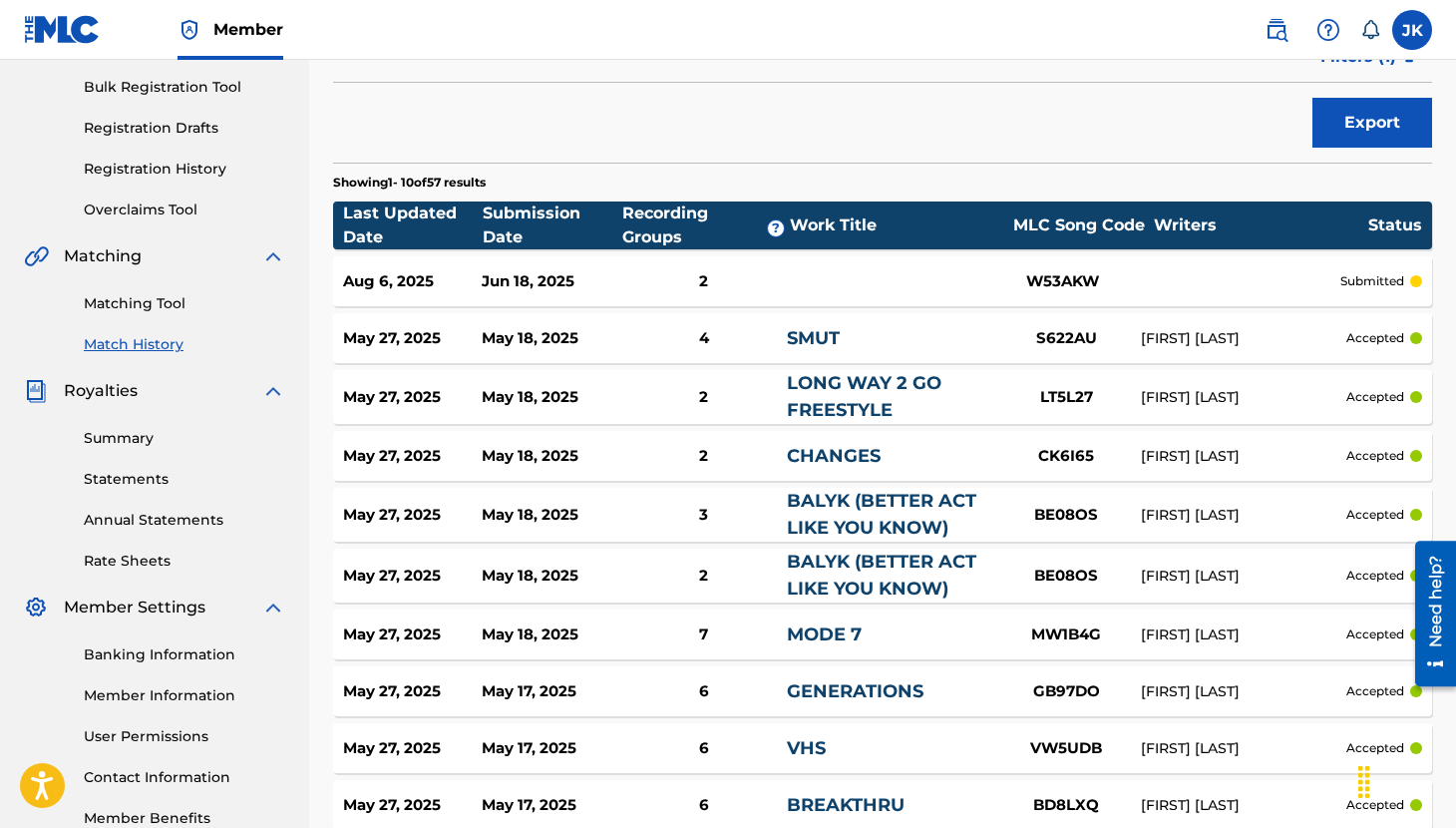 scroll, scrollTop: 278, scrollLeft: 0, axis: vertical 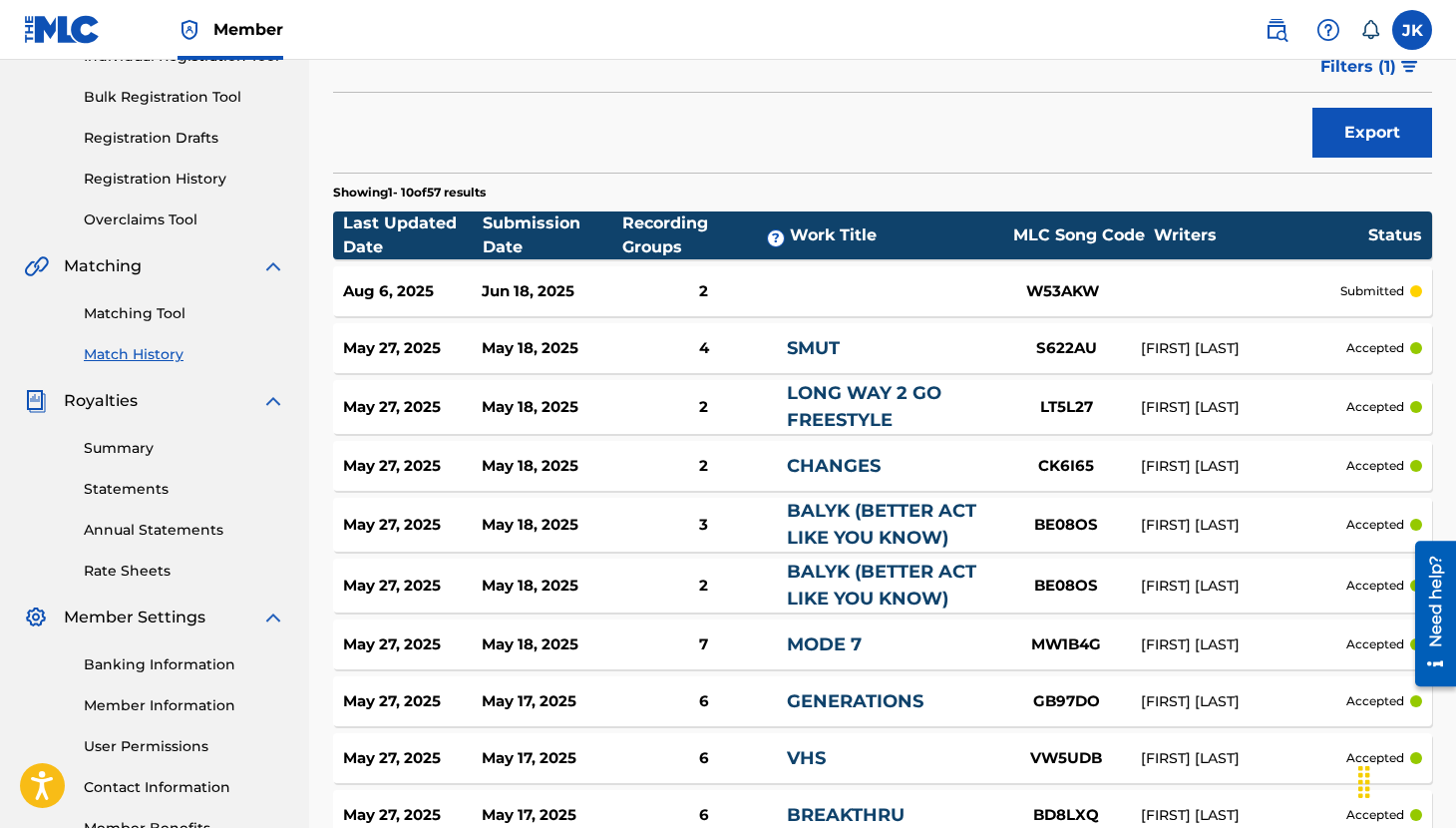 click on "SMUT" at bounding box center (813, 348) 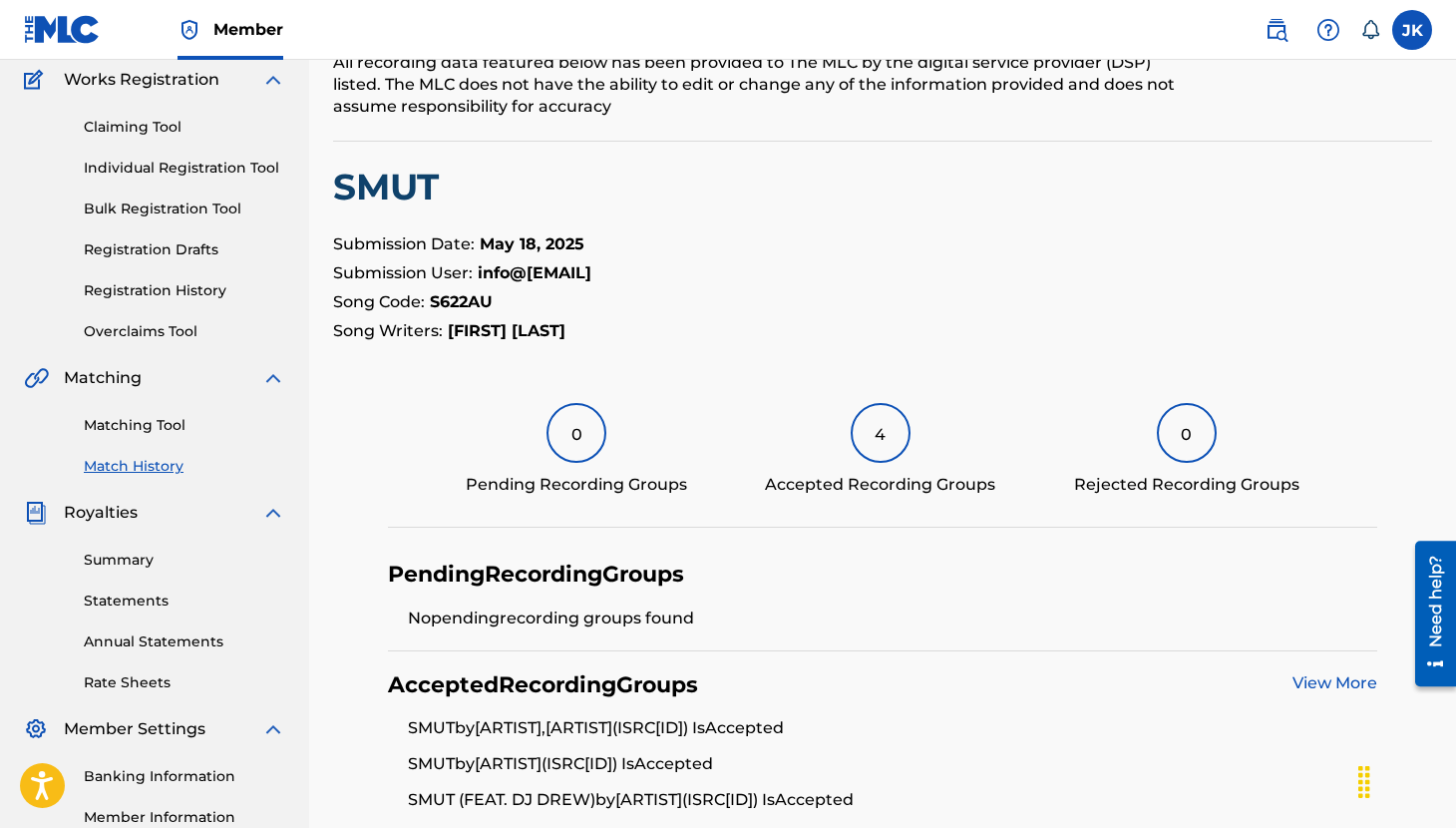 scroll, scrollTop: 0, scrollLeft: 0, axis: both 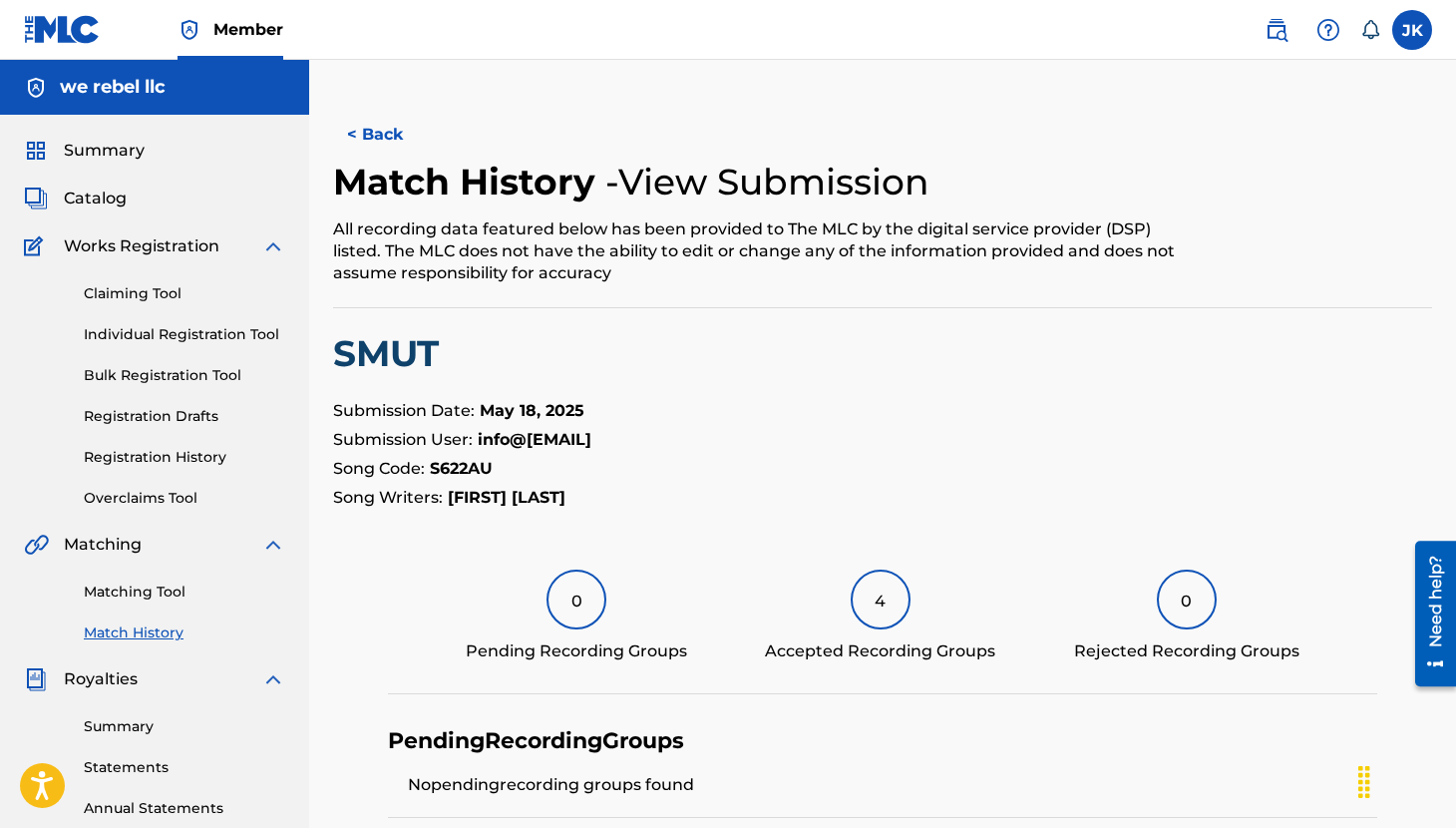 click on "< Back" at bounding box center (393, 135) 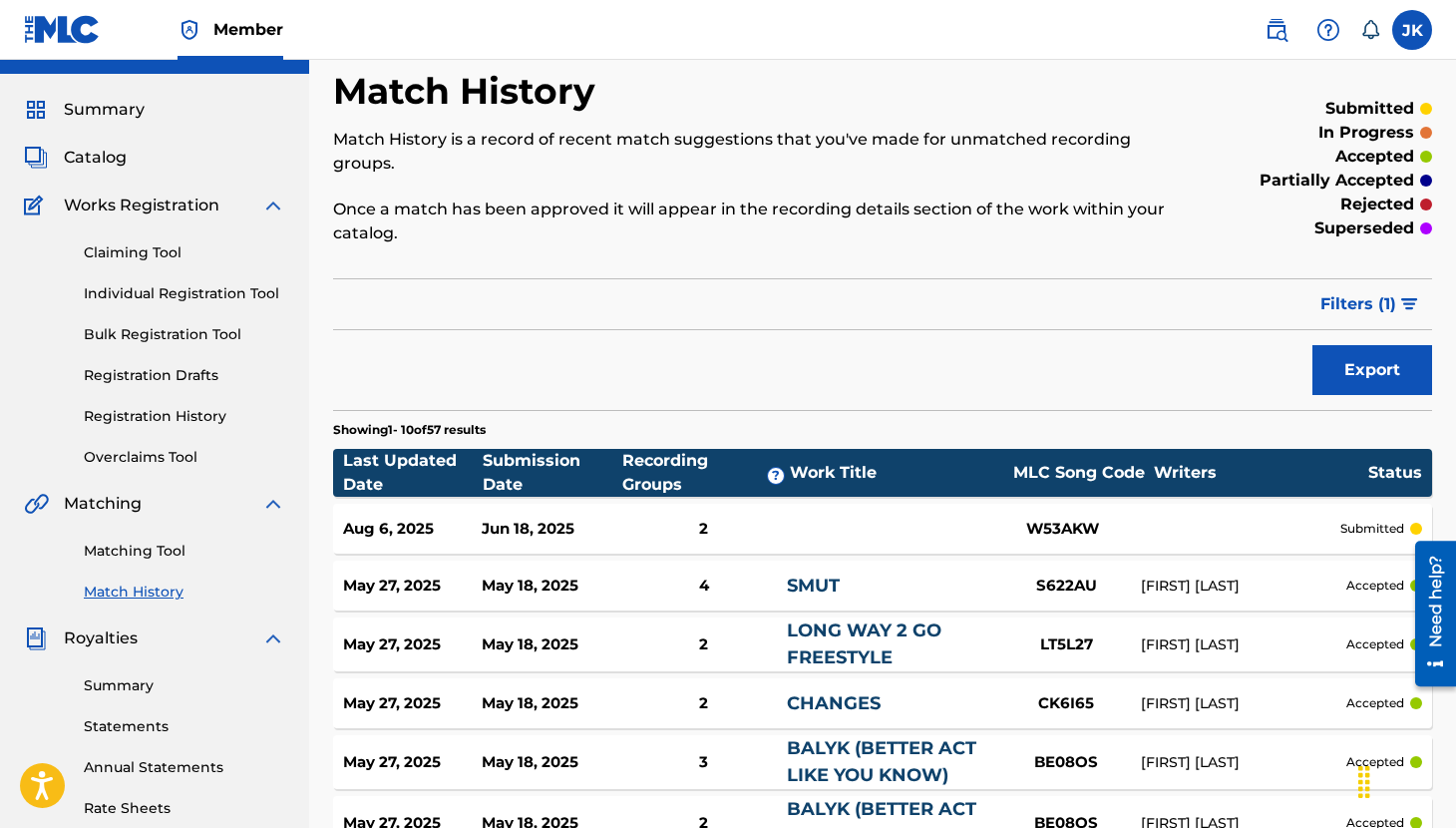 scroll, scrollTop: 0, scrollLeft: 0, axis: both 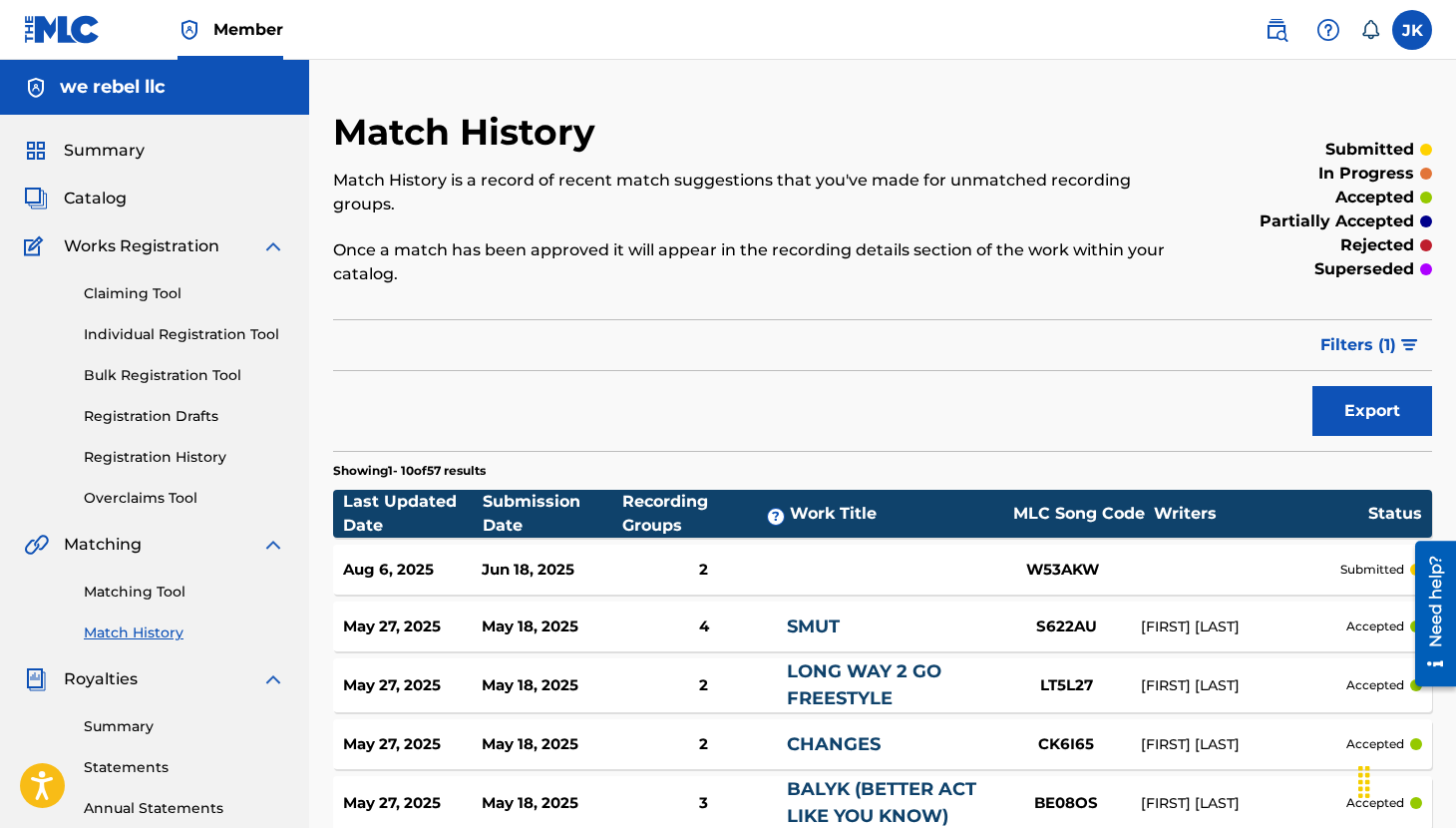 click at bounding box center (1409, 345) 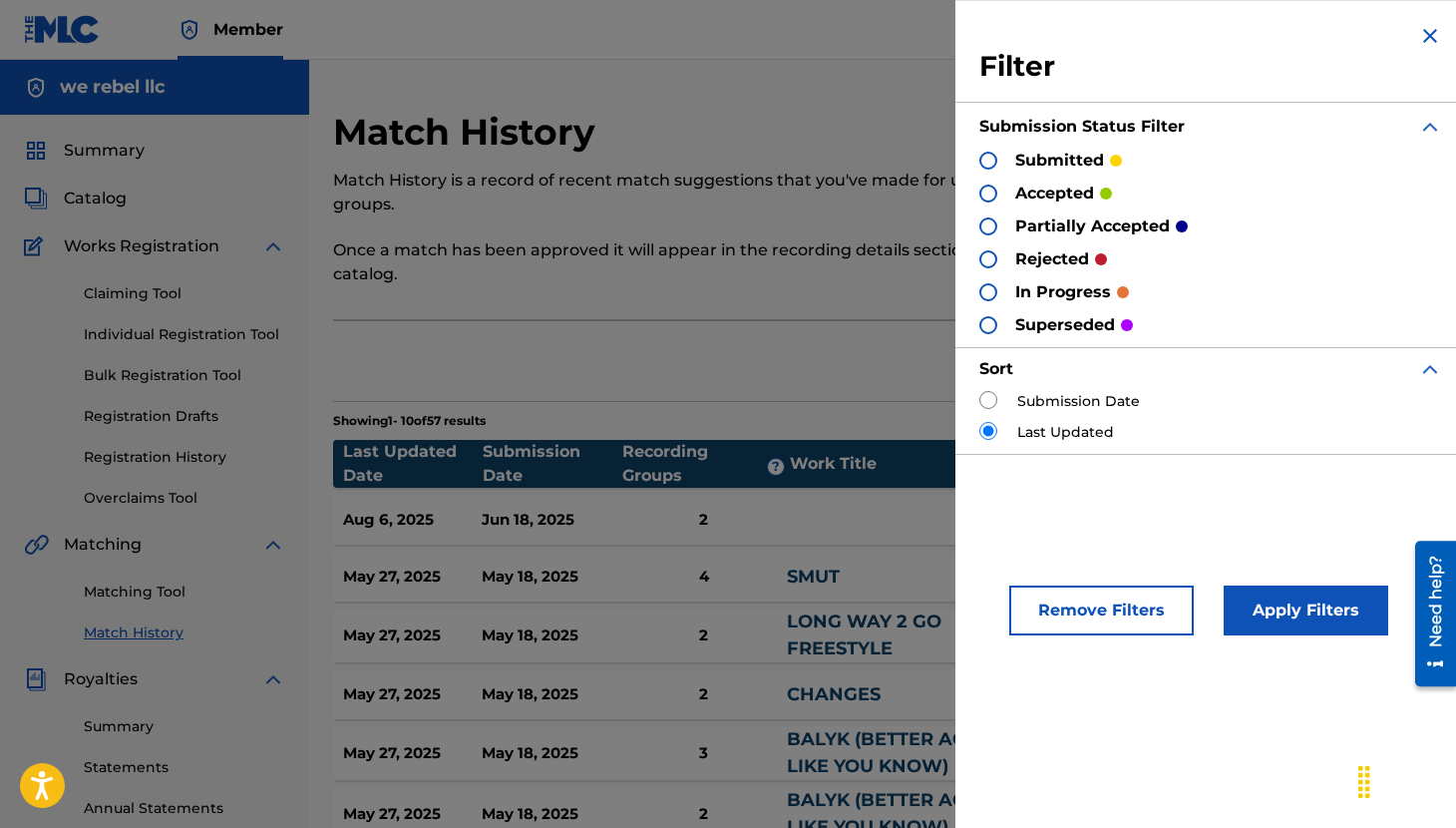 click at bounding box center [988, 161] 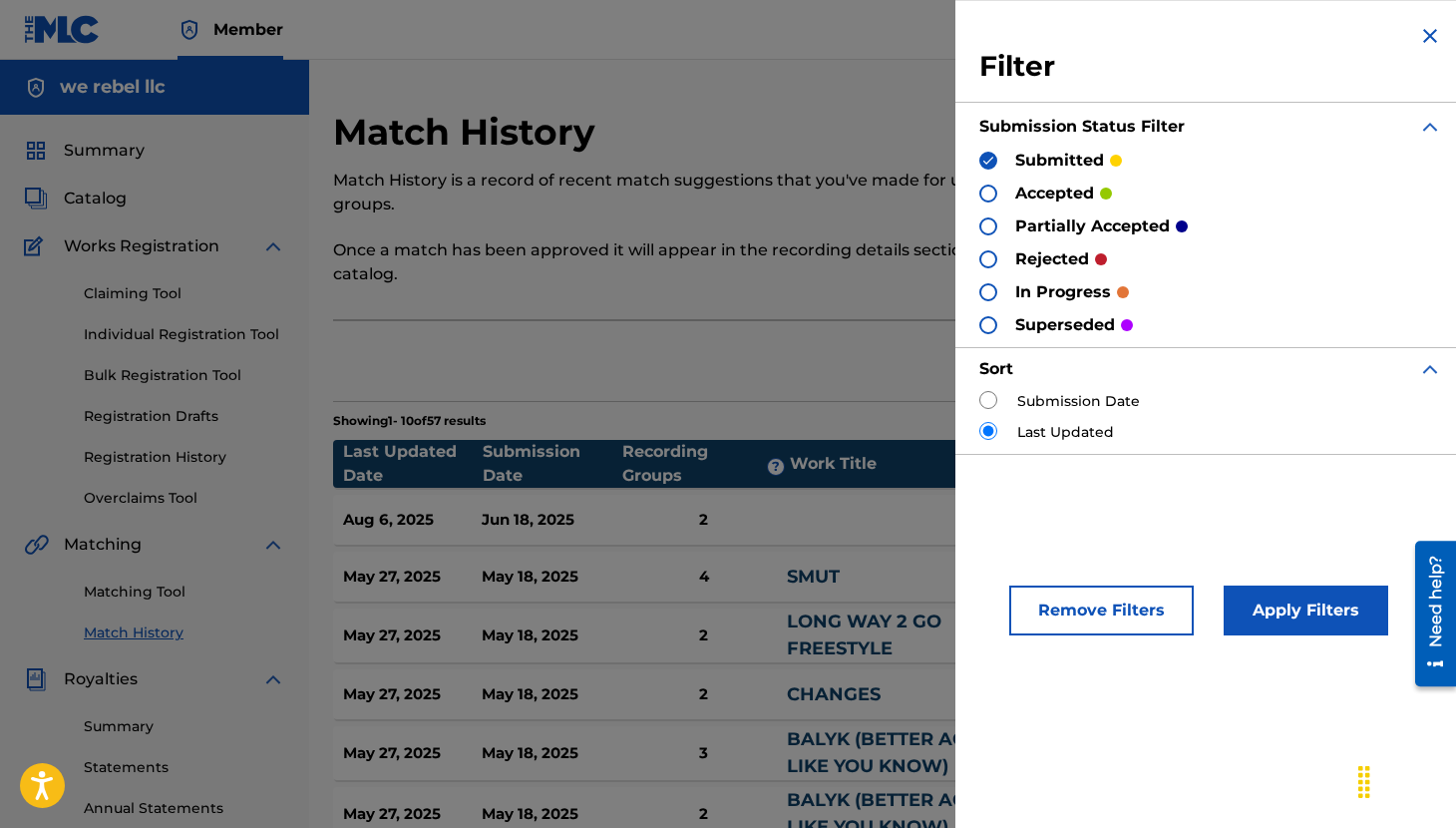 click at bounding box center [988, 194] 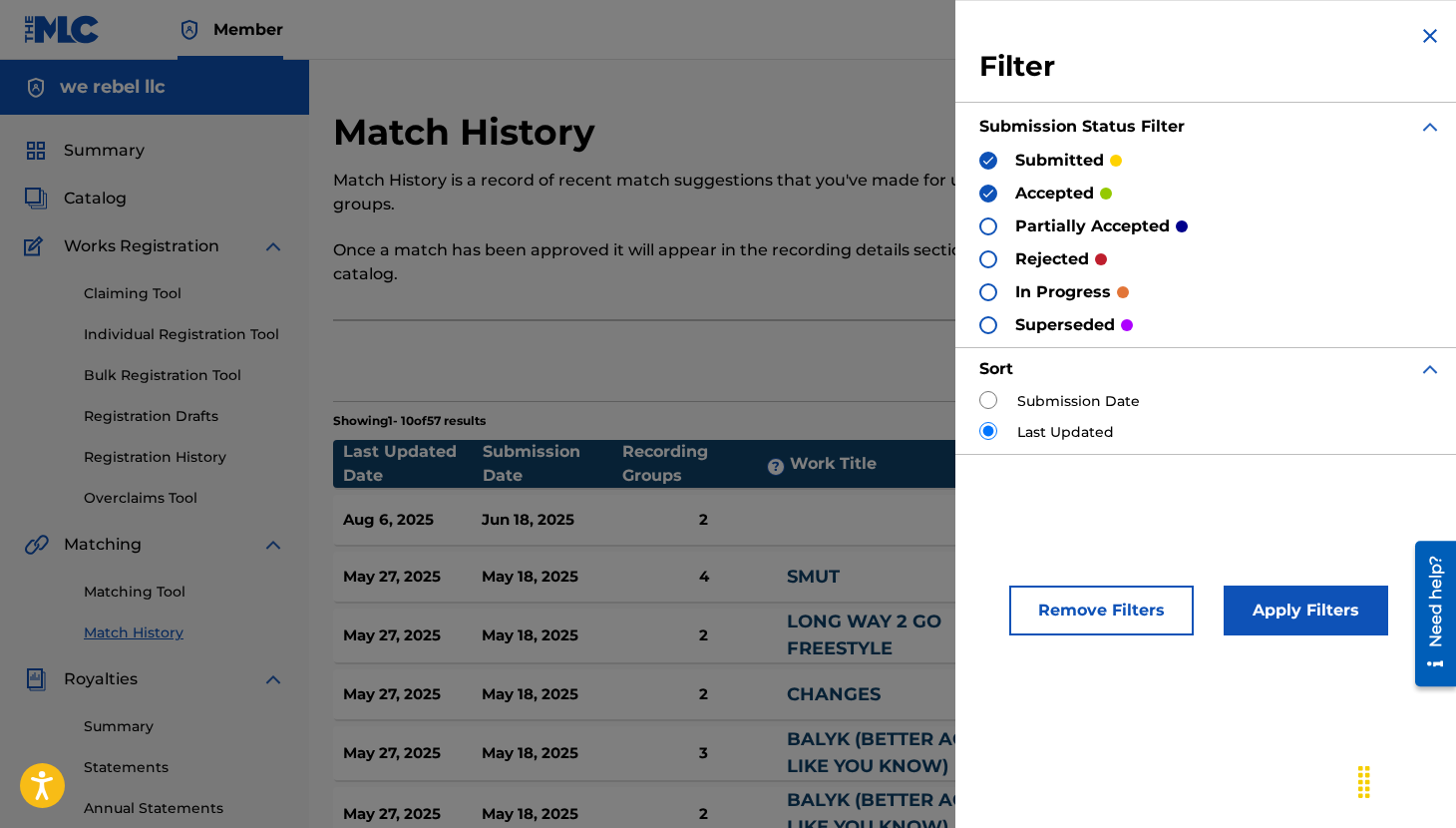 click at bounding box center (988, 226) 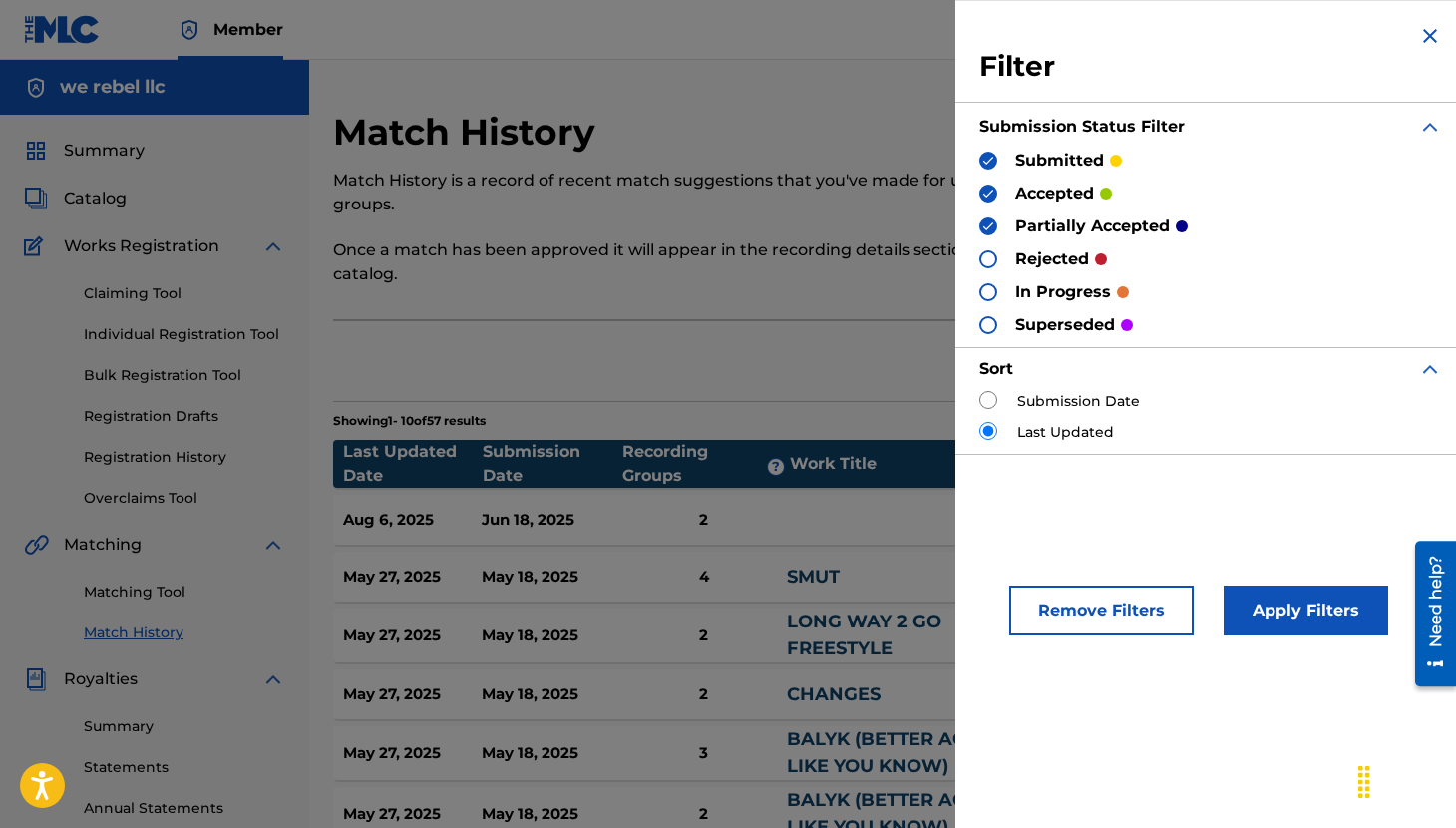 click at bounding box center (988, 259) 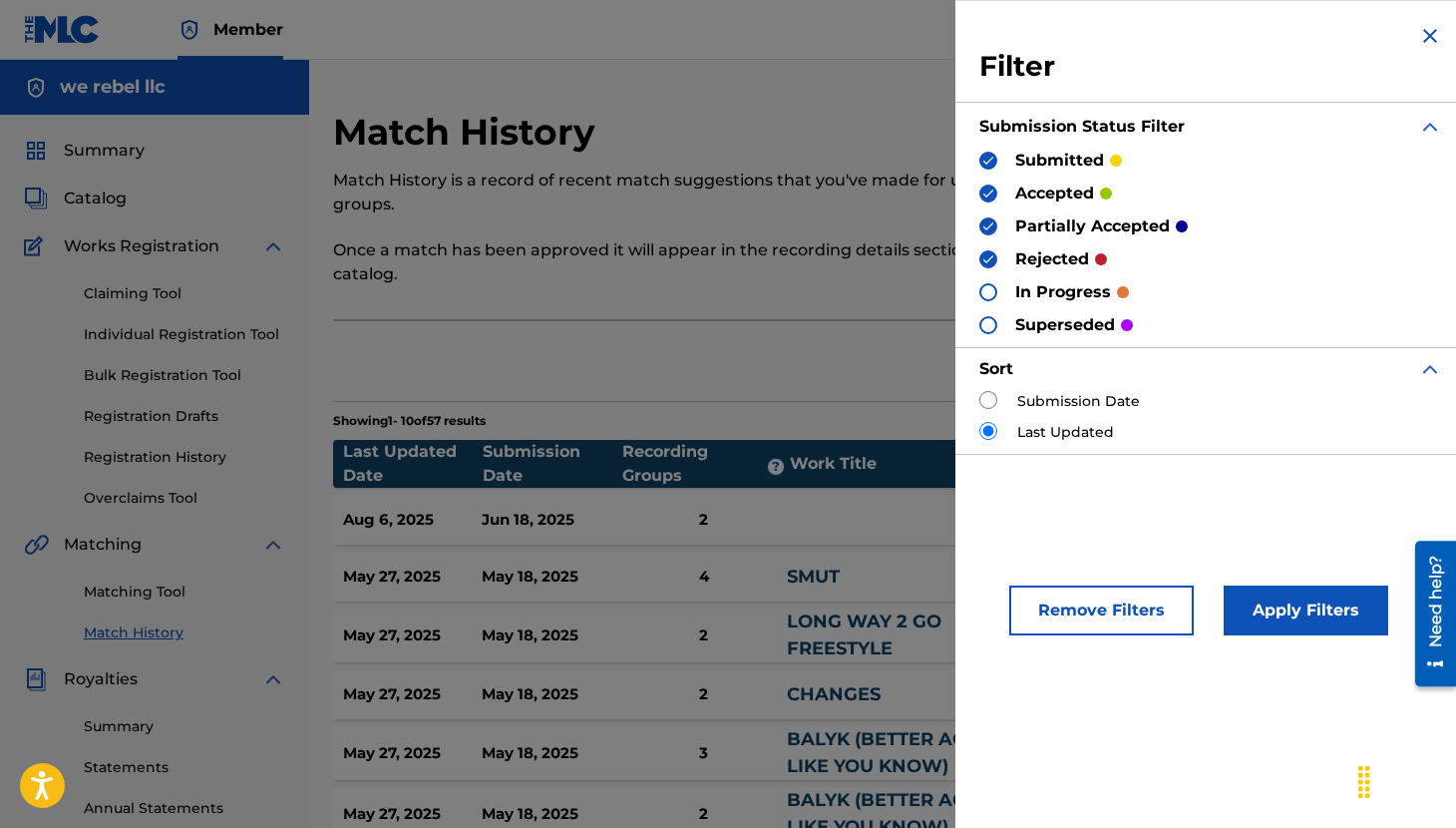 click at bounding box center [988, 292] 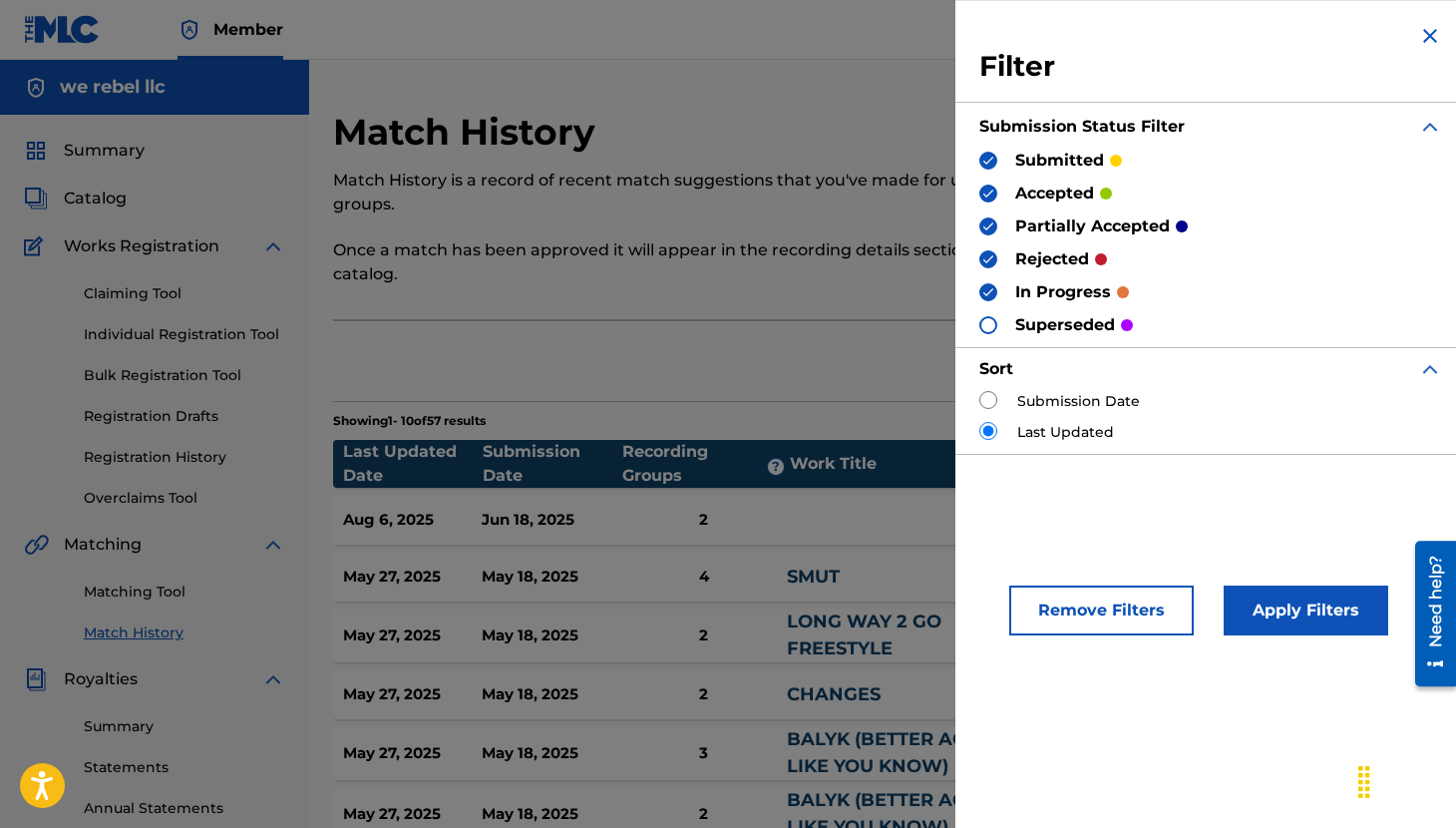 click on "superseded" at bounding box center (1056, 324) 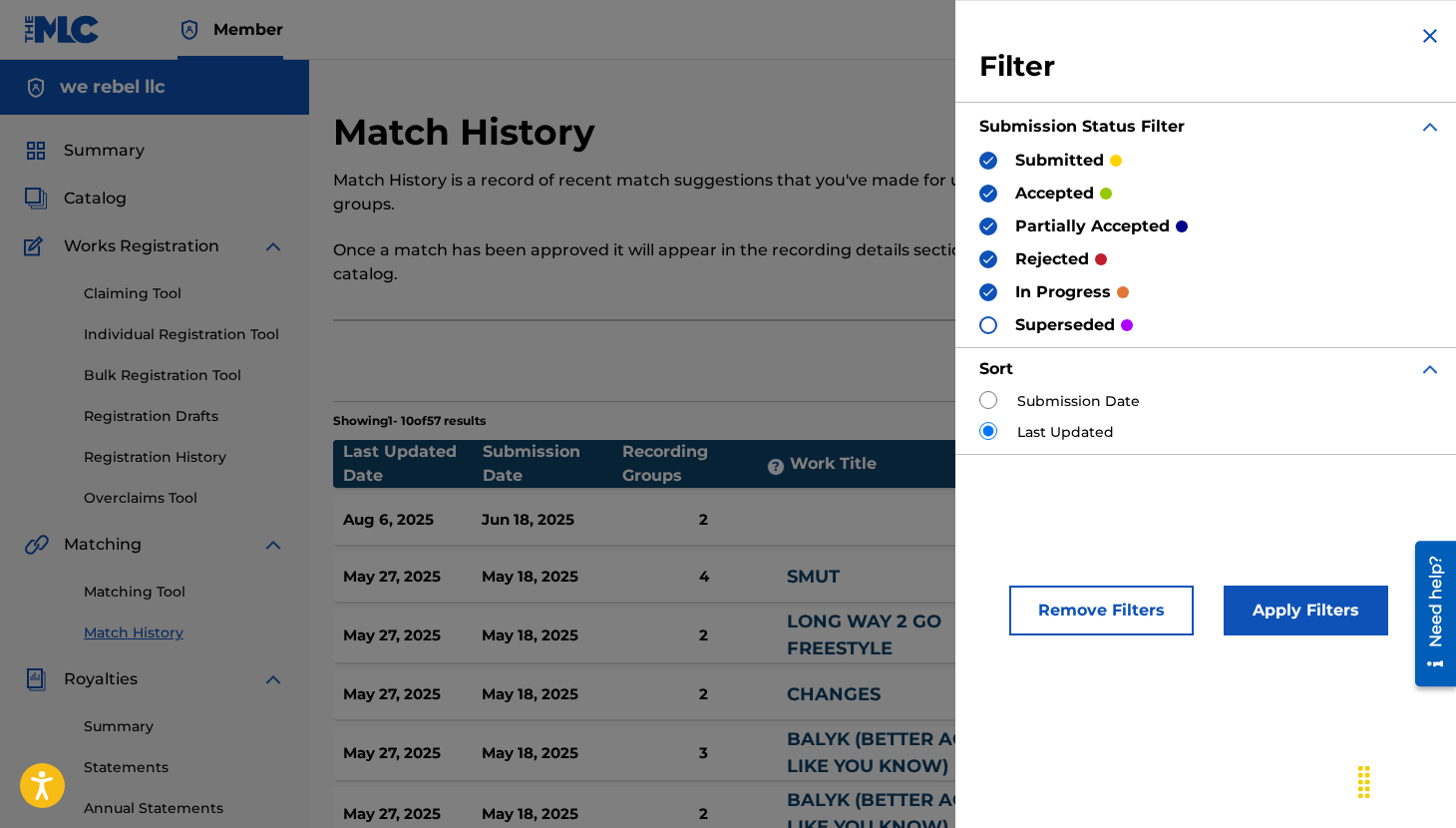click at bounding box center (988, 325) 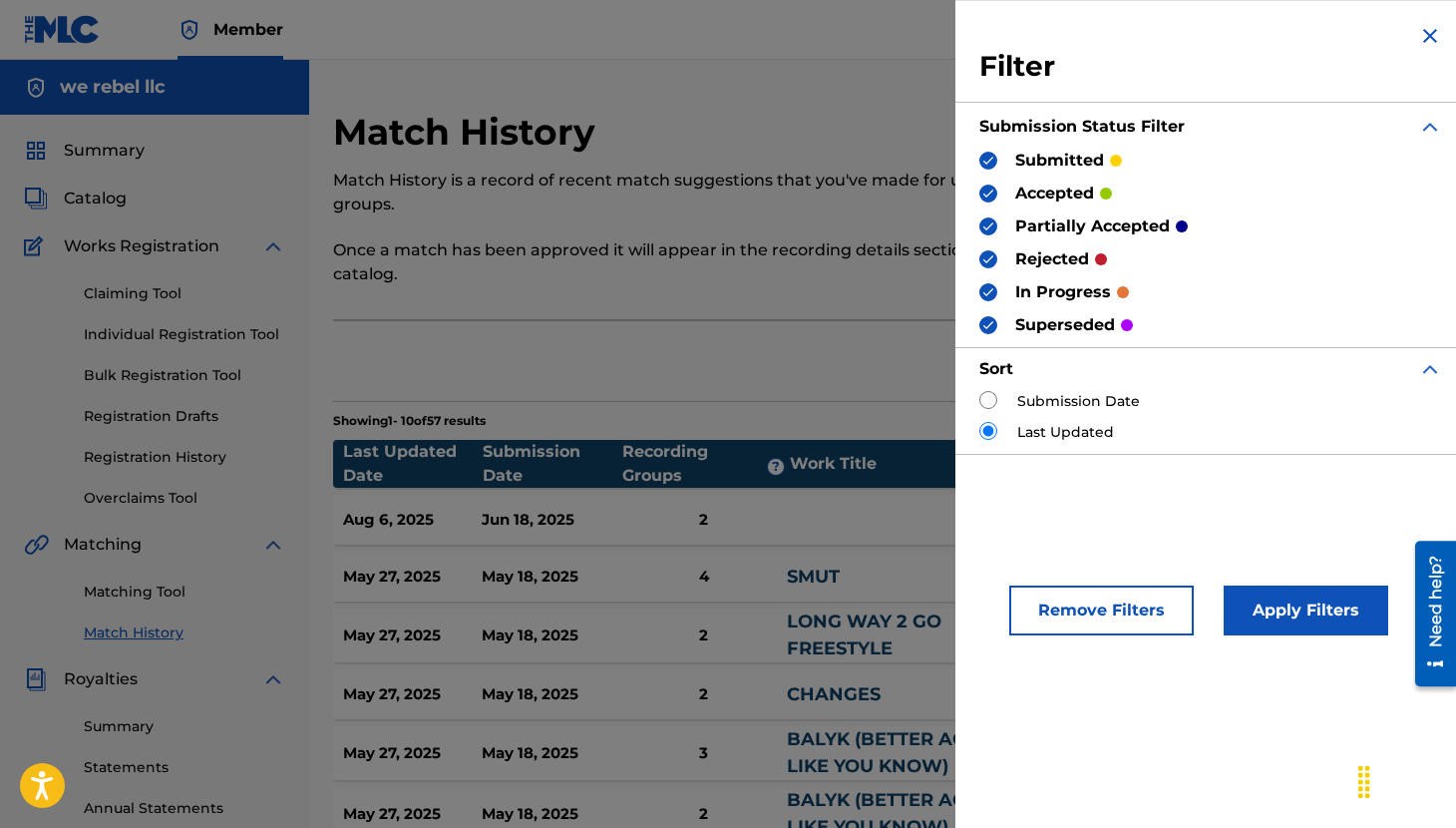 click on "Apply Filters" at bounding box center (1305, 611) 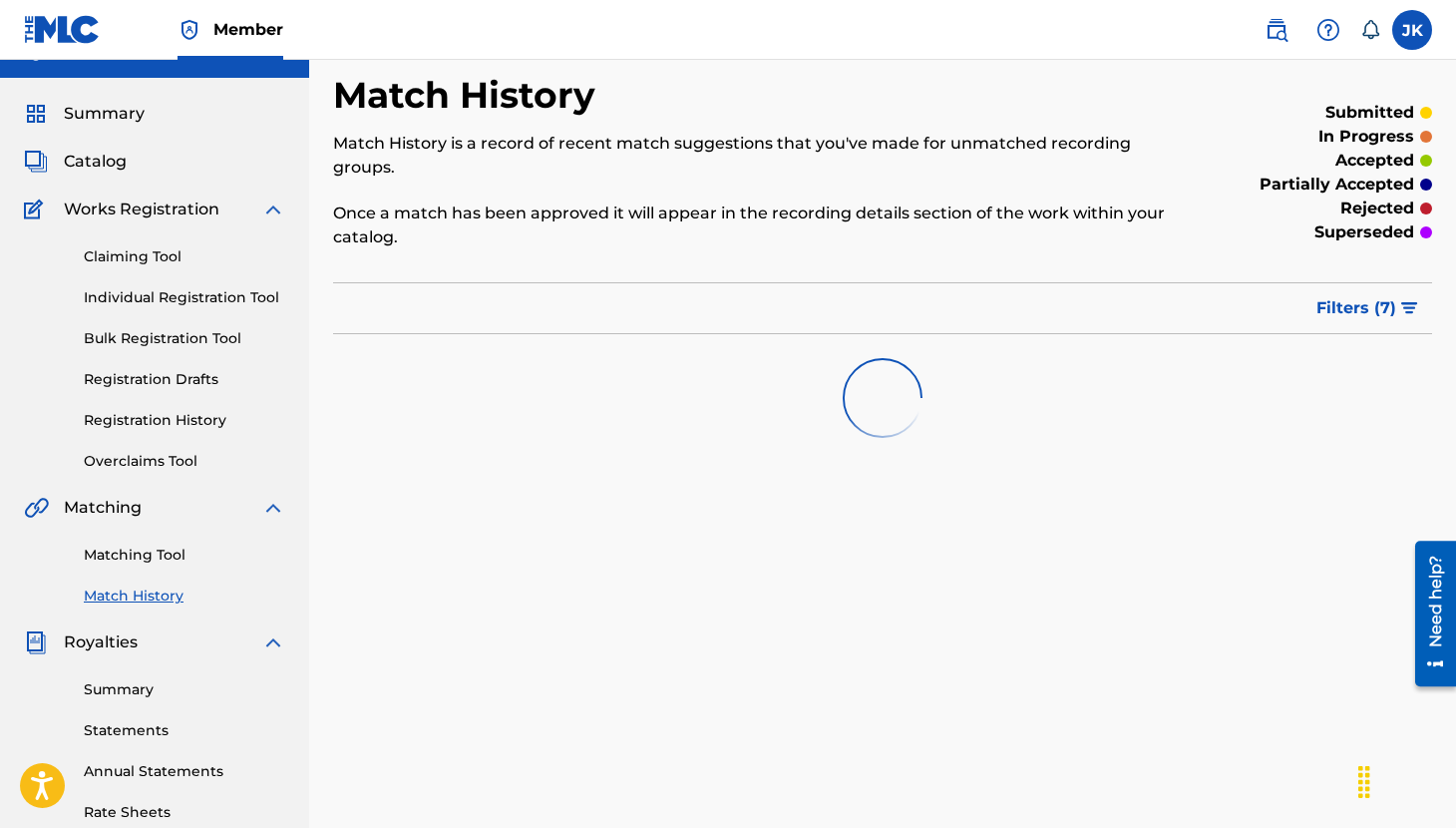 scroll, scrollTop: 0, scrollLeft: 0, axis: both 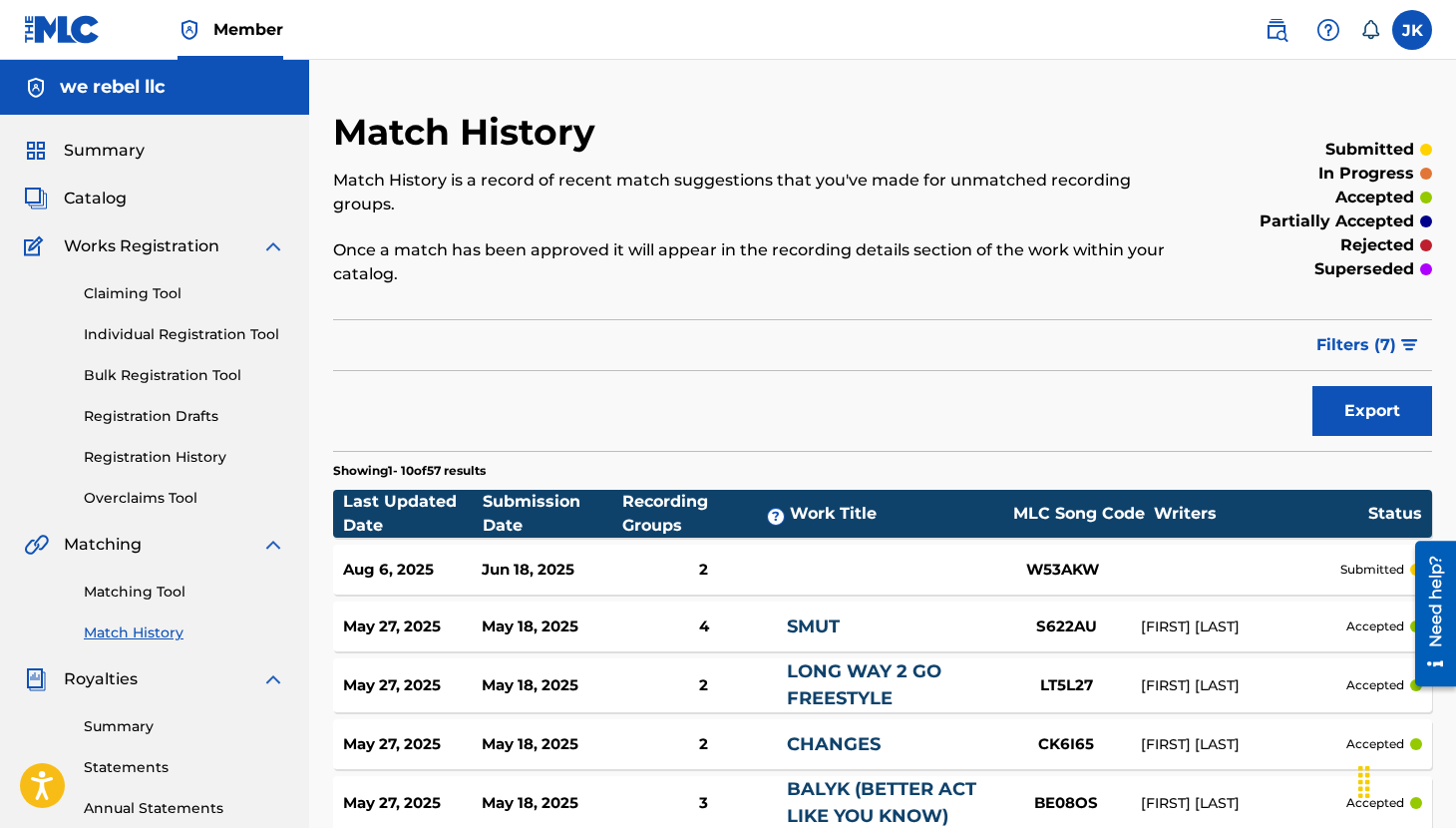 click on "Export" at bounding box center (1372, 411) 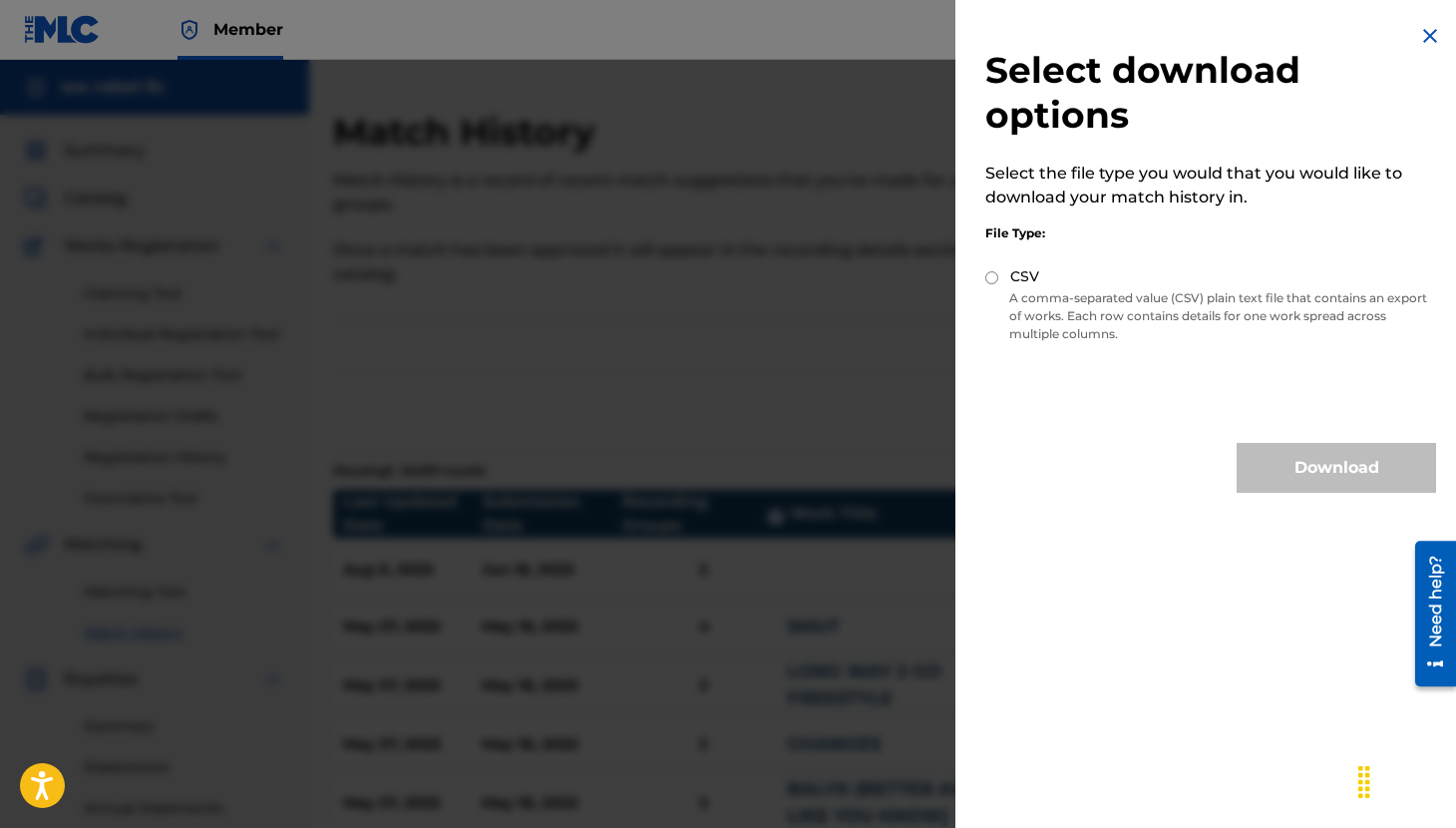 click on "CSV" at bounding box center [991, 277] 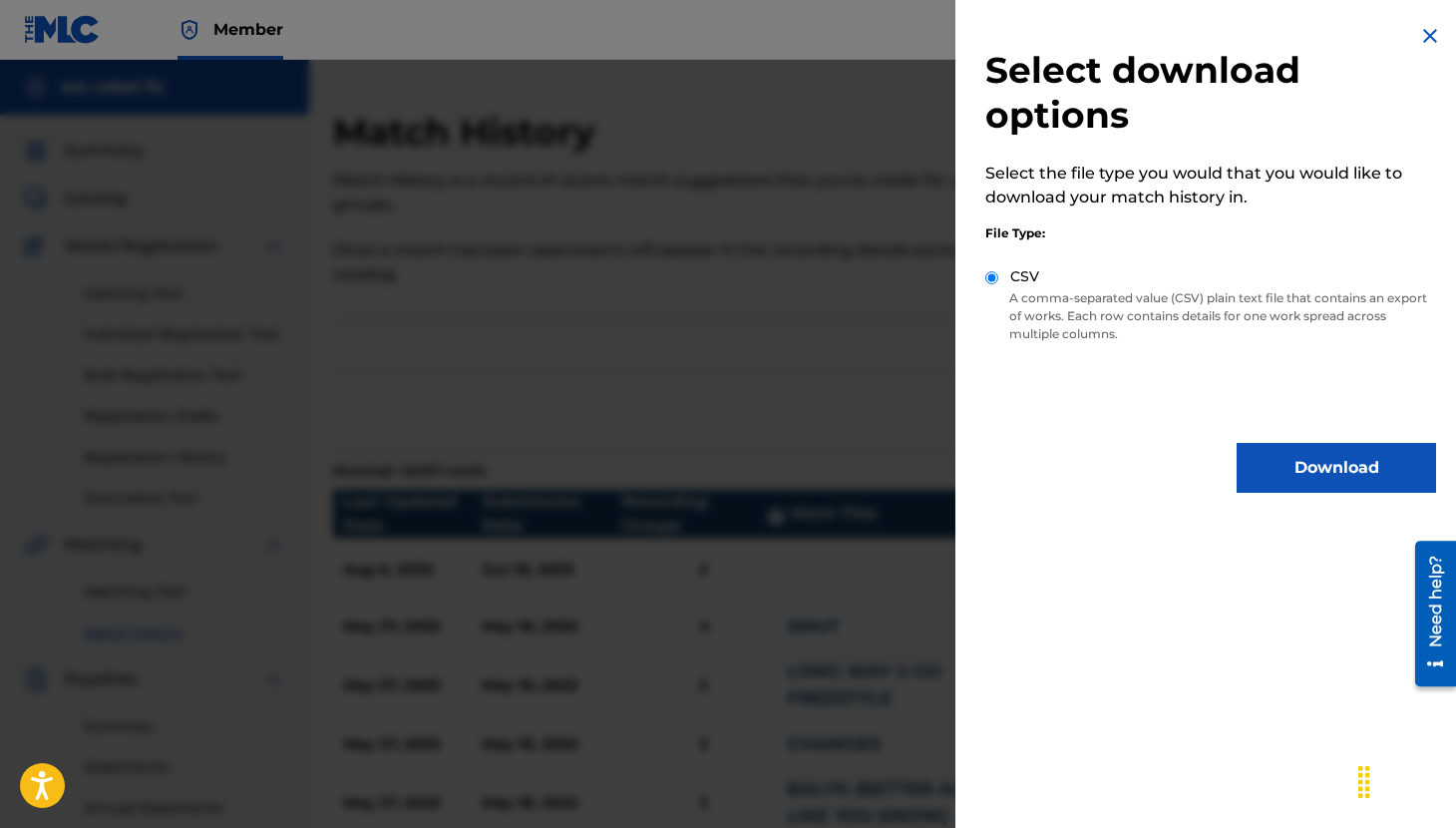 click on "Download" at bounding box center (1336, 468) 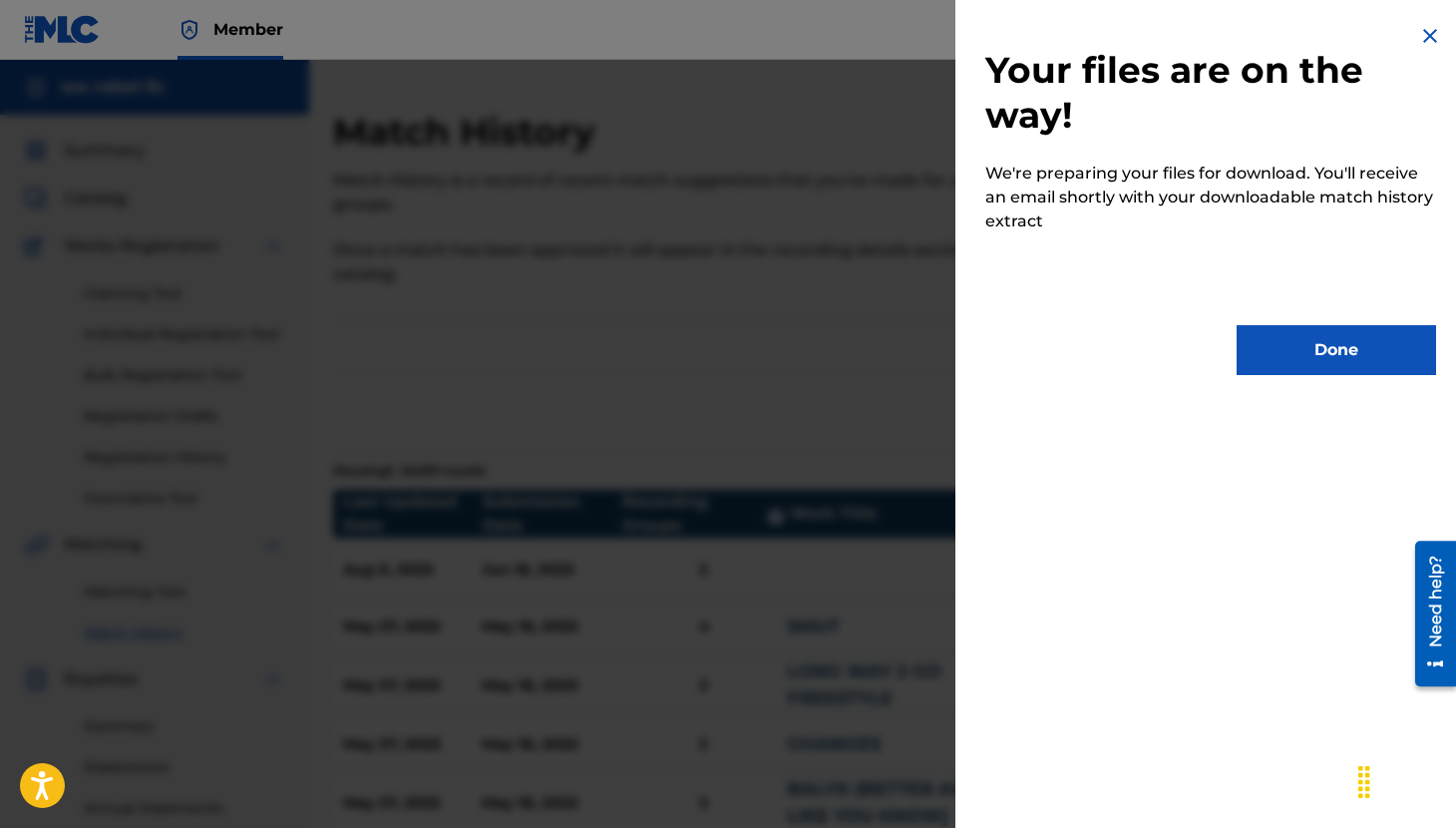 click on "Done" at bounding box center [1336, 350] 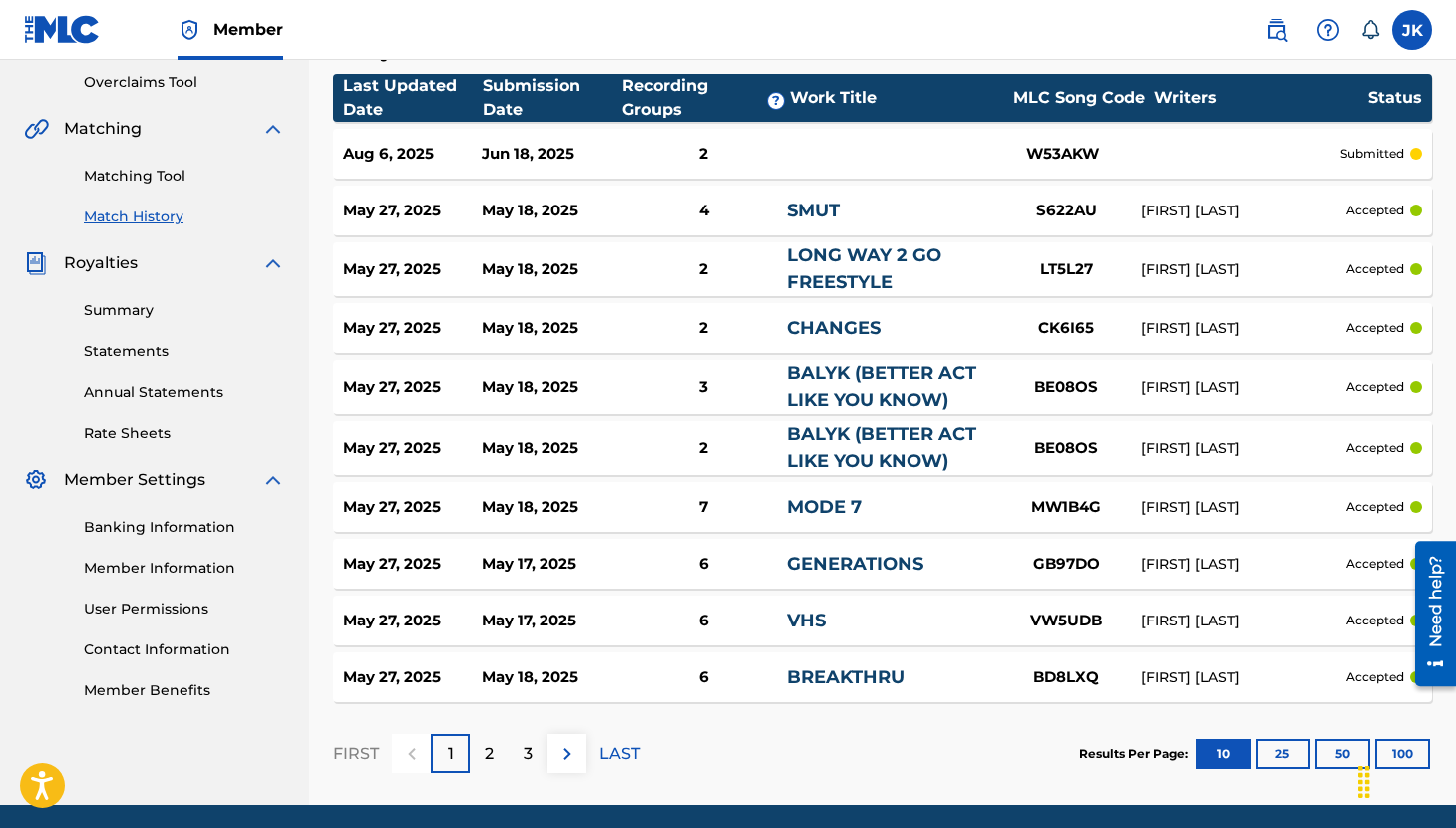 scroll, scrollTop: 489, scrollLeft: 0, axis: vertical 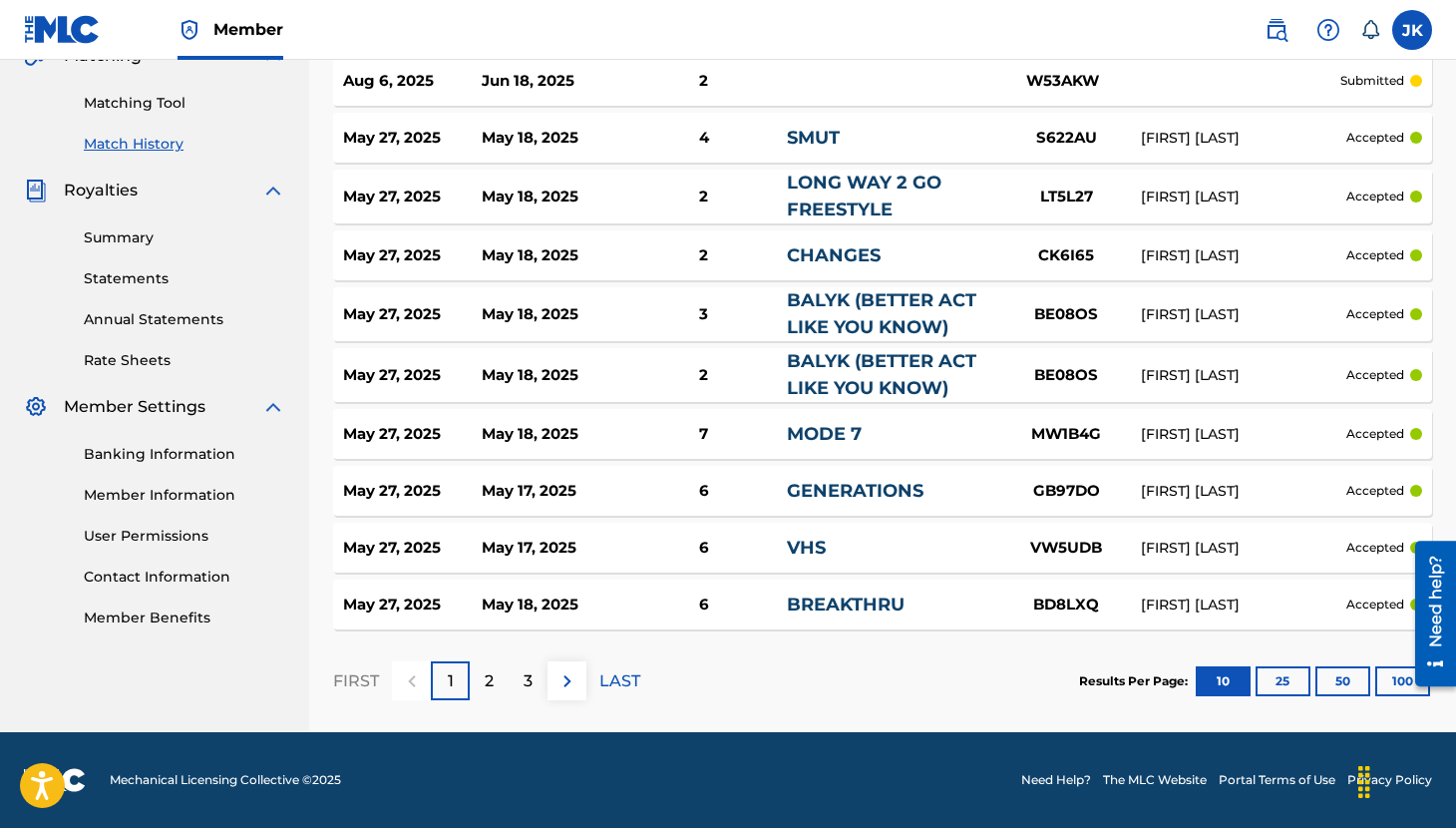 click on "100" at bounding box center [1402, 681] 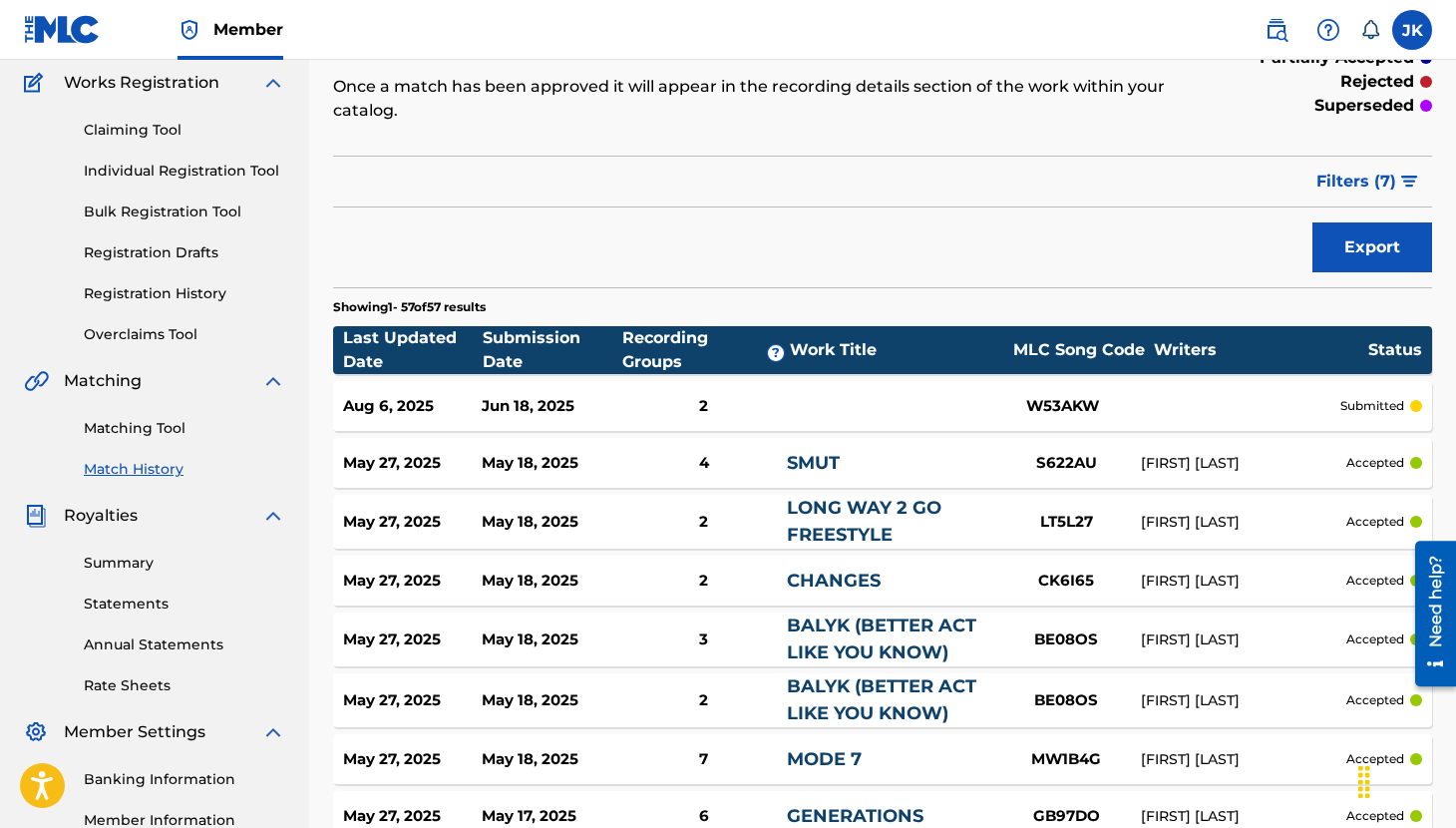 scroll, scrollTop: 0, scrollLeft: 0, axis: both 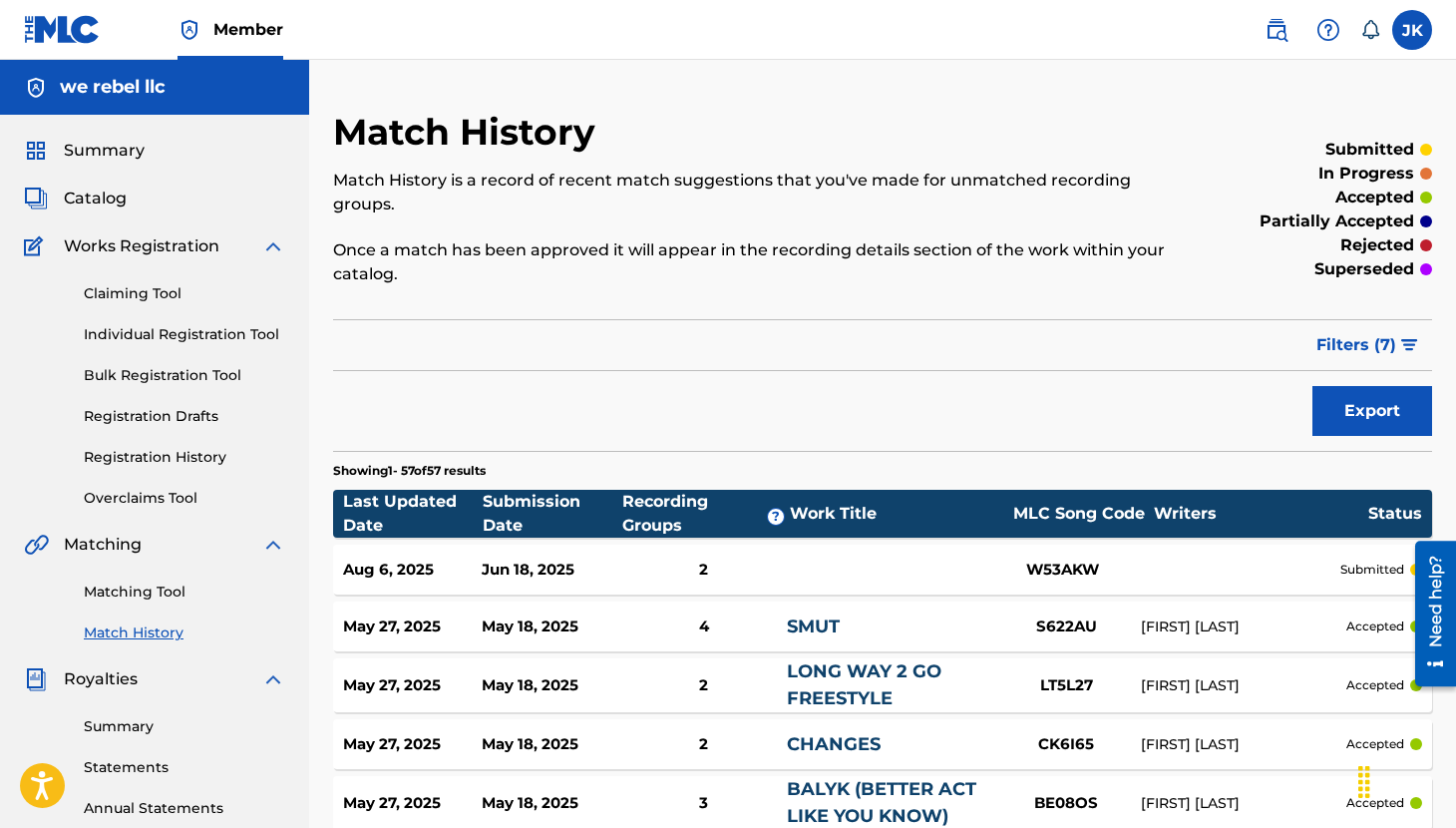 click at bounding box center [1409, 345] 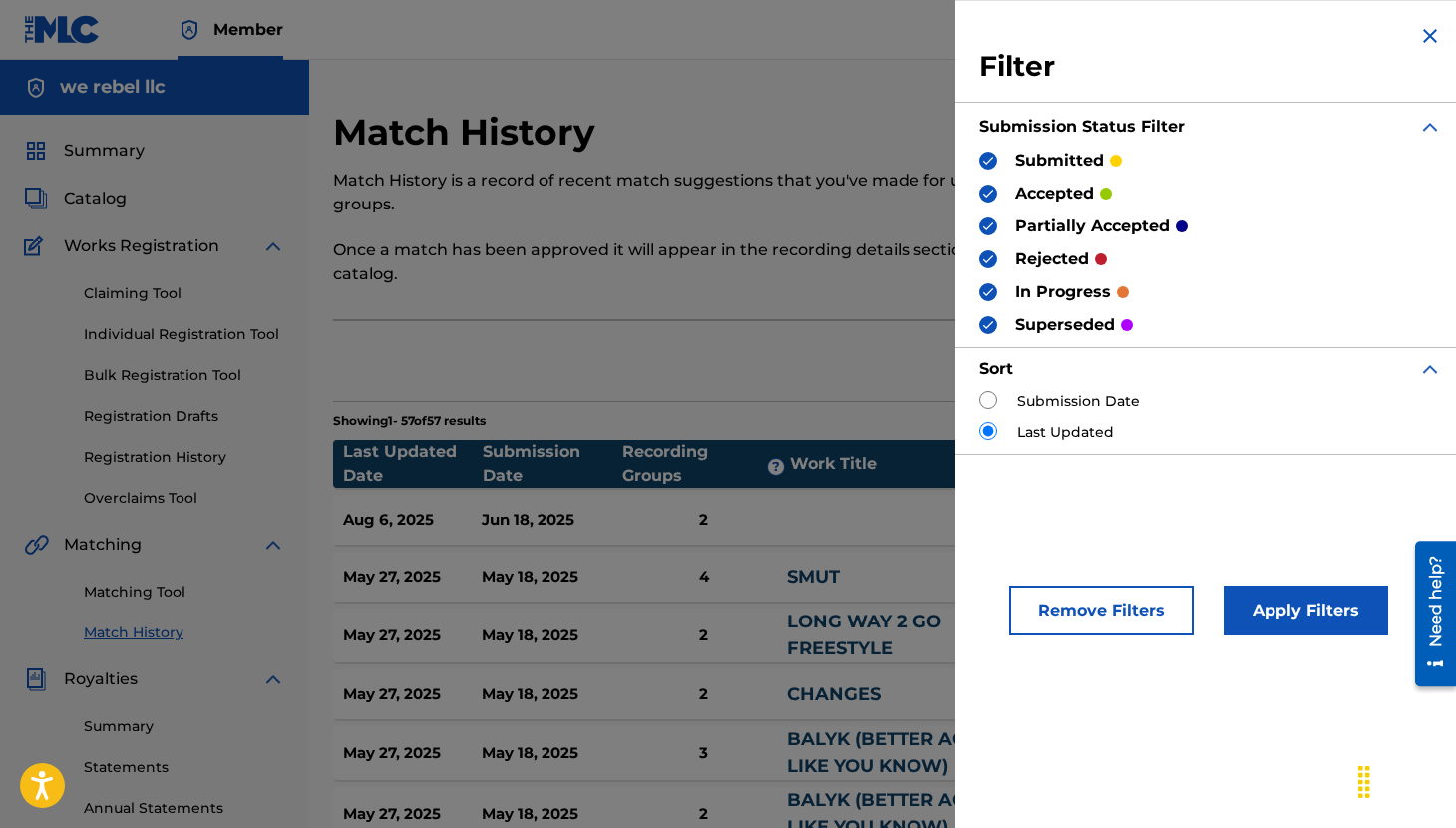 click at bounding box center [988, 161] 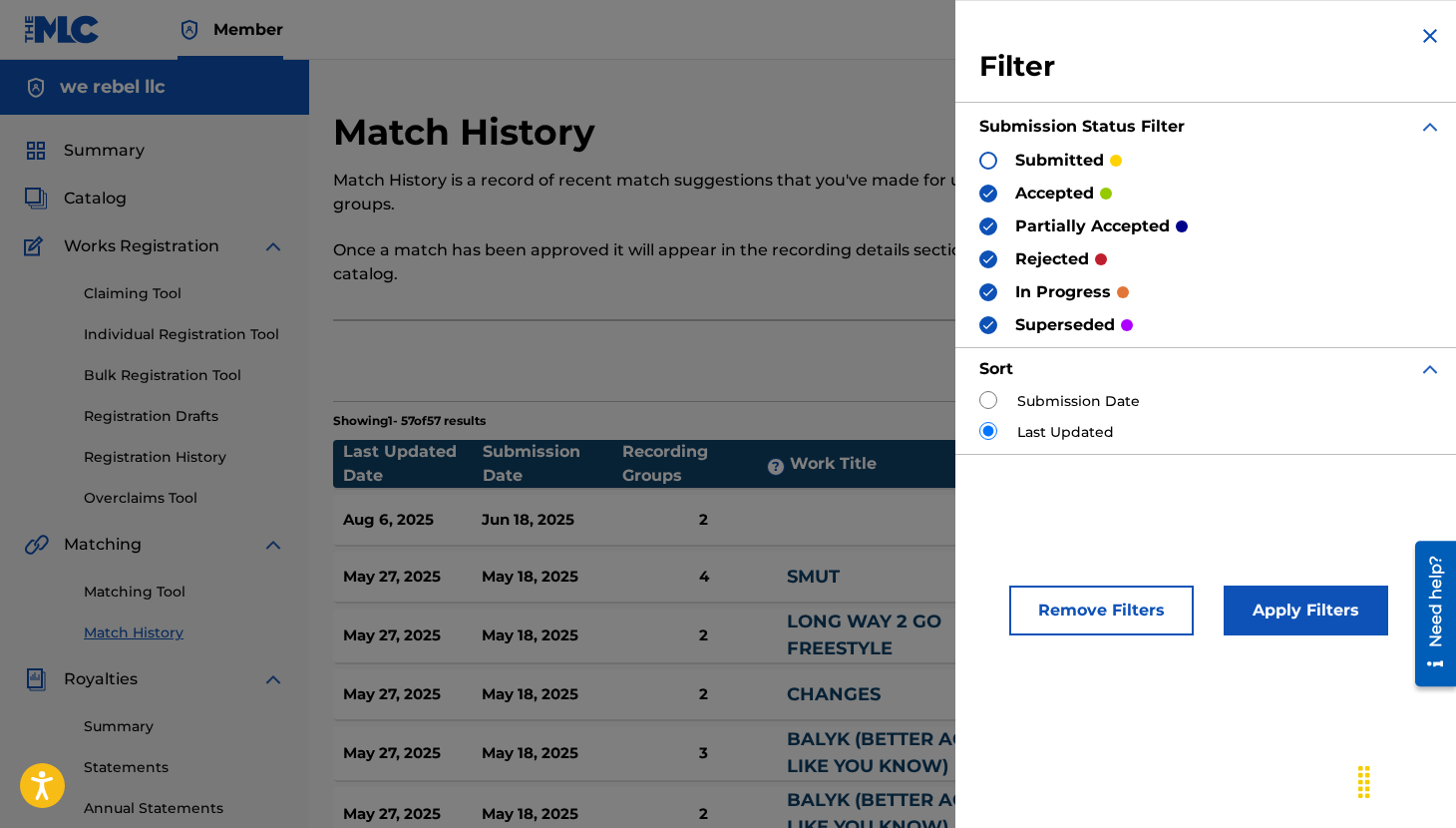 click at bounding box center [988, 161] 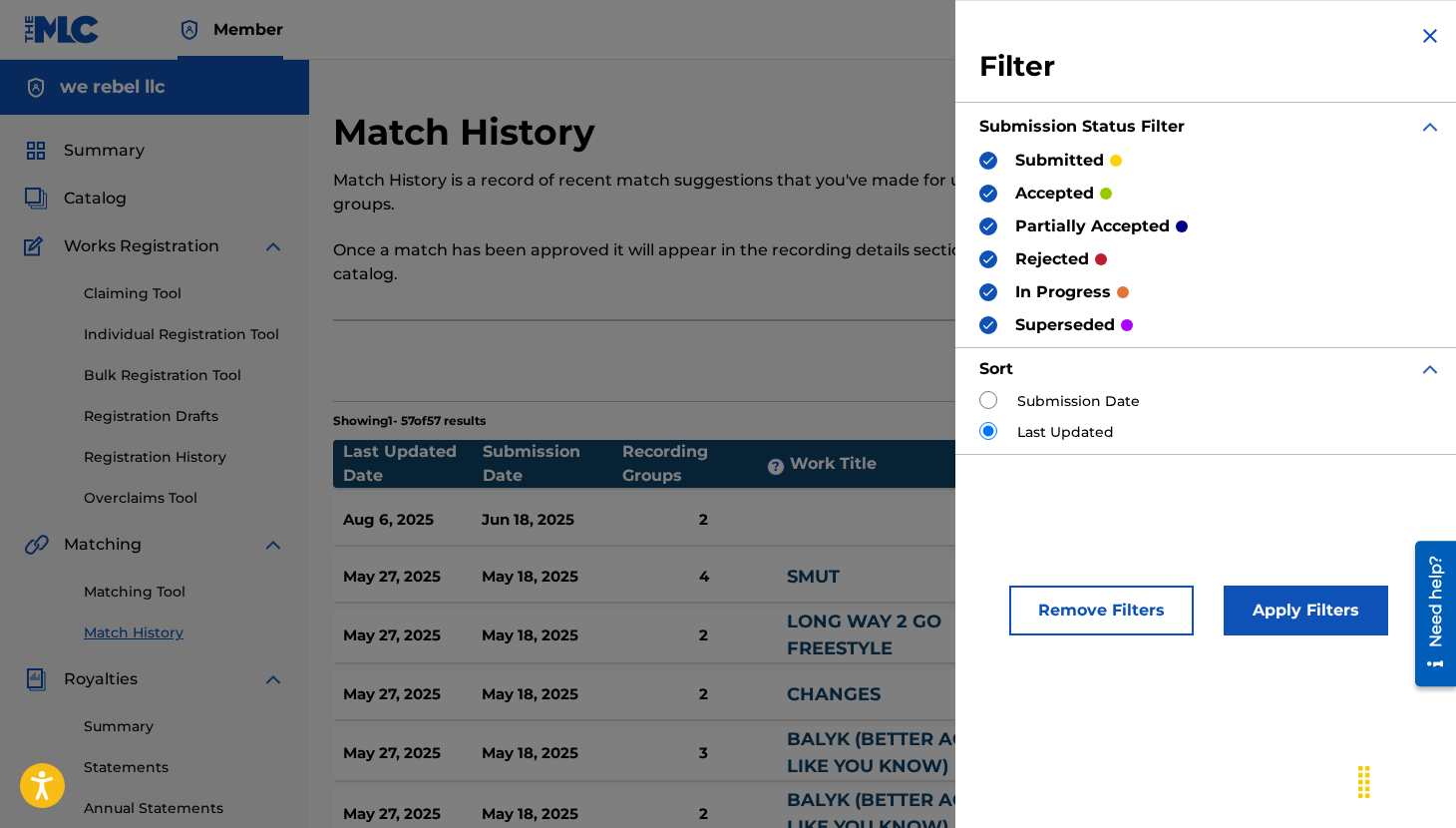 click on "Export" at bounding box center [883, 361] 